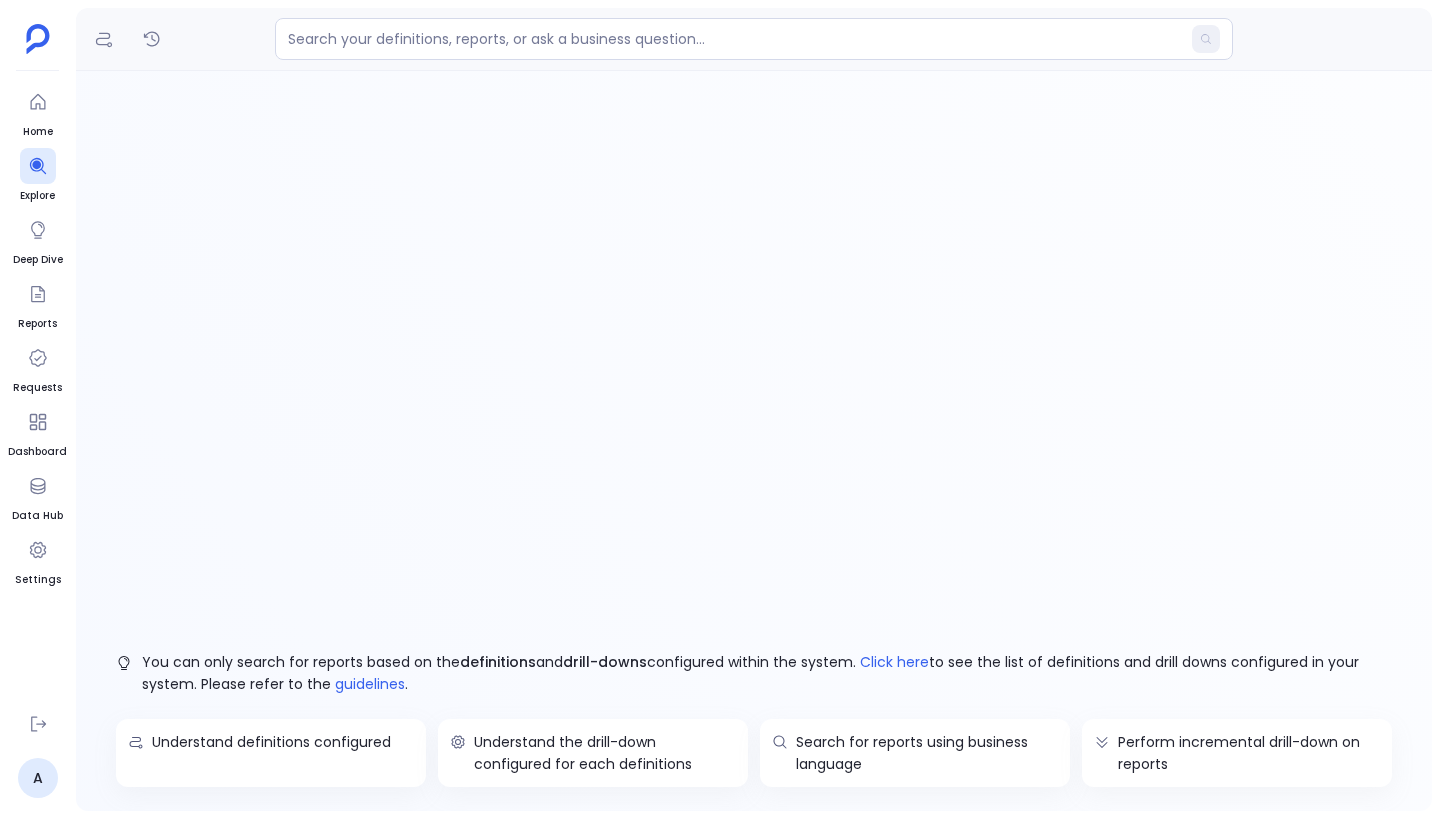 scroll, scrollTop: 0, scrollLeft: 0, axis: both 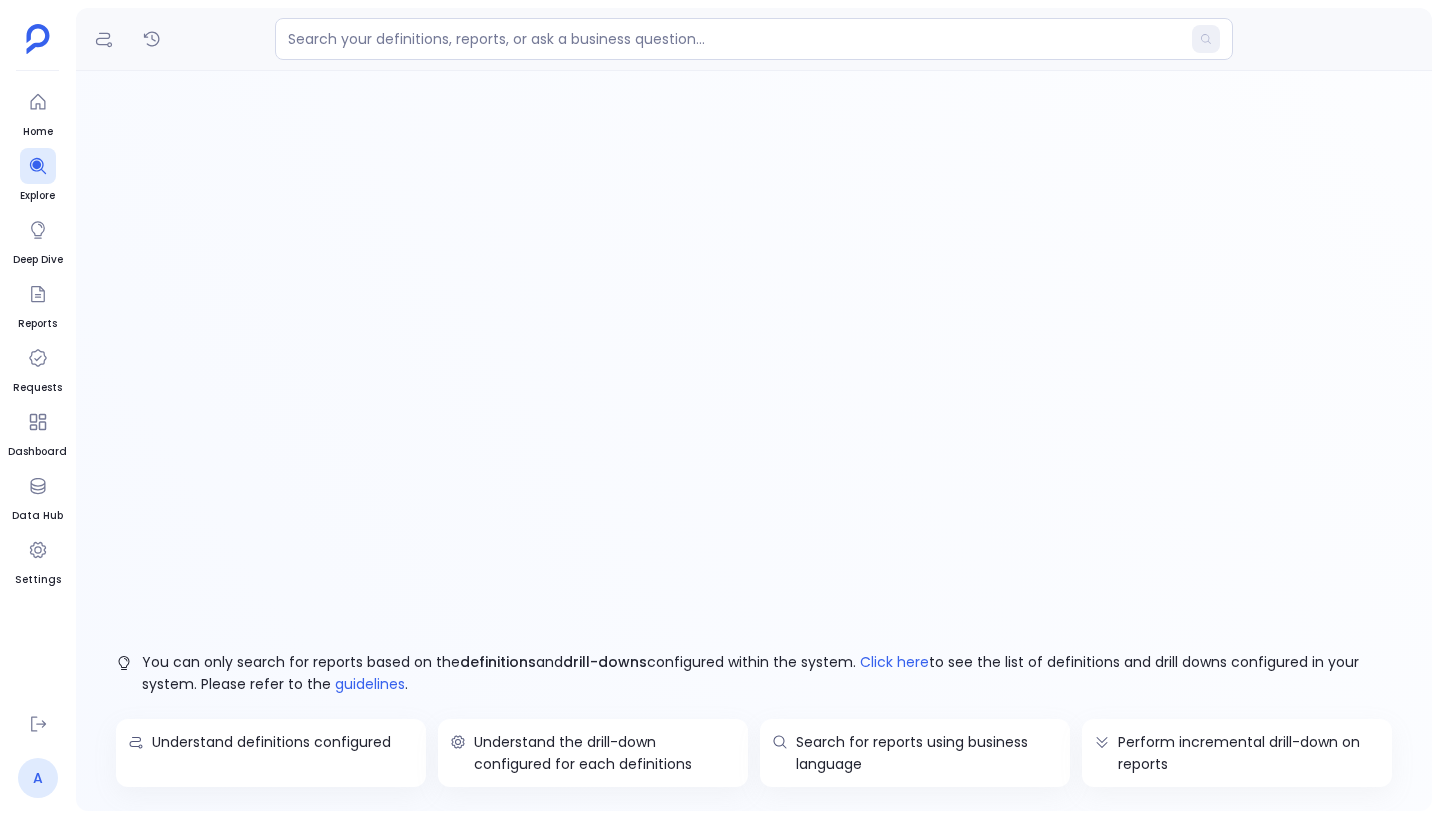 click on "A" at bounding box center (38, 778) 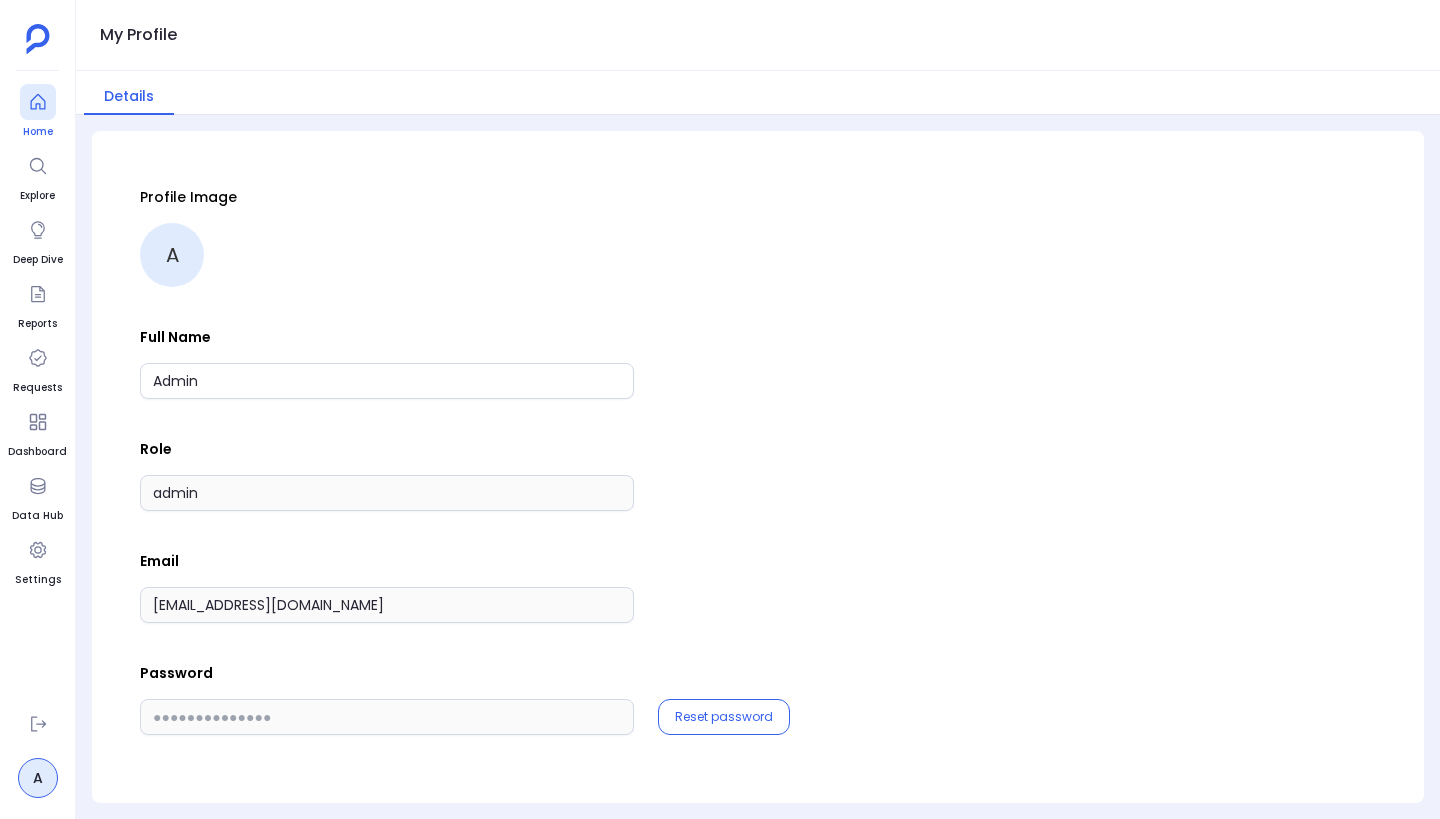 click at bounding box center [38, 102] 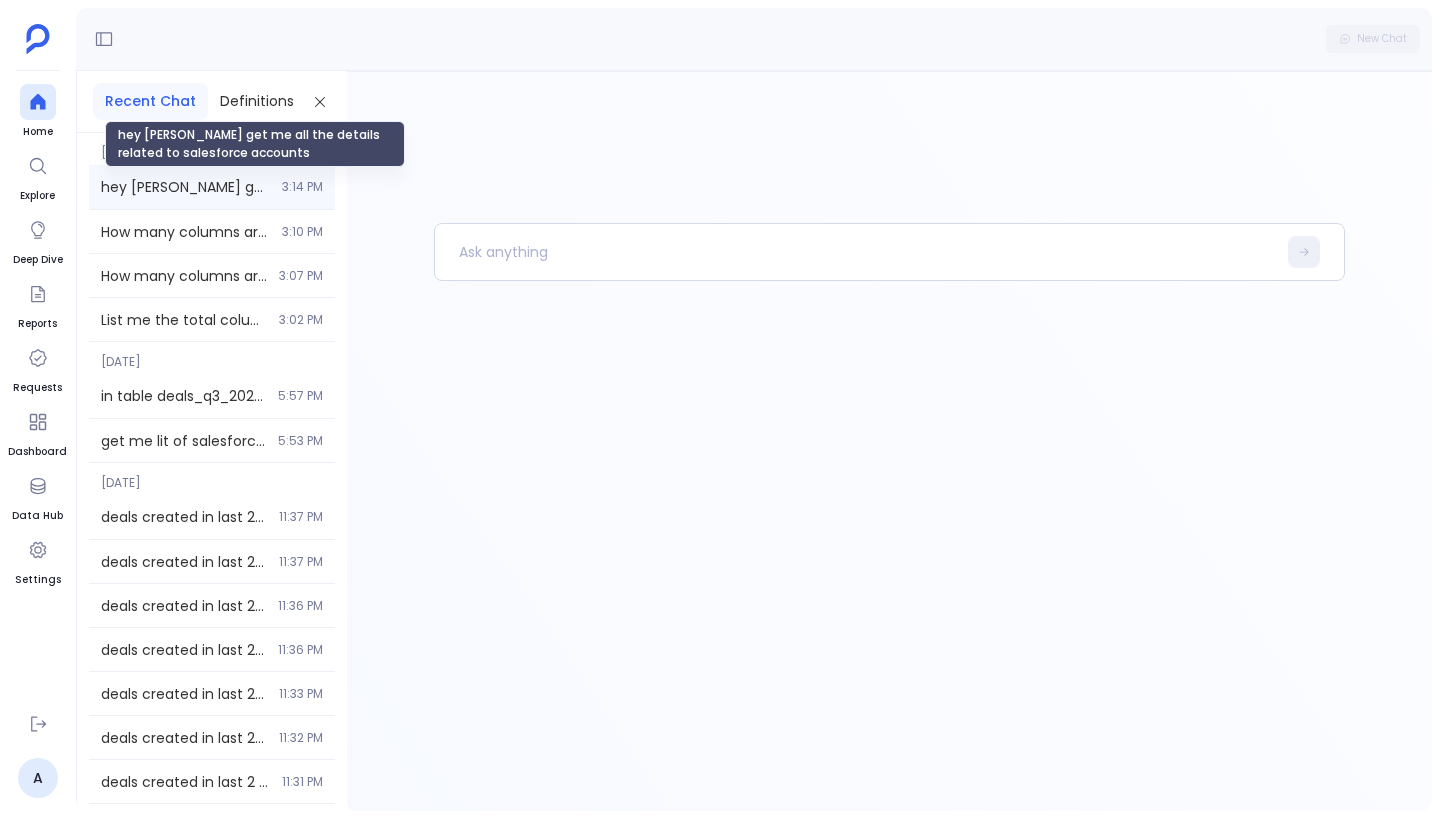 click on "hey bro get me all the details related to salesforce accounts" at bounding box center [185, 187] 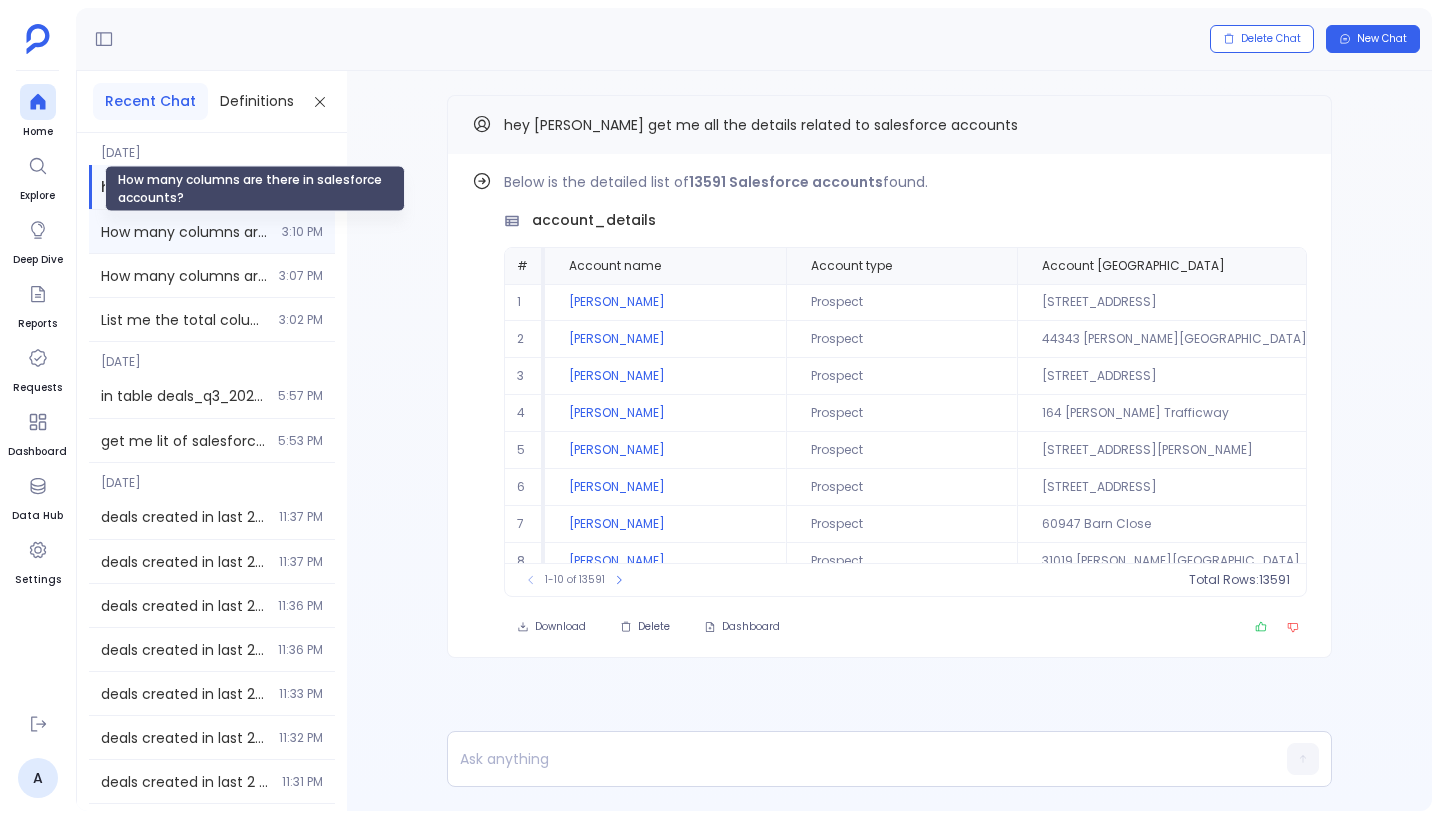 click on "How many columns are there in salesforce accounts?" at bounding box center [185, 232] 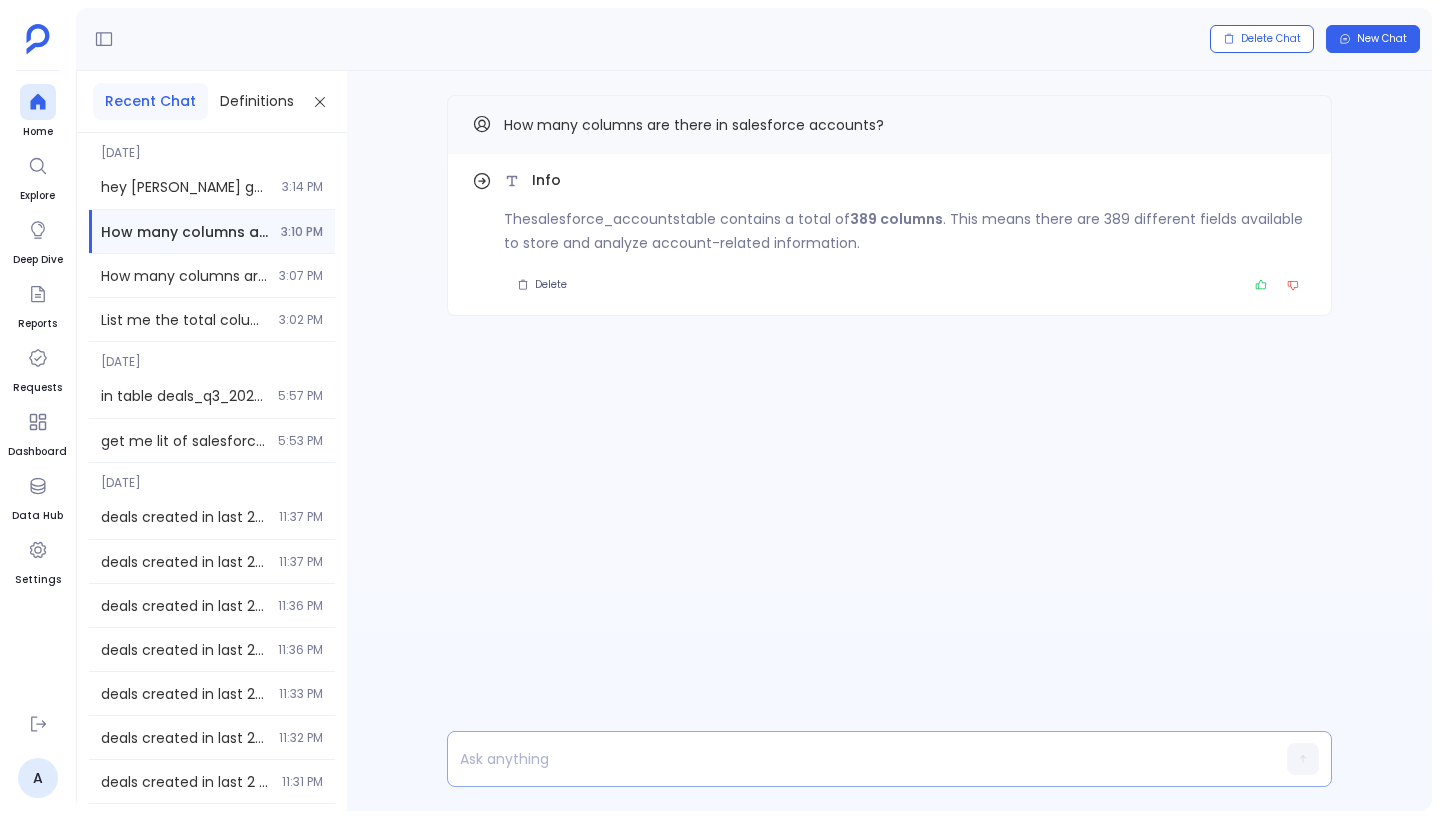 click at bounding box center (851, 759) 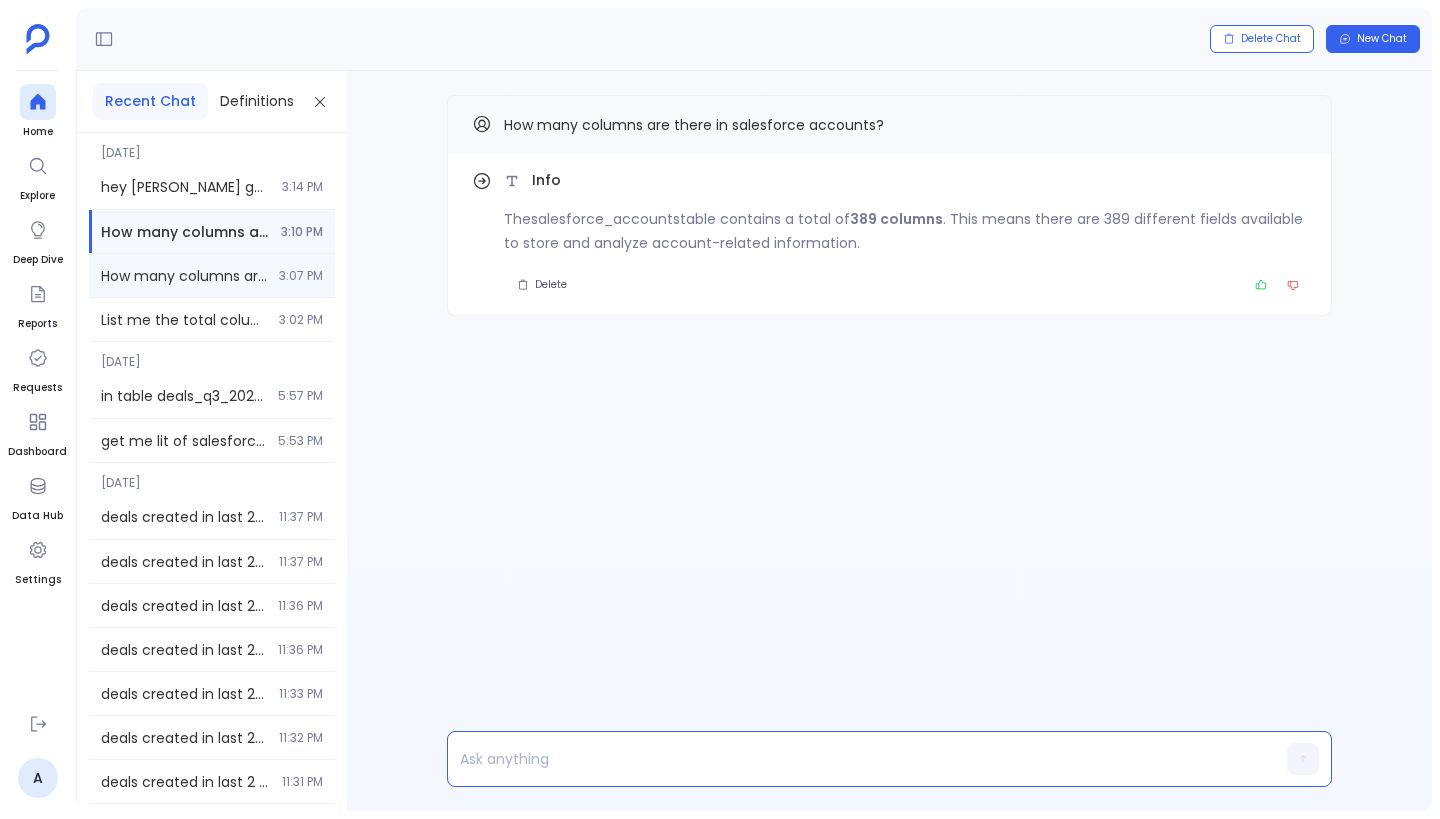 click on "How many columns are there in salesforce accounts?" at bounding box center [184, 276] 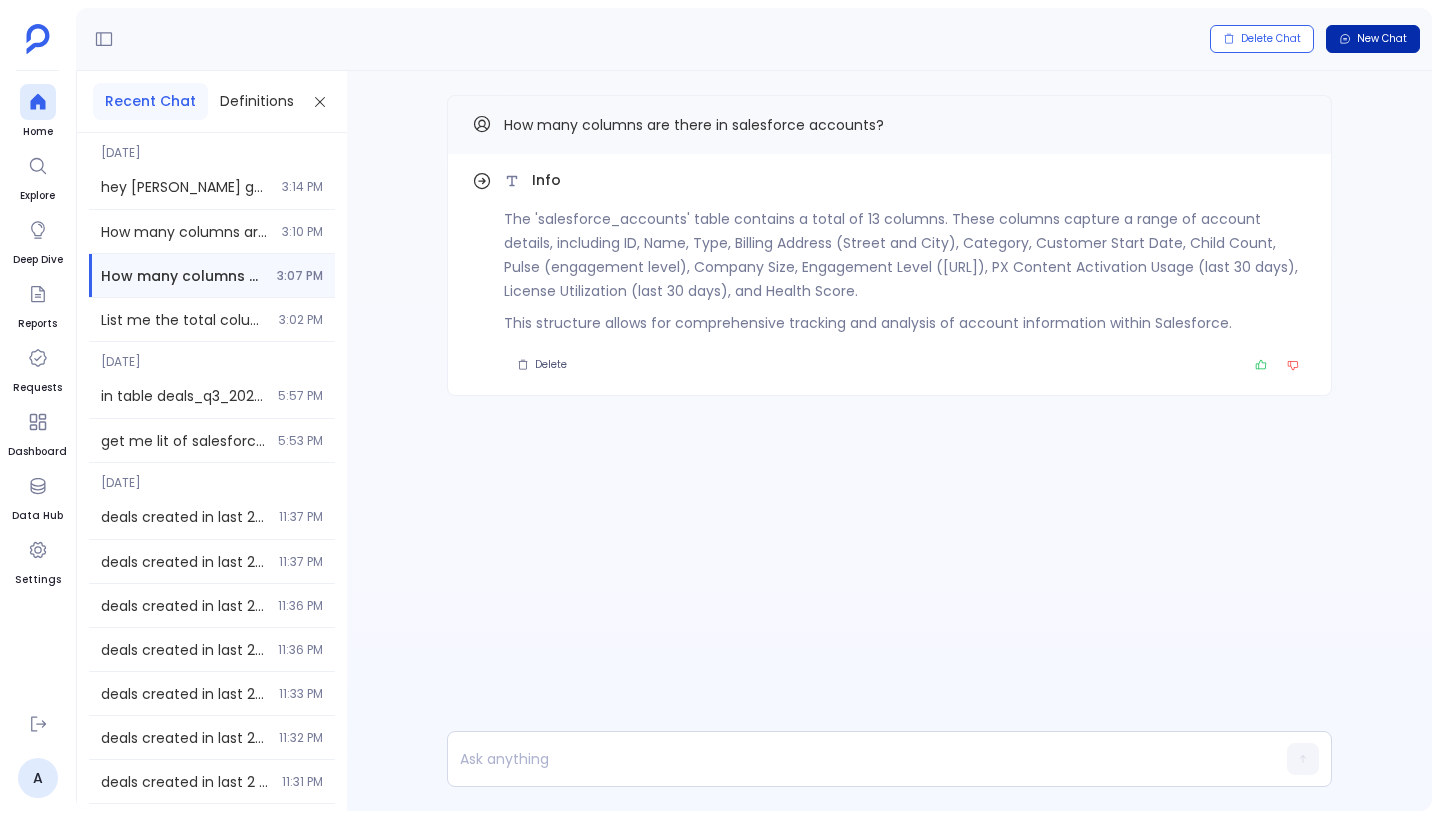 click on "New Chat" at bounding box center [1382, 39] 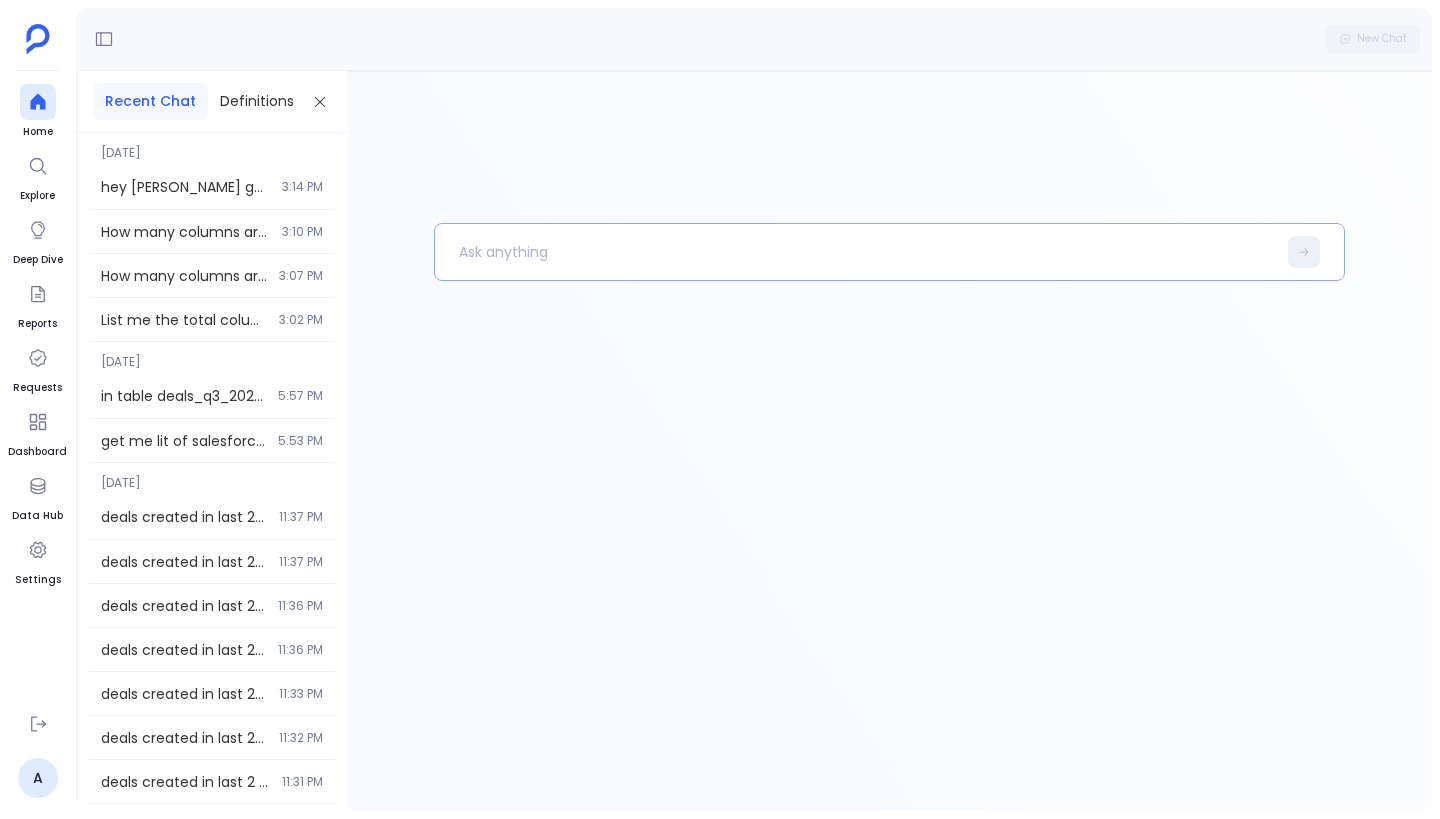 click at bounding box center (855, 252) 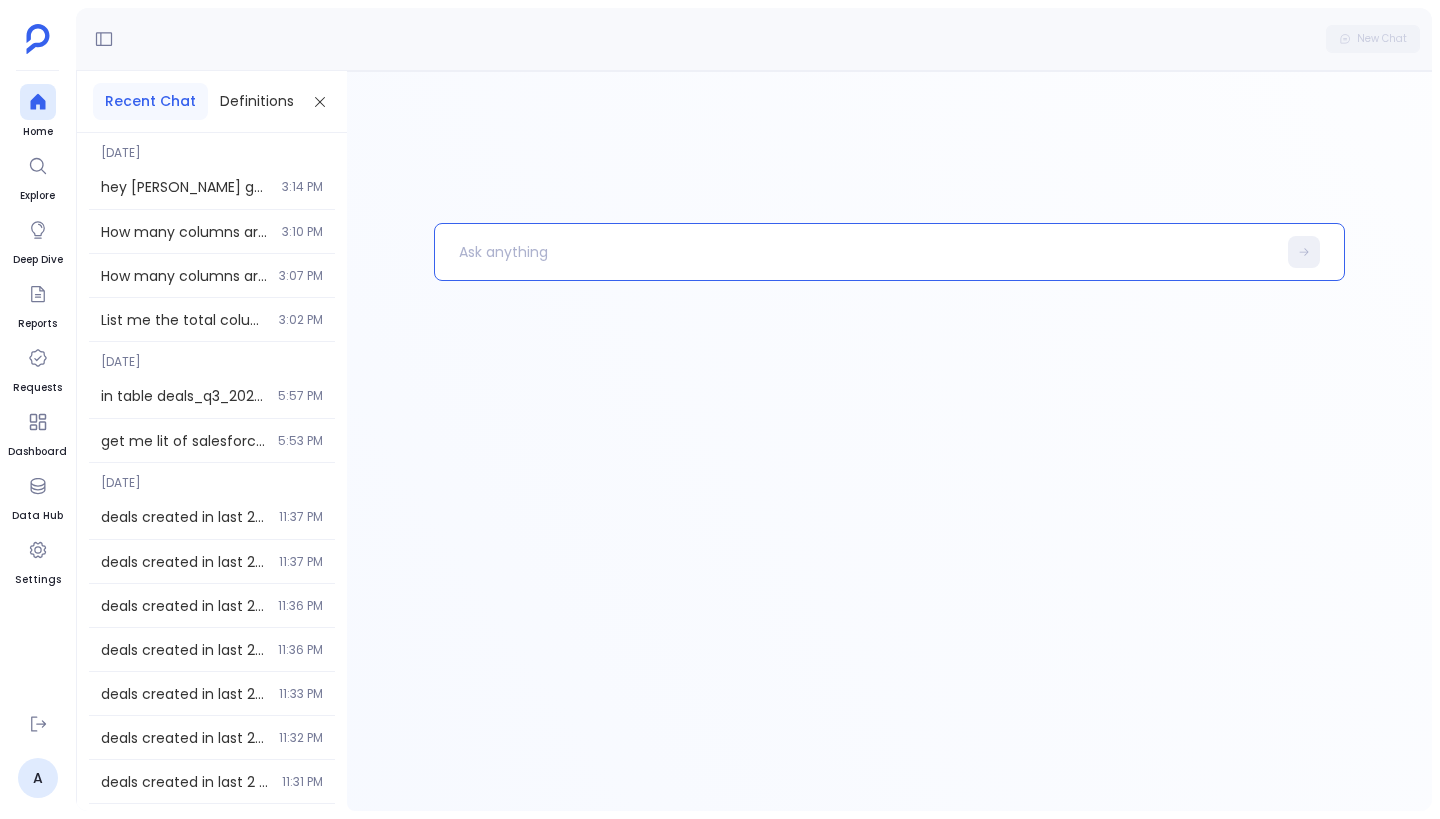 type 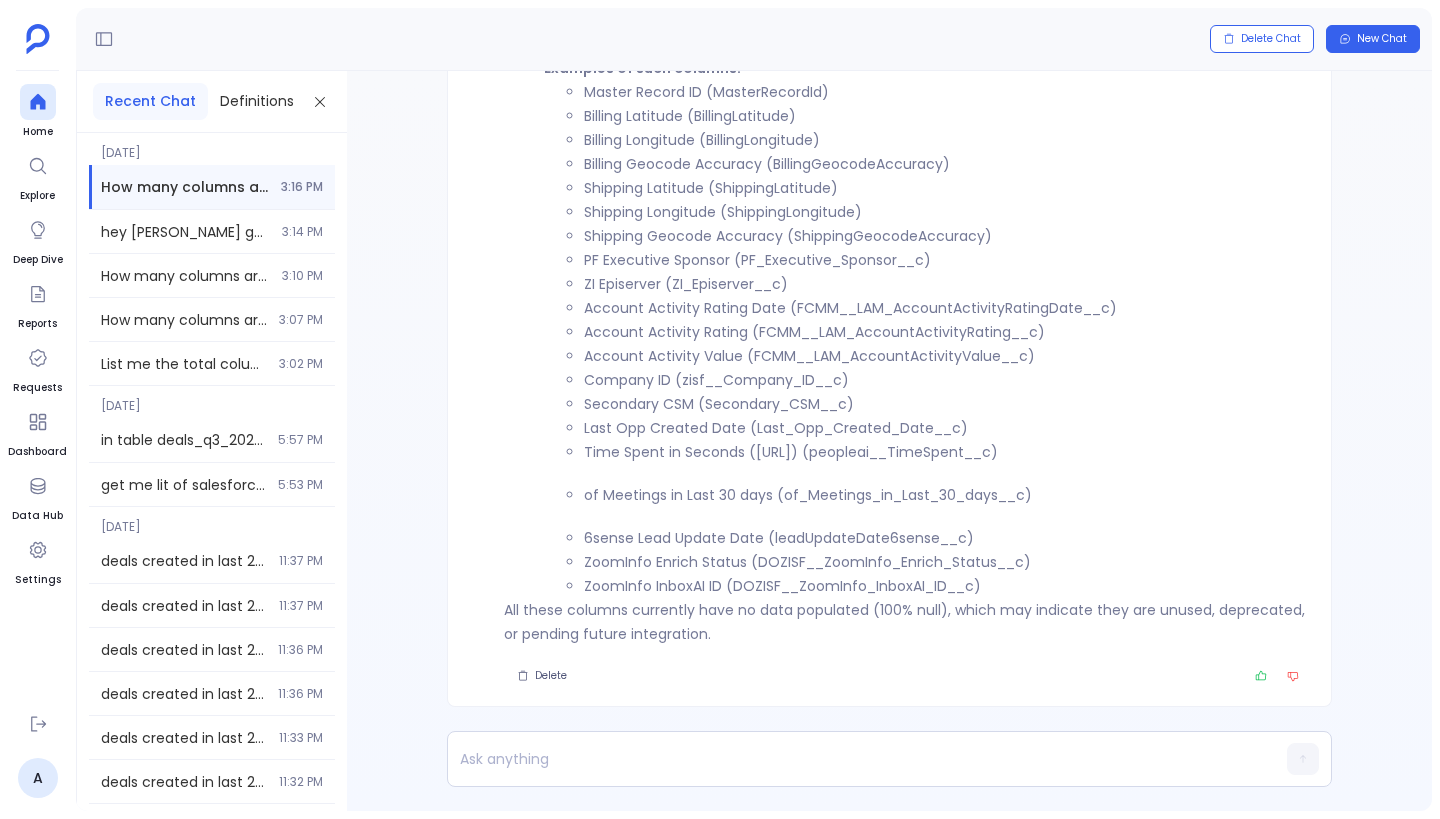scroll, scrollTop: -199, scrollLeft: 0, axis: vertical 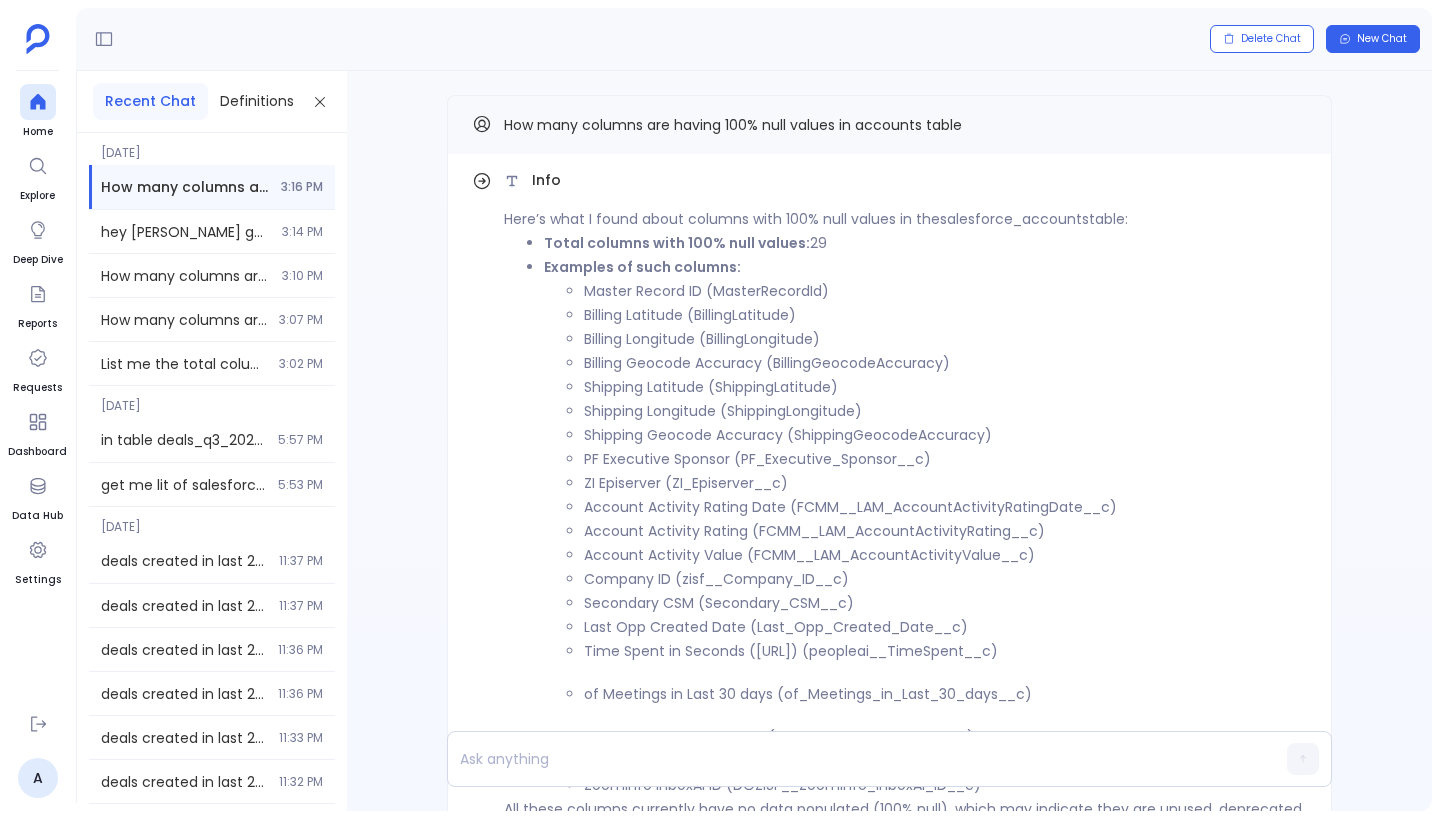 drag, startPoint x: 805, startPoint y: 244, endPoint x: 850, endPoint y: 243, distance: 45.01111 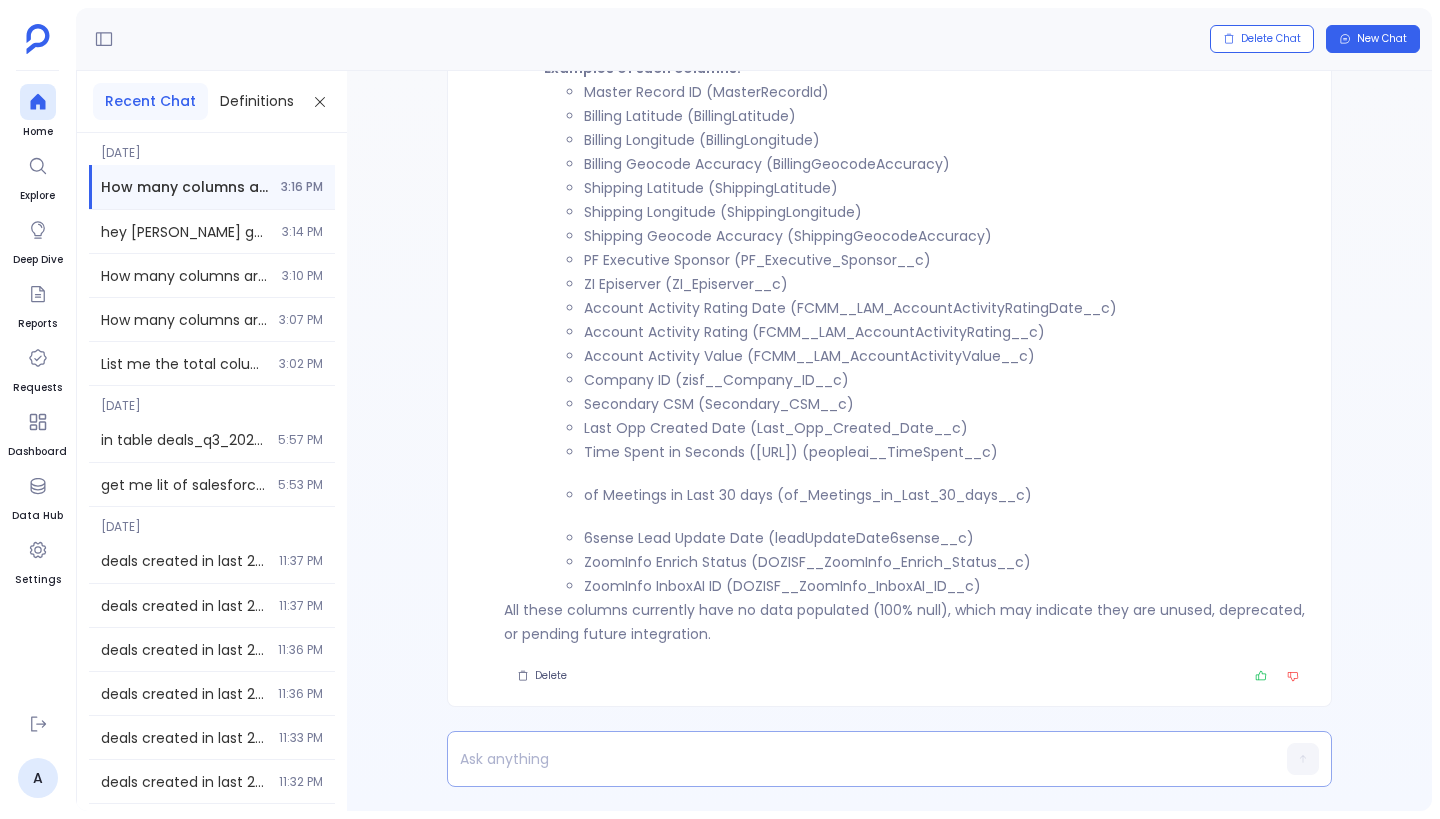 click at bounding box center [851, 759] 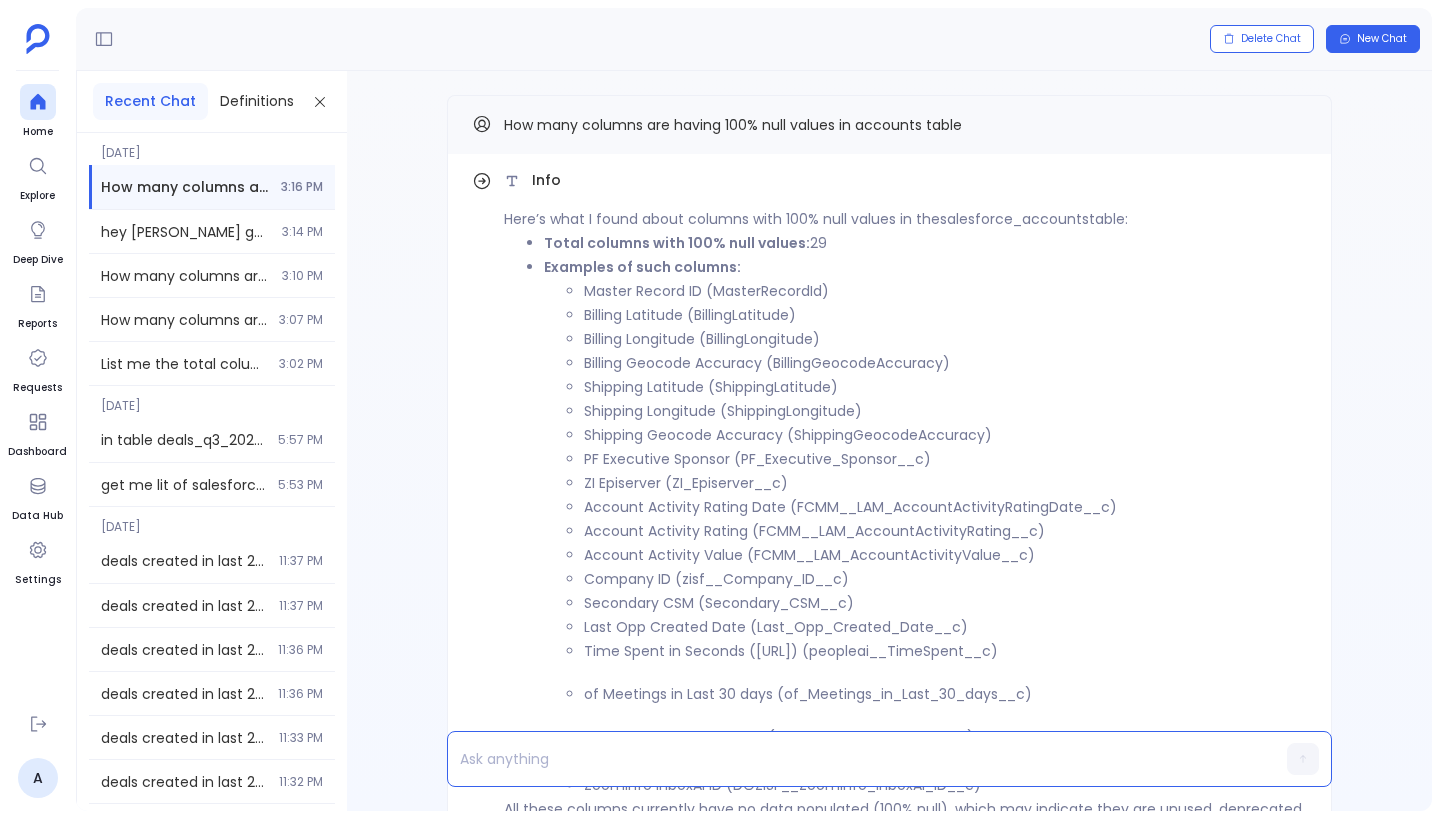 scroll, scrollTop: 0, scrollLeft: 0, axis: both 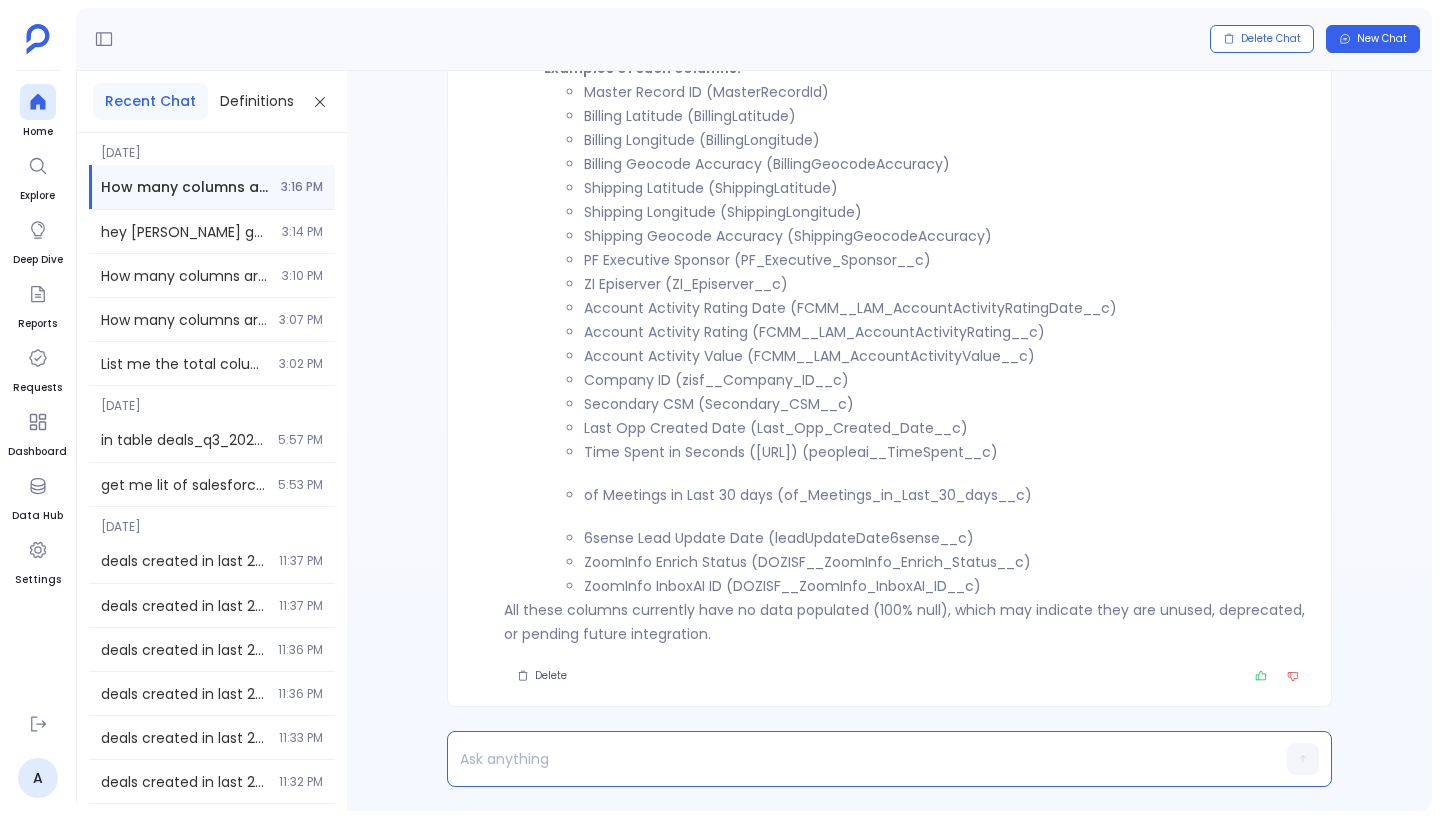type 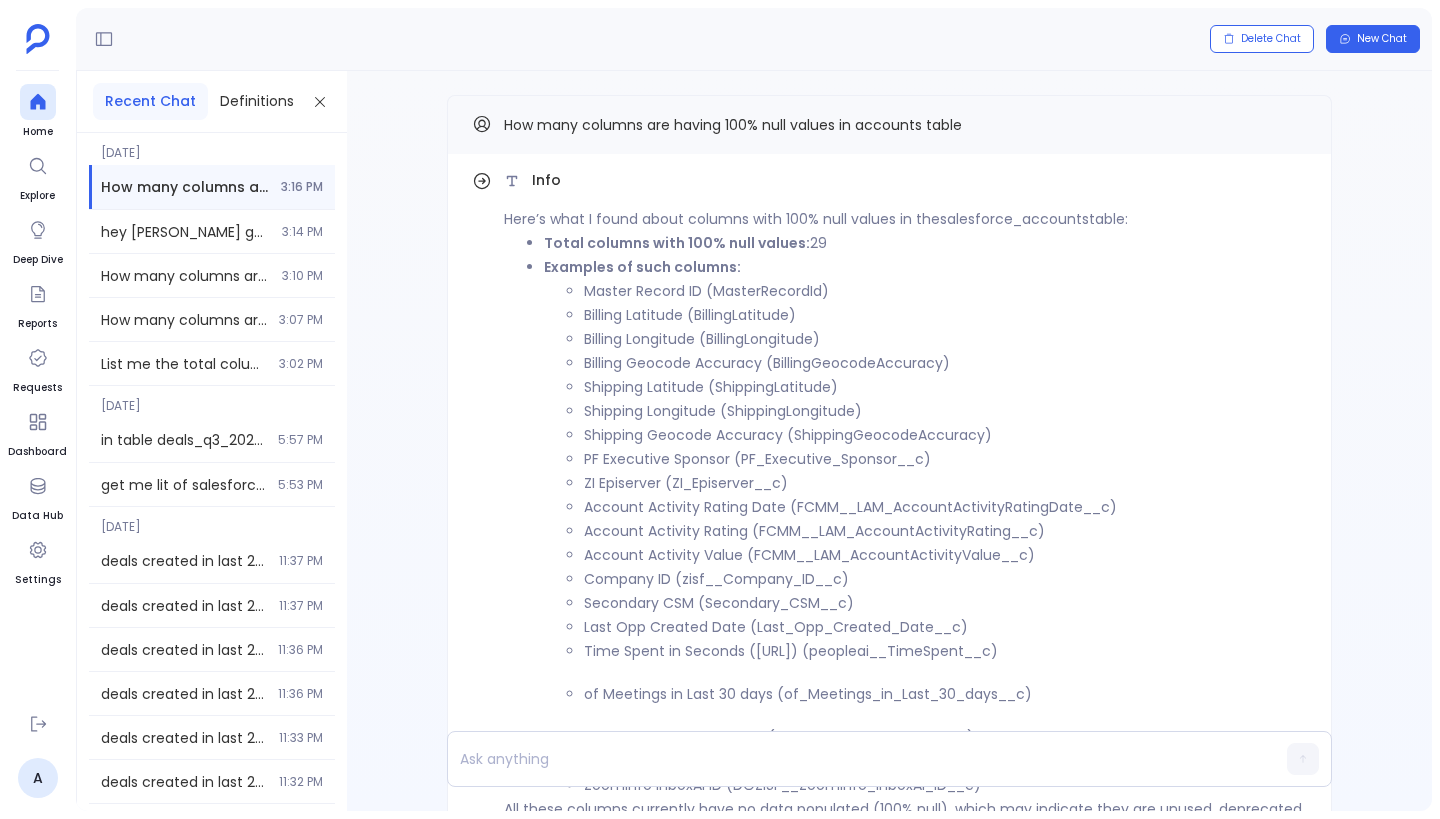scroll, scrollTop: 0, scrollLeft: 0, axis: both 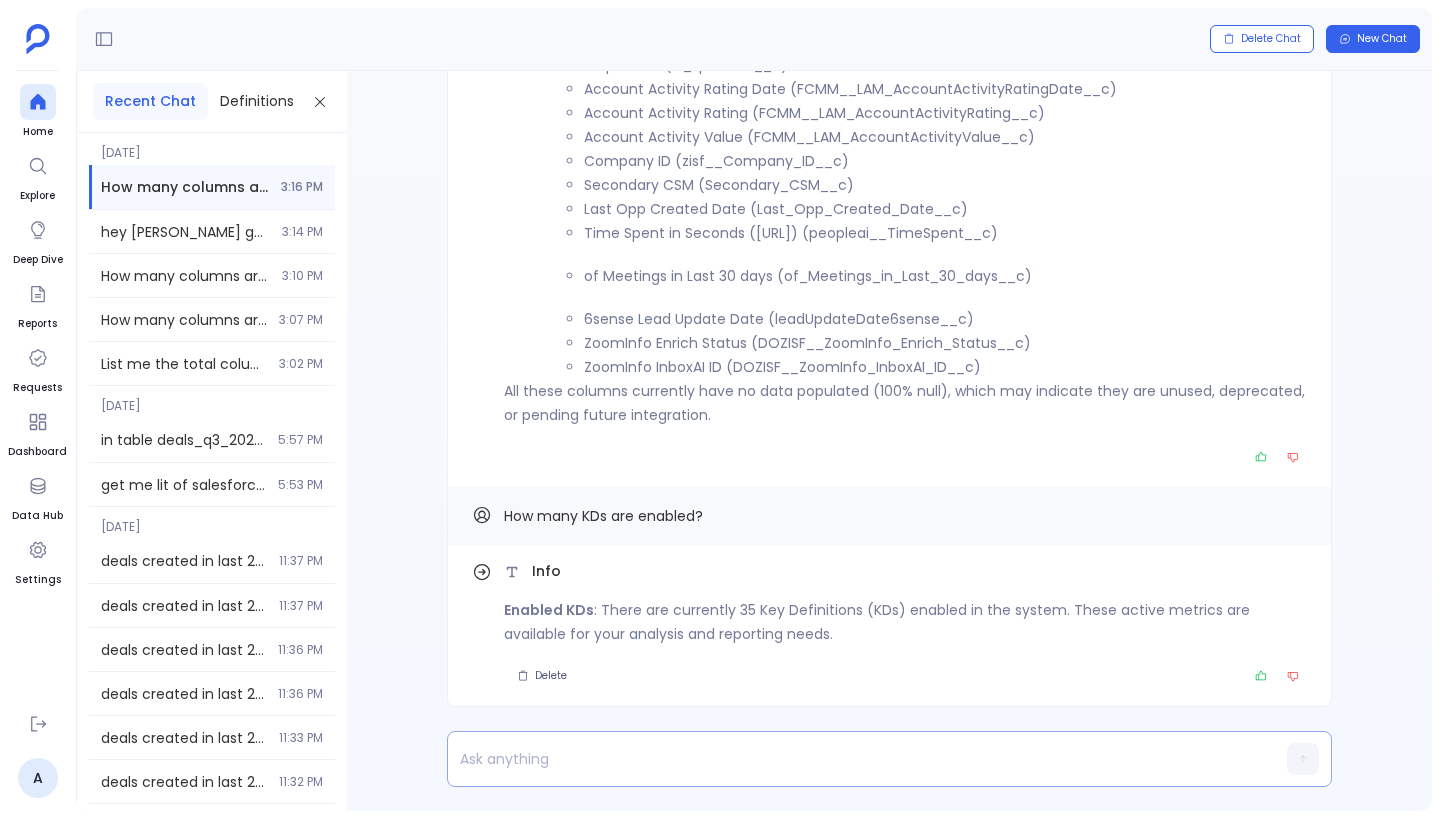 click at bounding box center (851, 759) 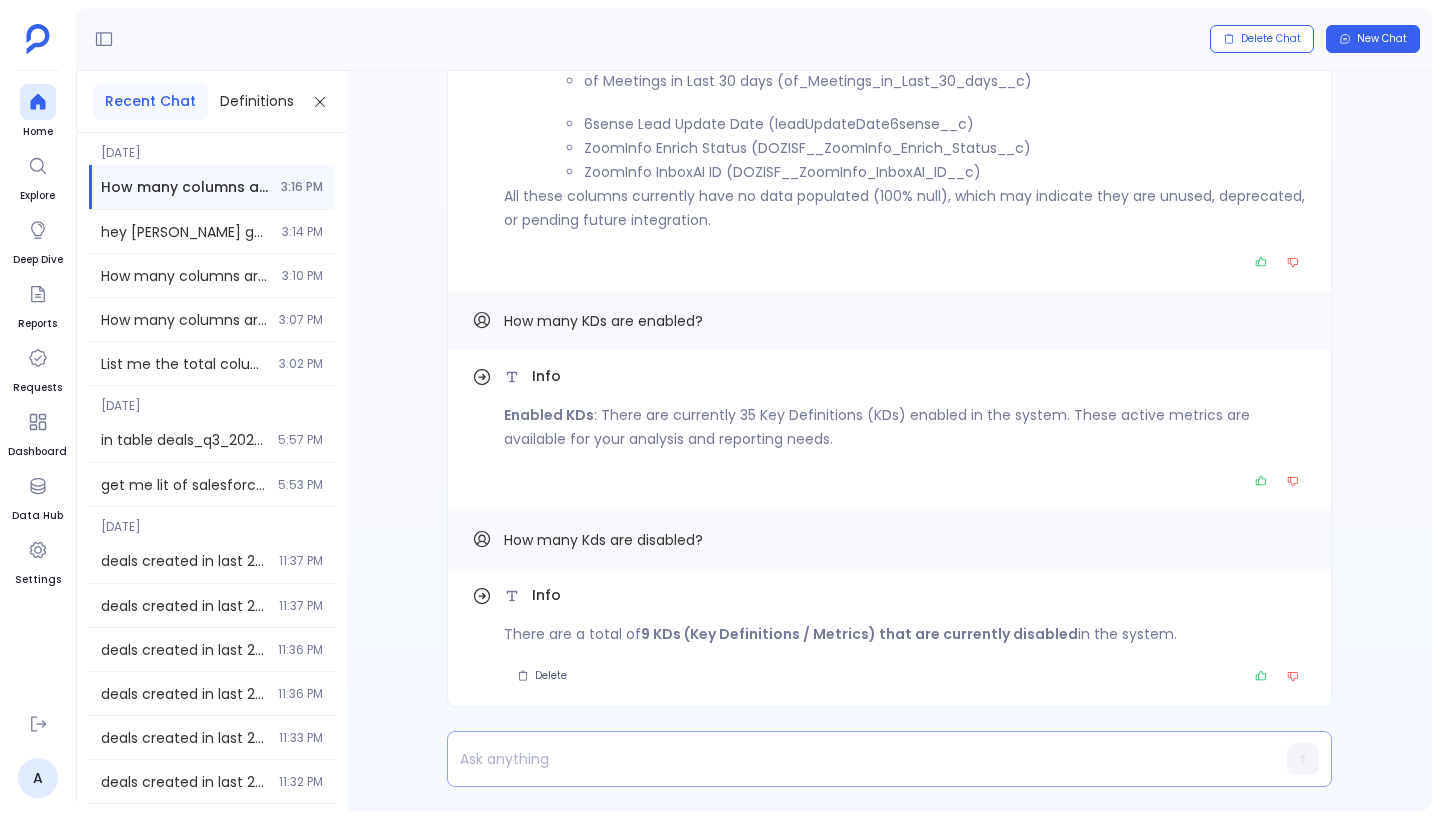 click at bounding box center [851, 759] 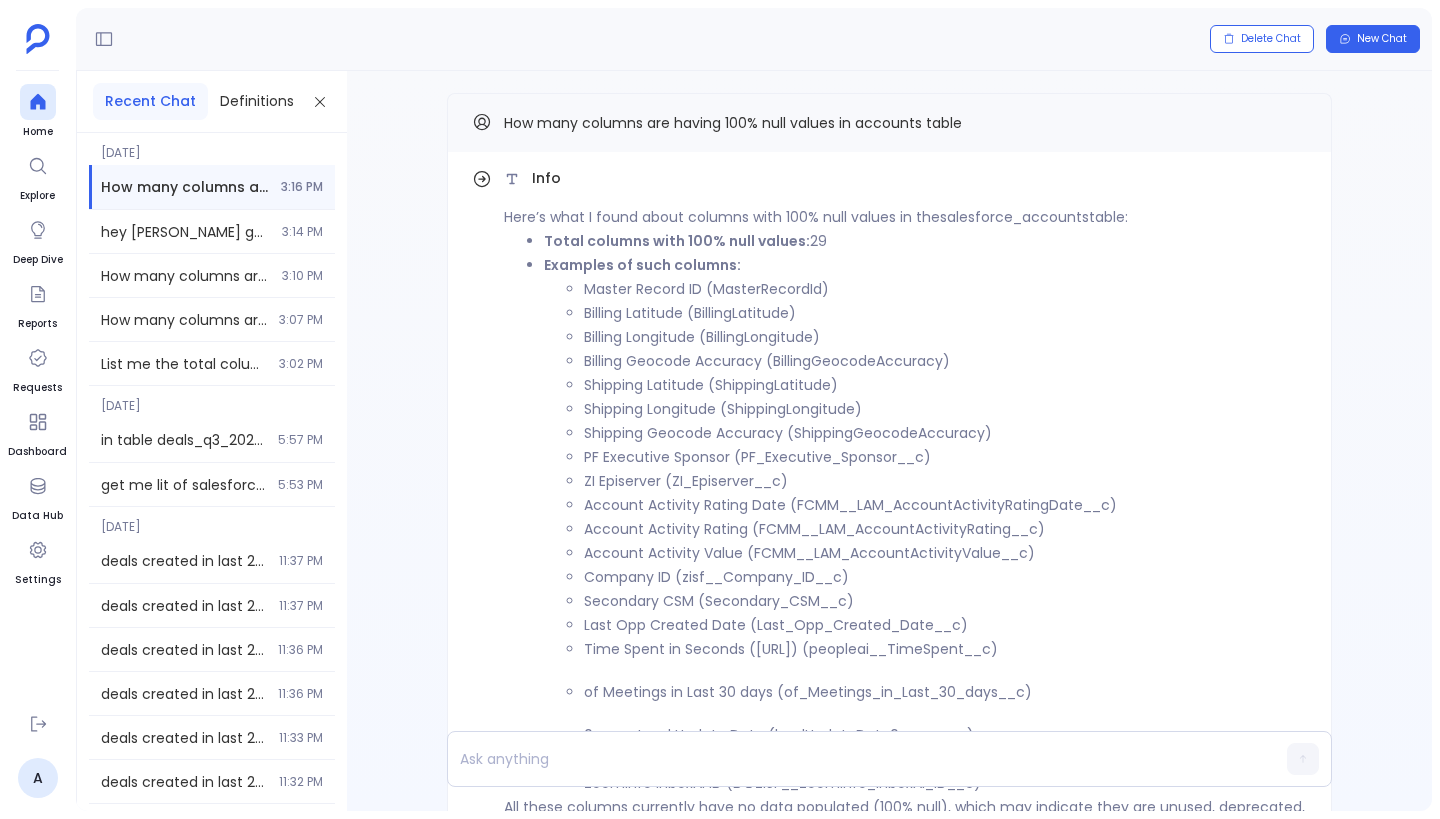scroll, scrollTop: -1368, scrollLeft: 0, axis: vertical 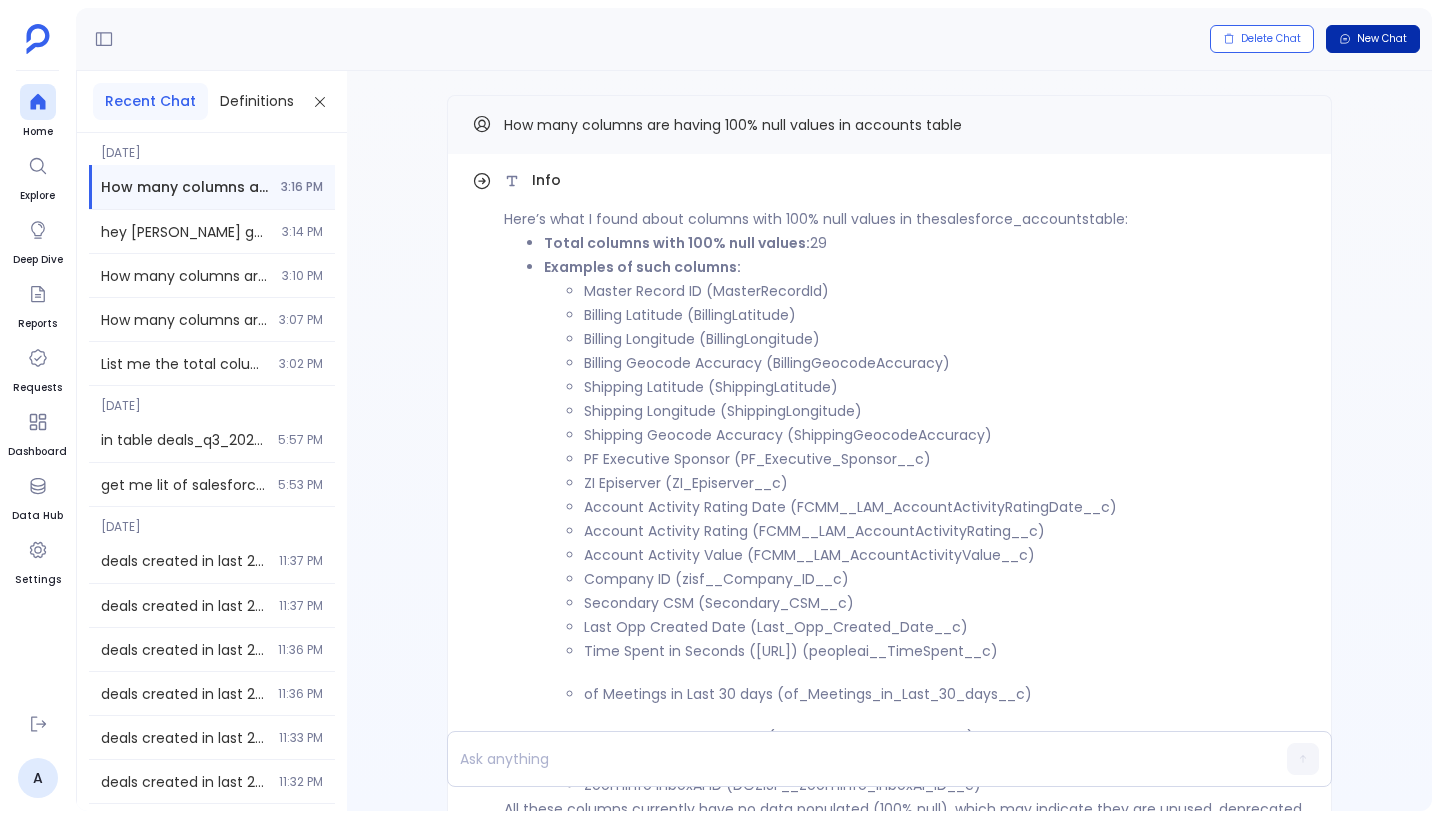click on "New Chat" at bounding box center [1373, 39] 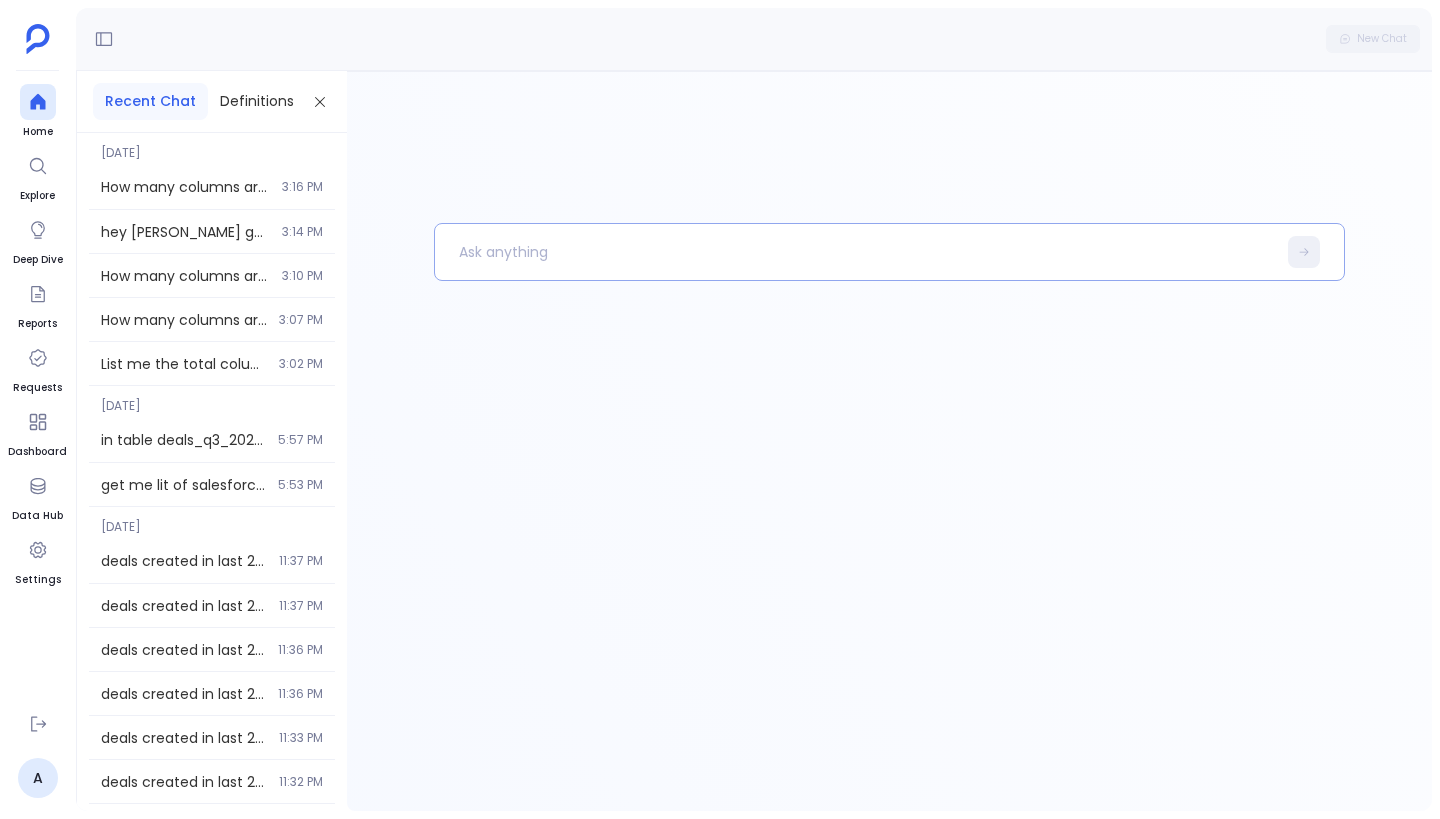 click at bounding box center (855, 252) 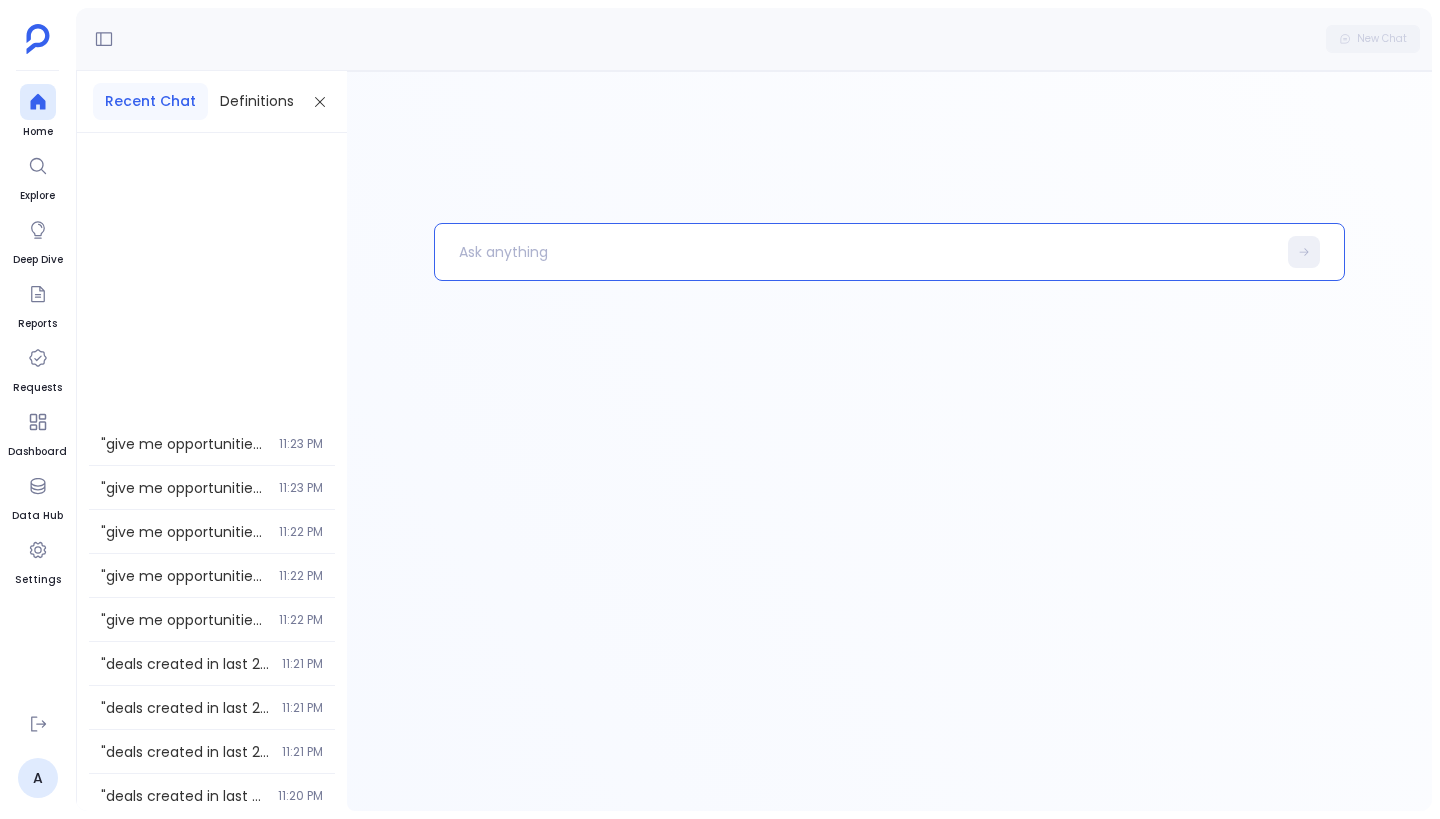 scroll, scrollTop: 0, scrollLeft: 0, axis: both 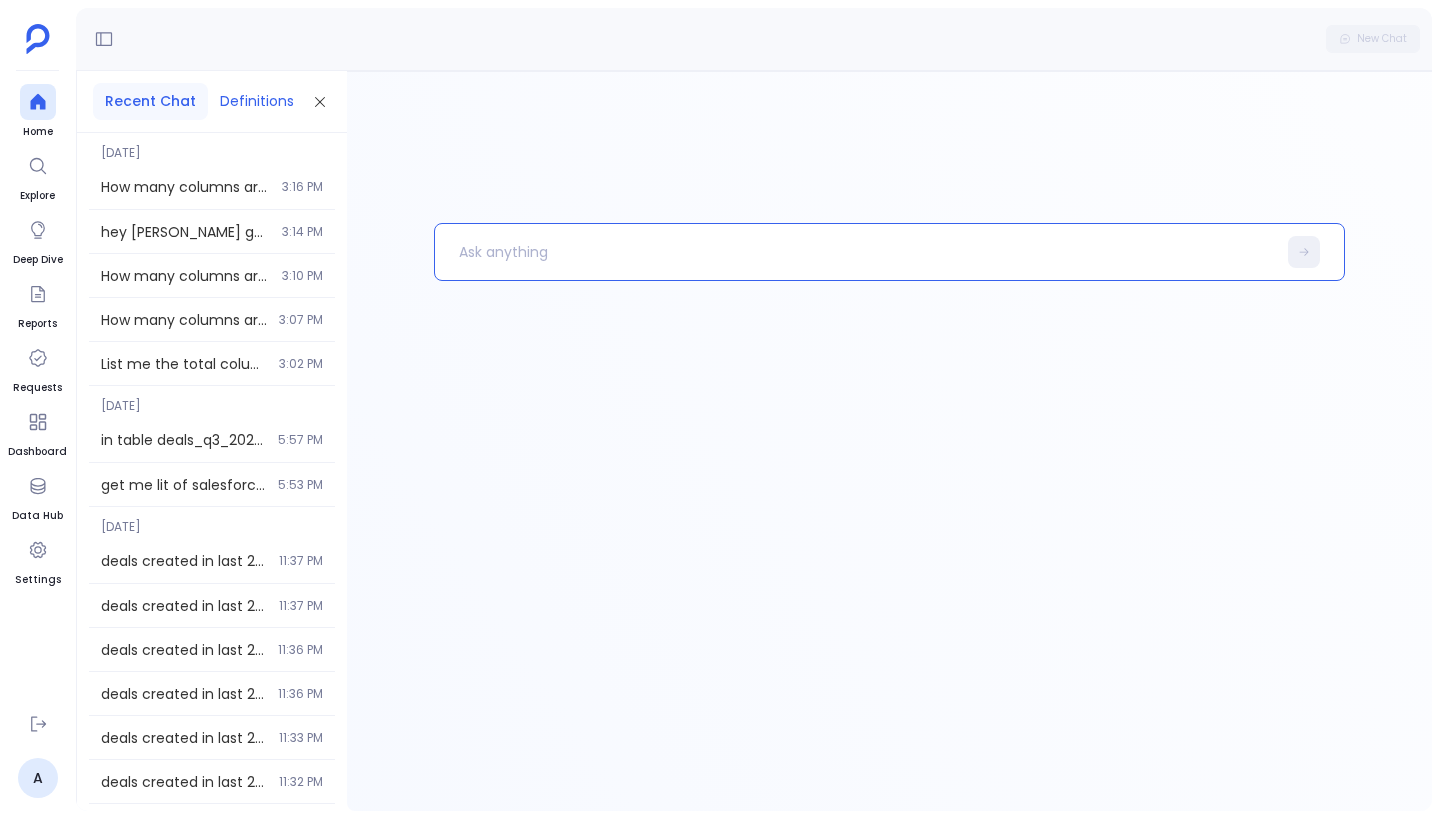 click on "Definitions" at bounding box center [257, 101] 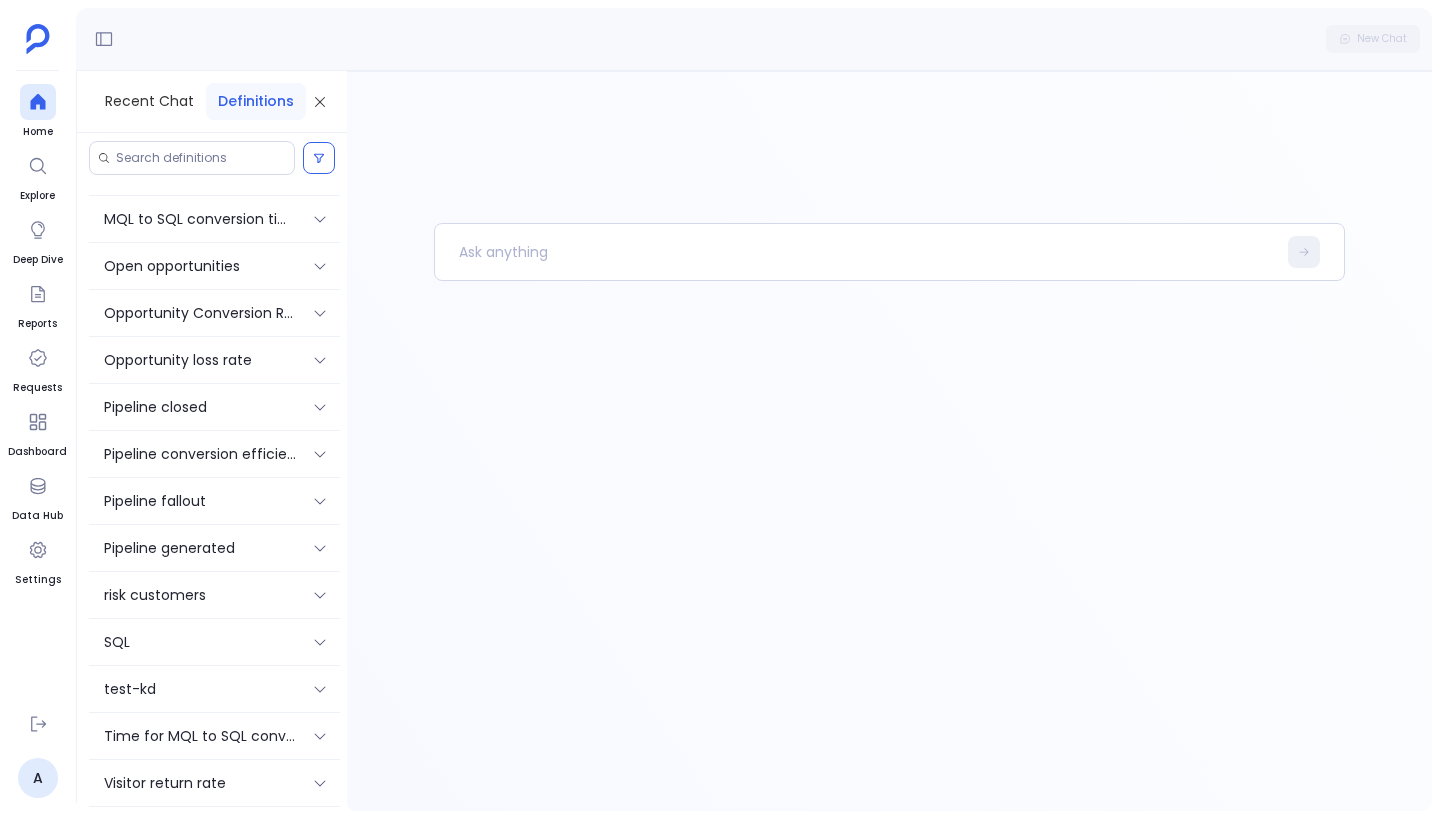 scroll, scrollTop: 0, scrollLeft: 0, axis: both 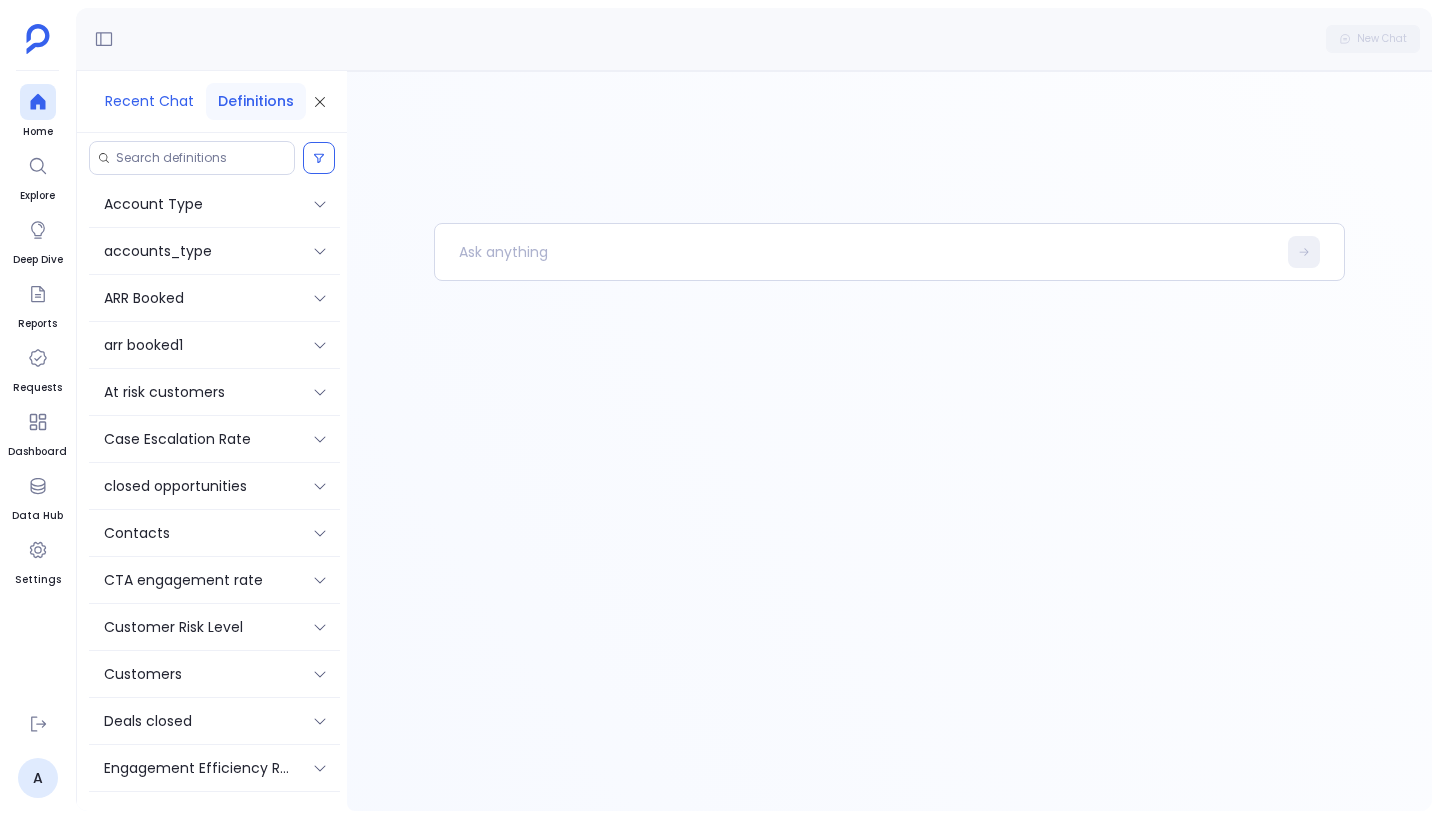 click on "Recent Chat" at bounding box center (149, 101) 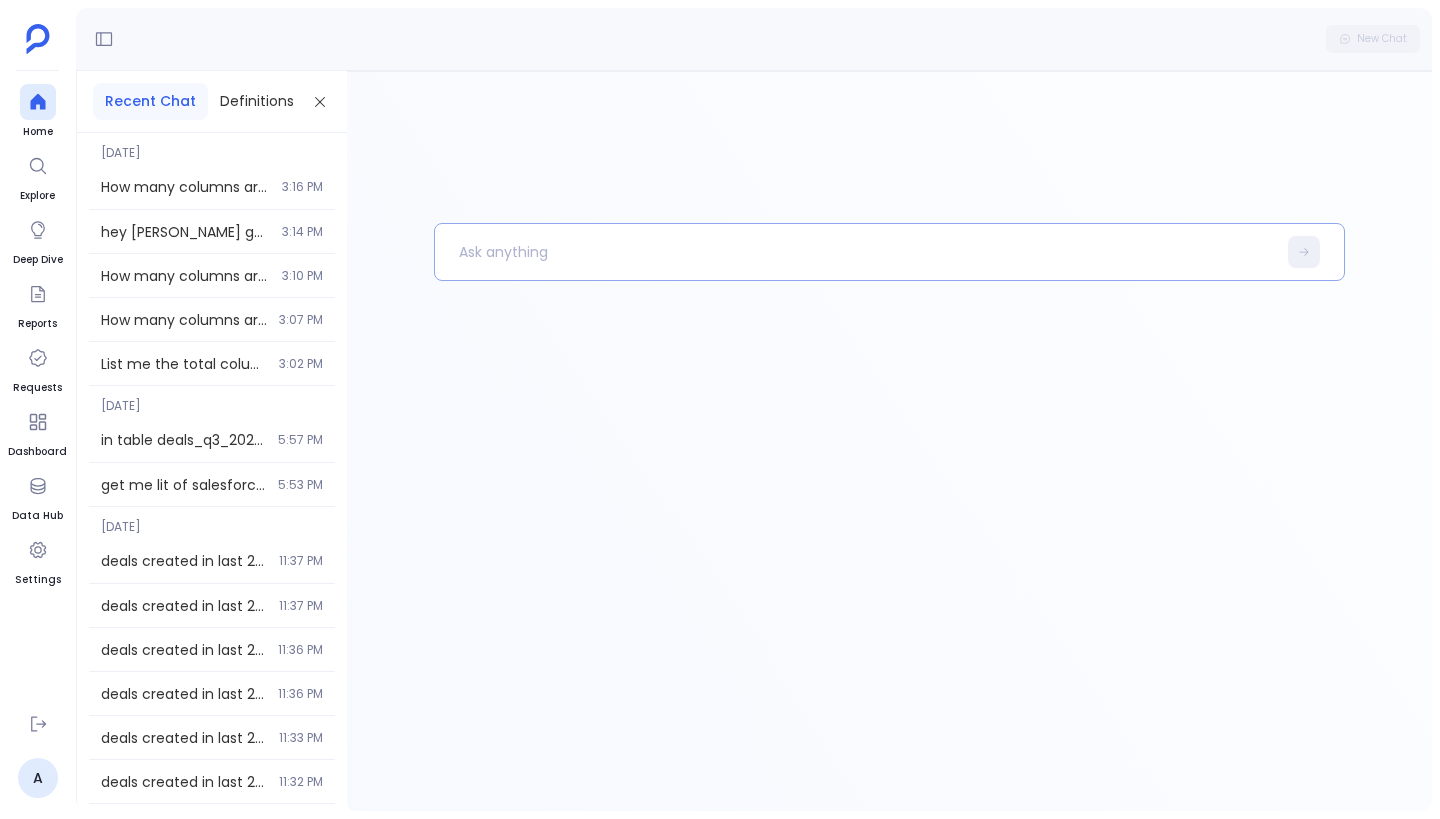 click at bounding box center [855, 252] 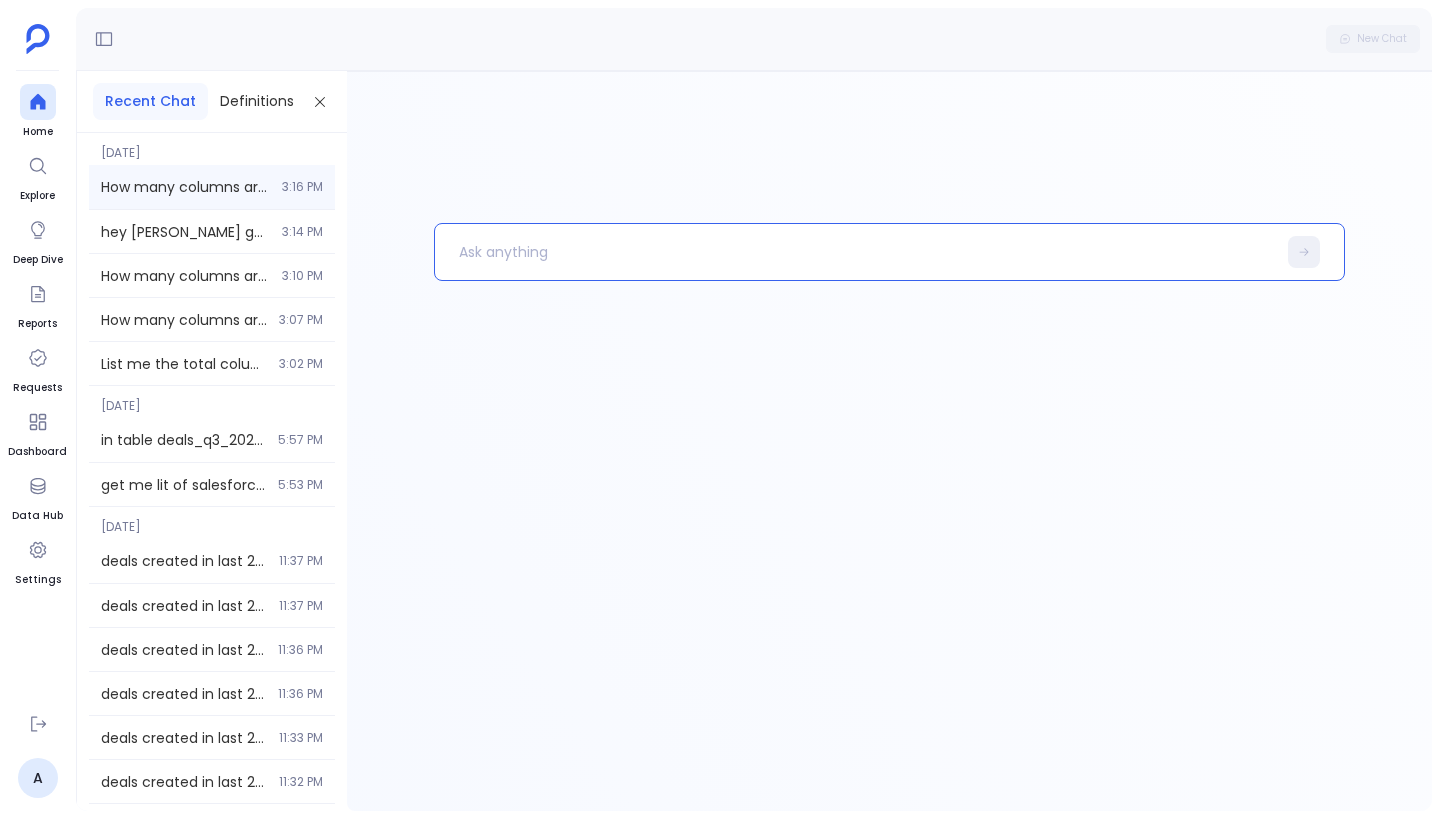 click on "How many columns are having 100% null values in accounts table 3:16 PM" at bounding box center [212, 187] 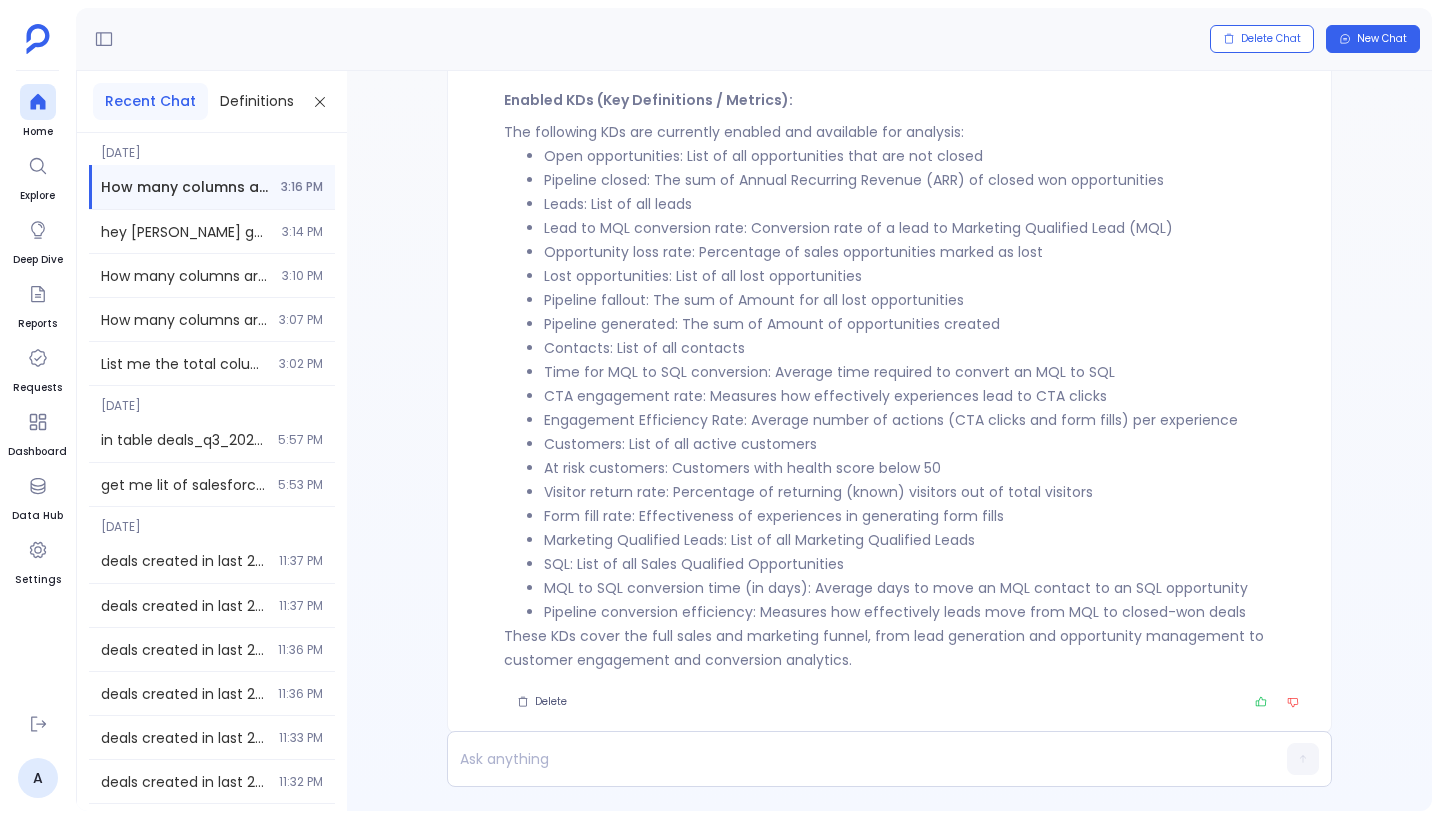 scroll, scrollTop: -47, scrollLeft: 0, axis: vertical 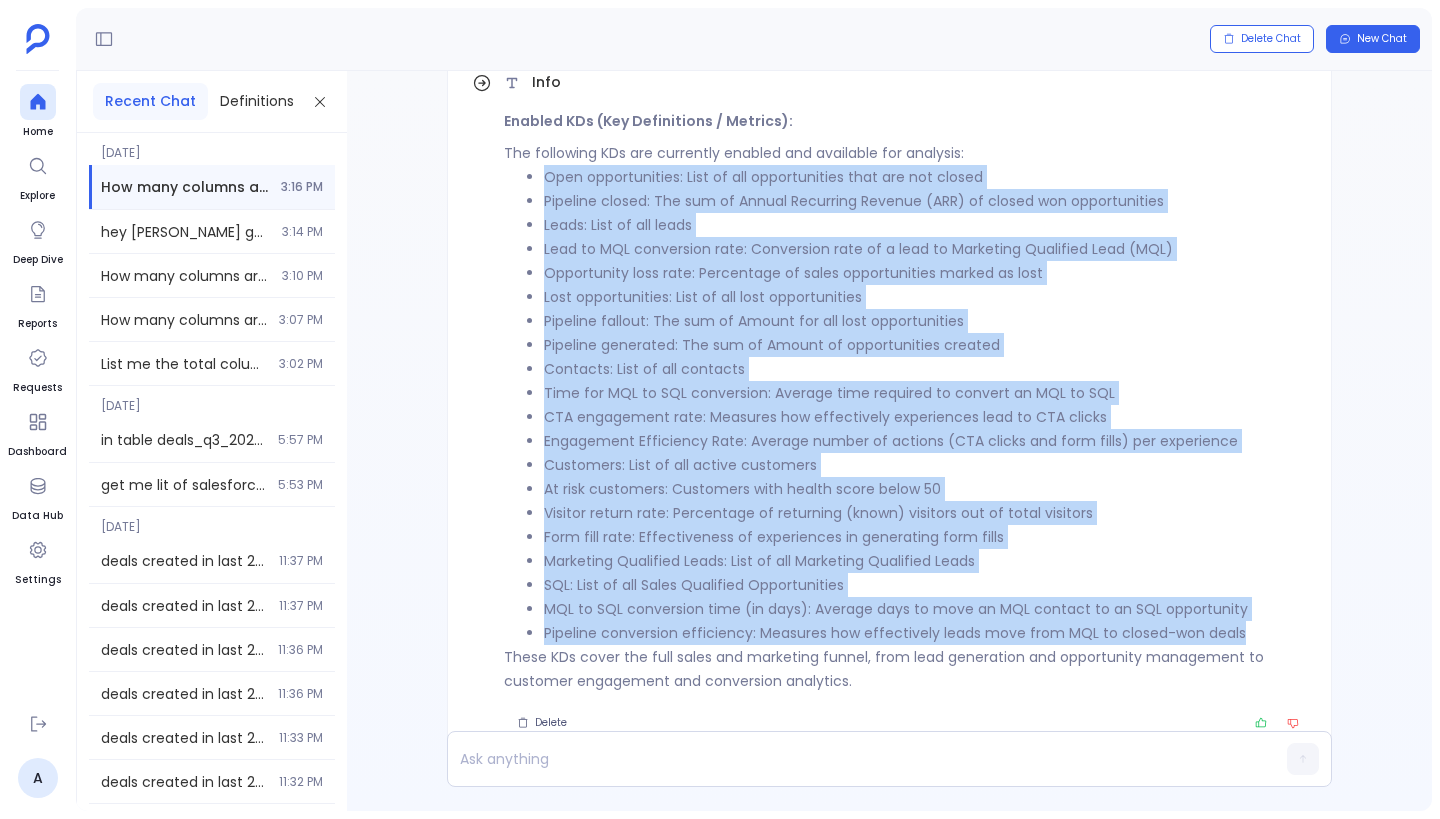 drag, startPoint x: 1240, startPoint y: 636, endPoint x: 548, endPoint y: 175, distance: 831.49567 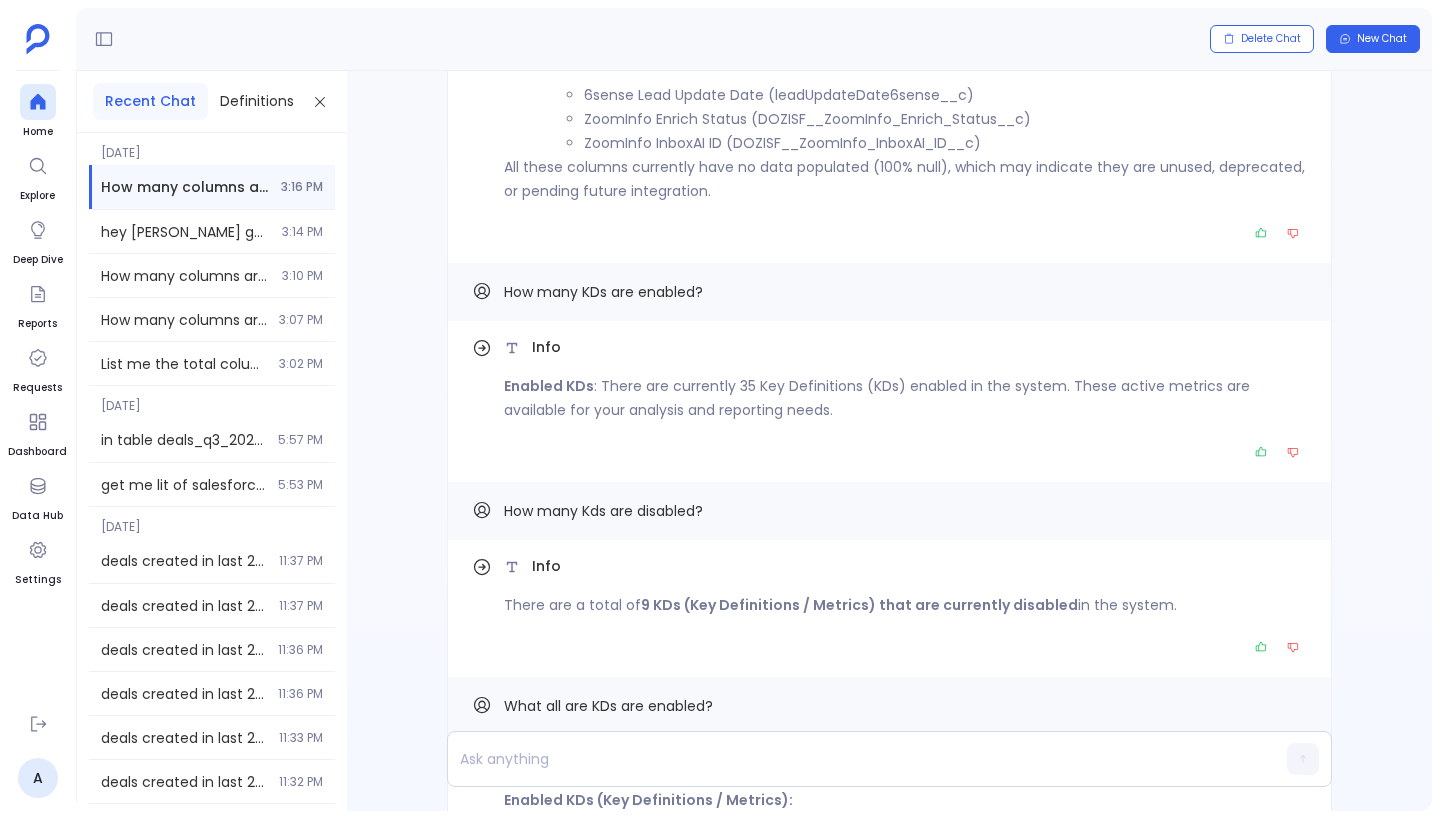 scroll, scrollTop: 0, scrollLeft: 0, axis: both 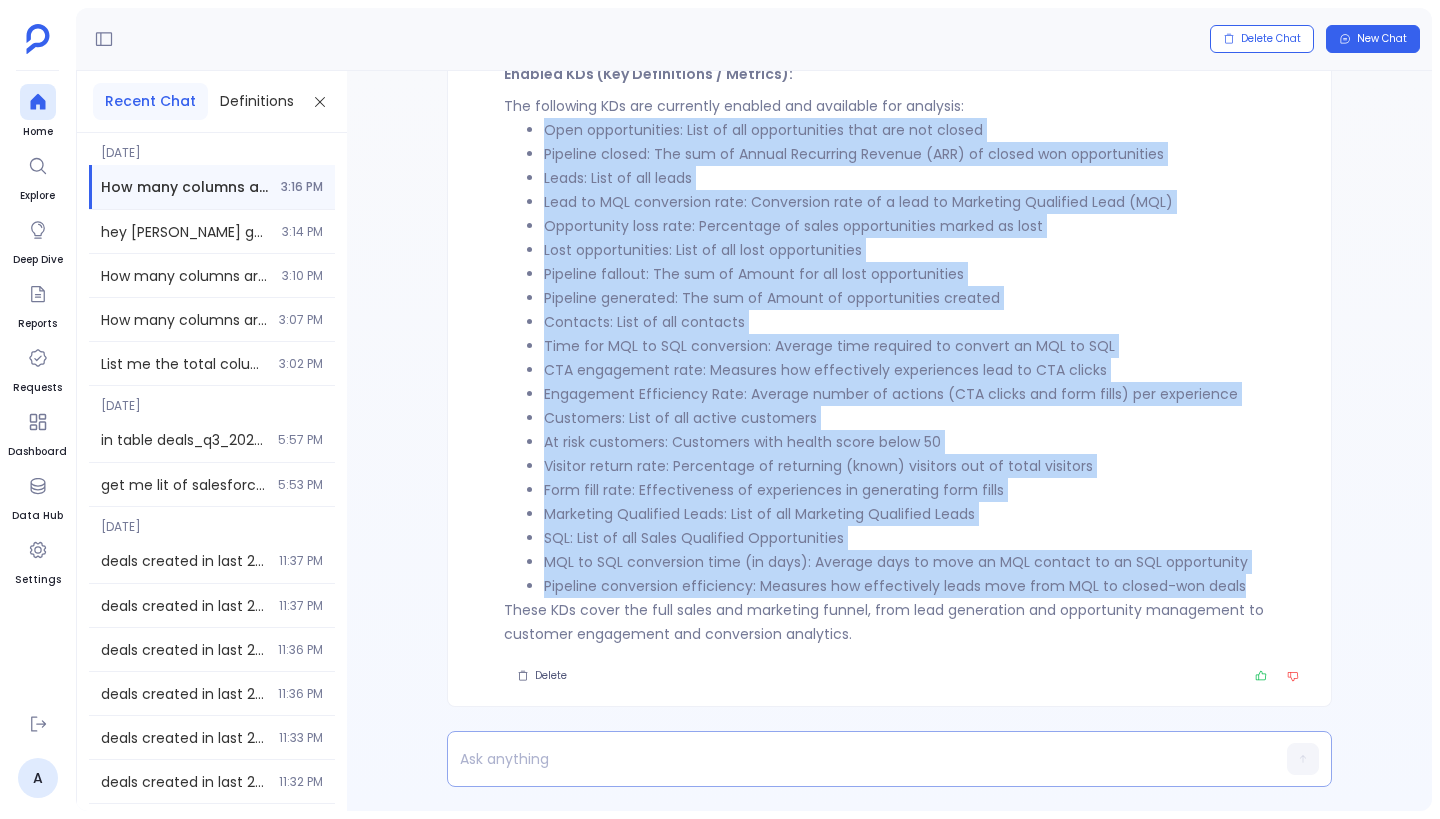 click at bounding box center [851, 759] 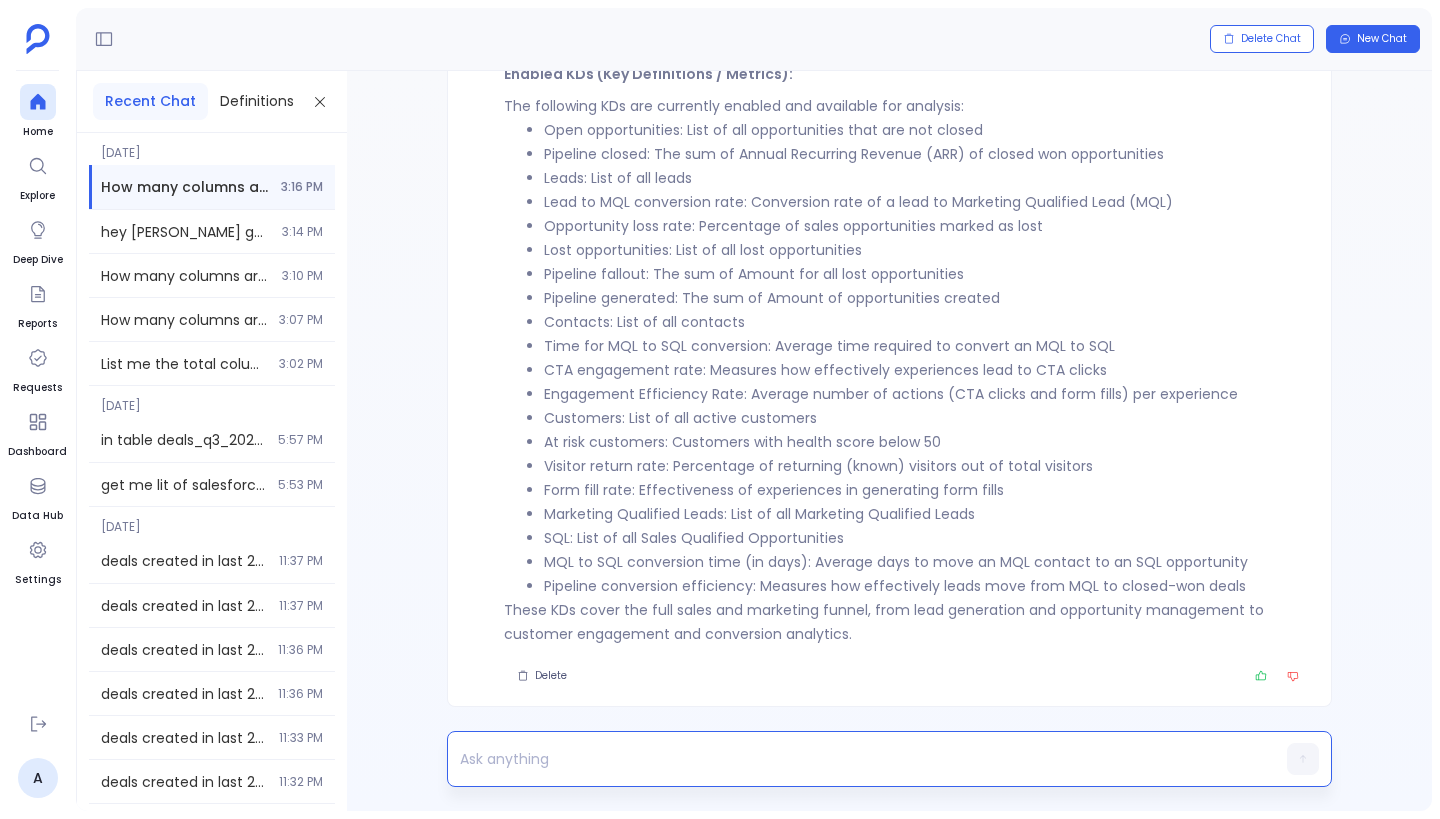 type 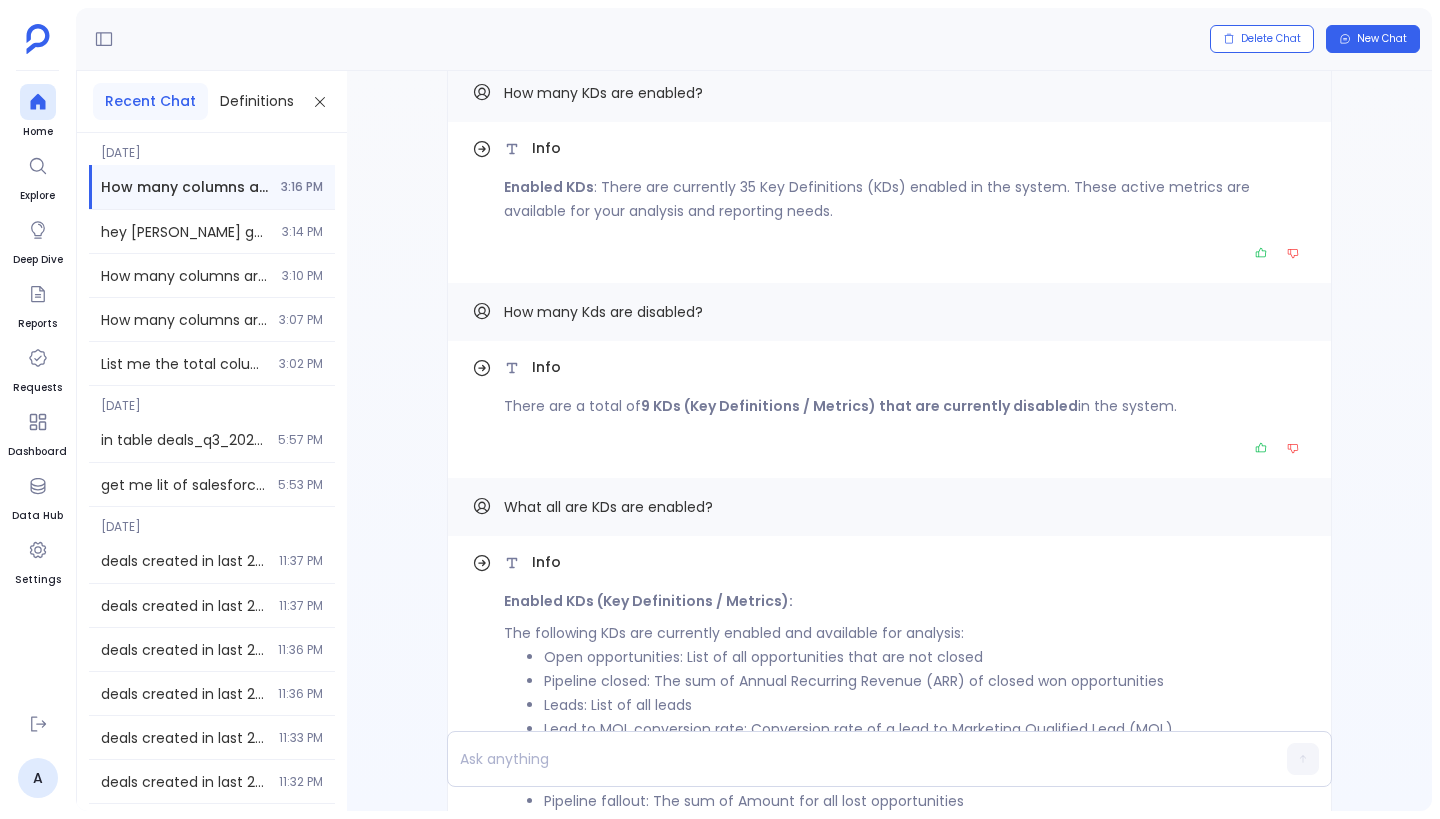 scroll, scrollTop: -922, scrollLeft: 0, axis: vertical 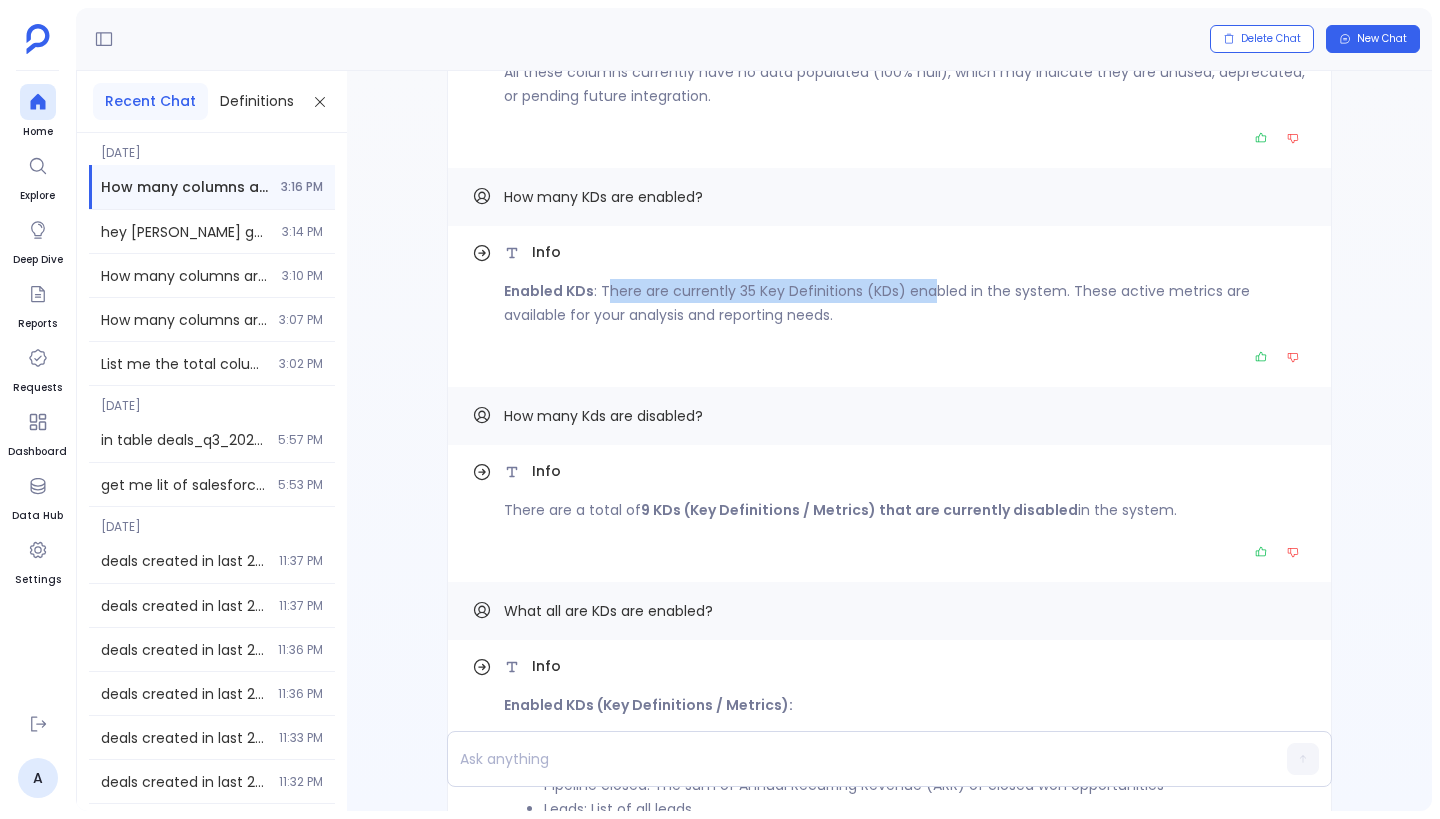 drag, startPoint x: 605, startPoint y: 289, endPoint x: 927, endPoint y: 300, distance: 322.18784 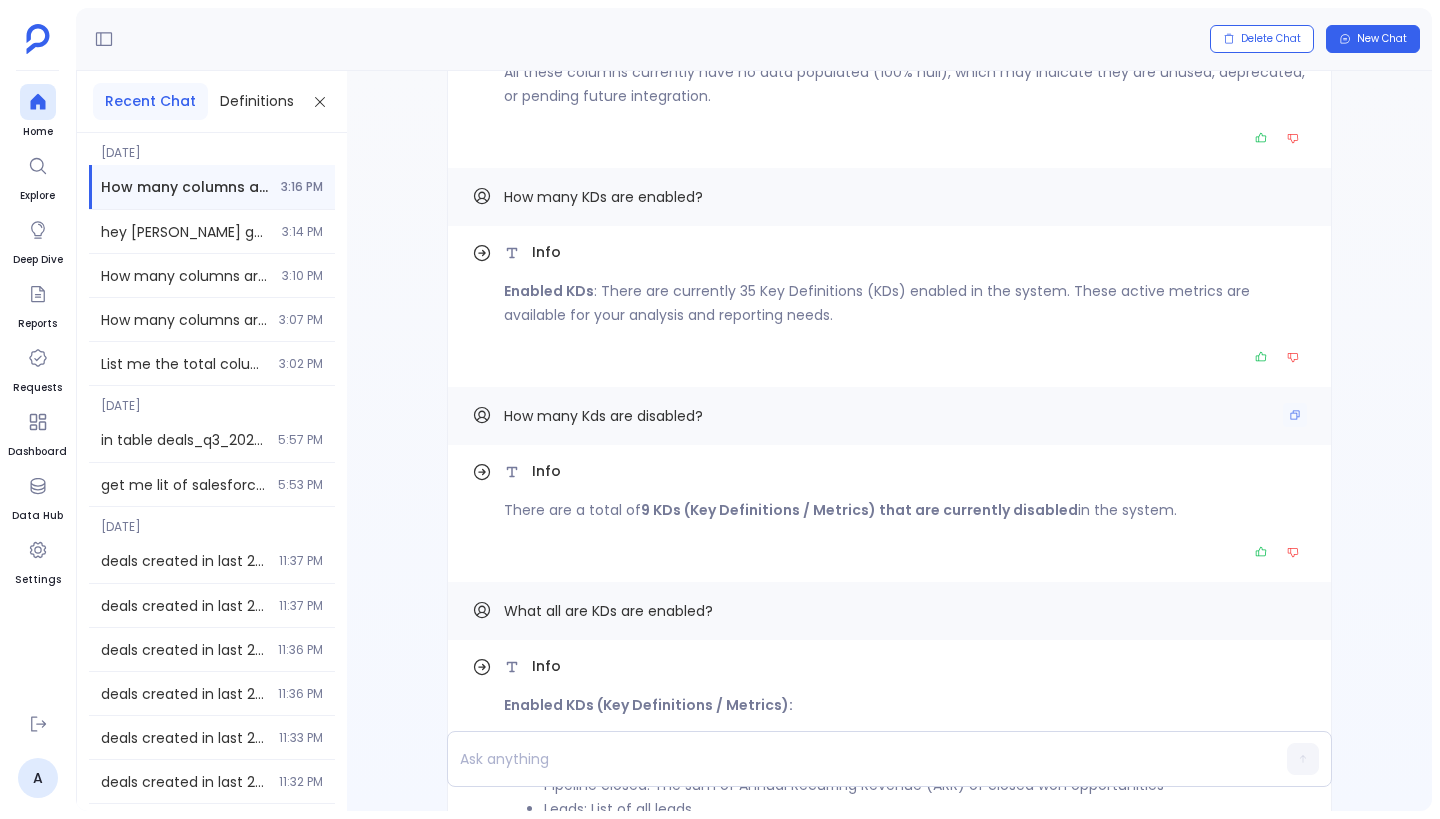 click on "How many Kds are disabled?" at bounding box center (889, 416) 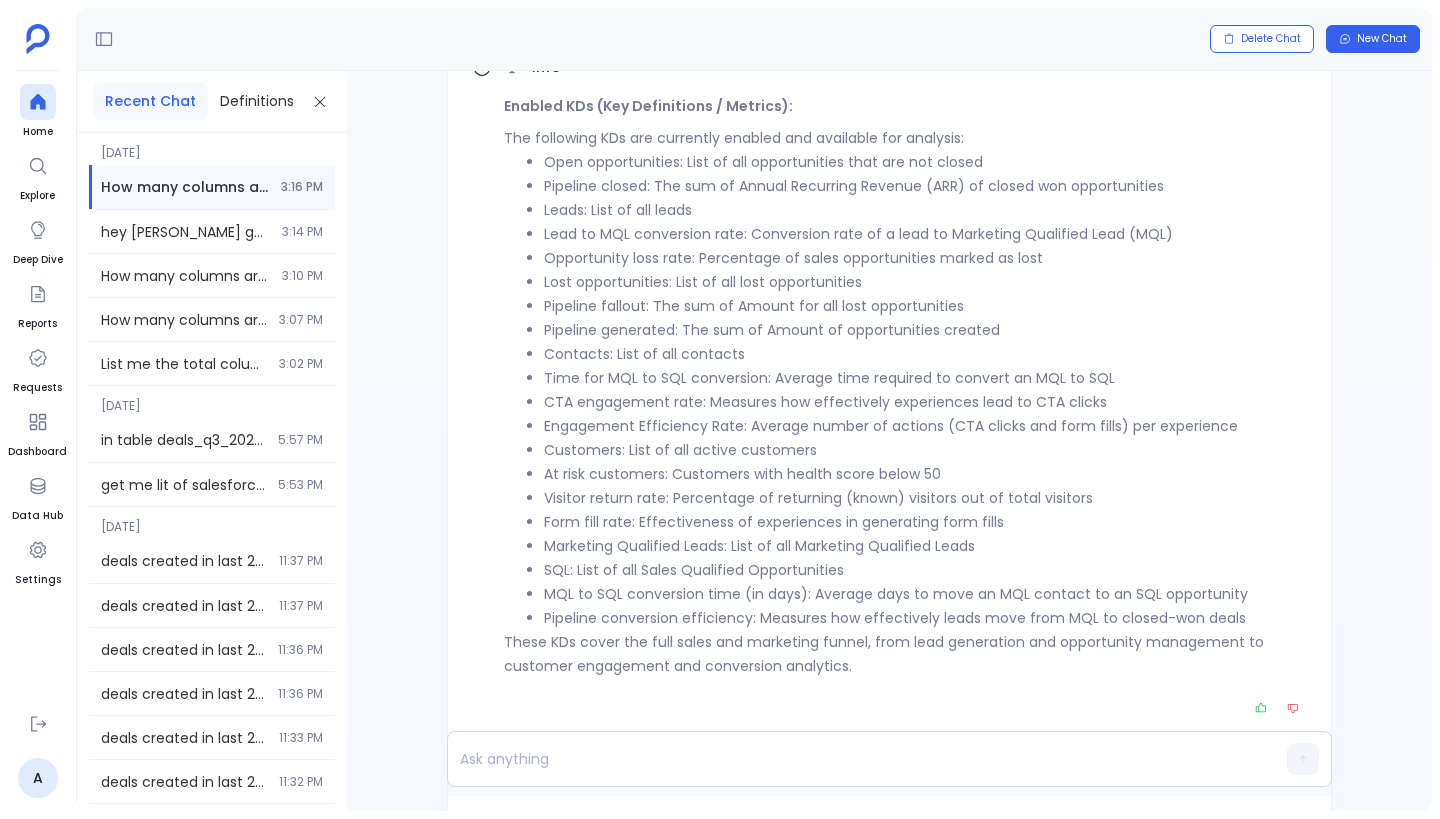scroll, scrollTop: 0, scrollLeft: 0, axis: both 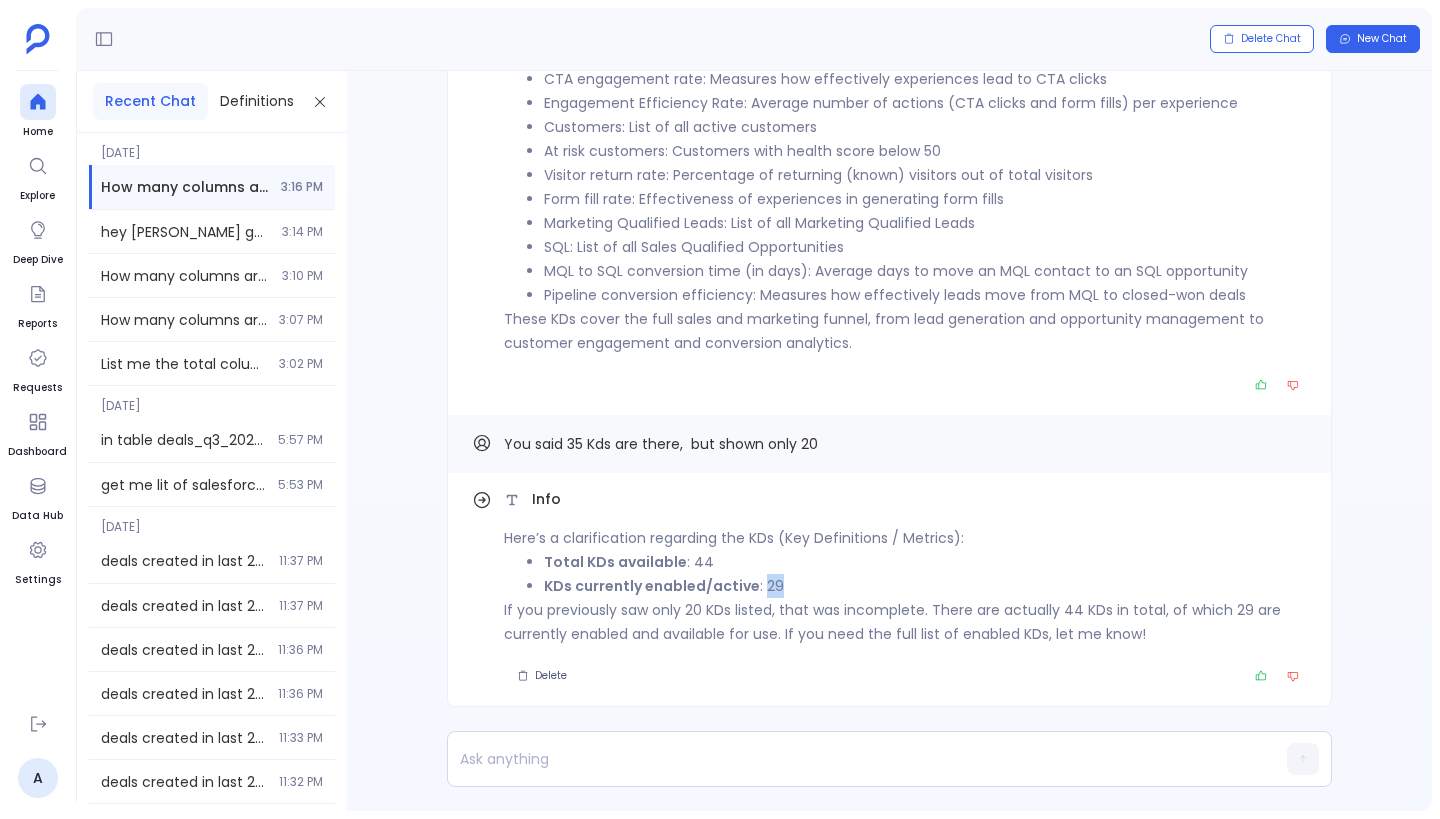drag, startPoint x: 760, startPoint y: 585, endPoint x: 864, endPoint y: 584, distance: 104.00481 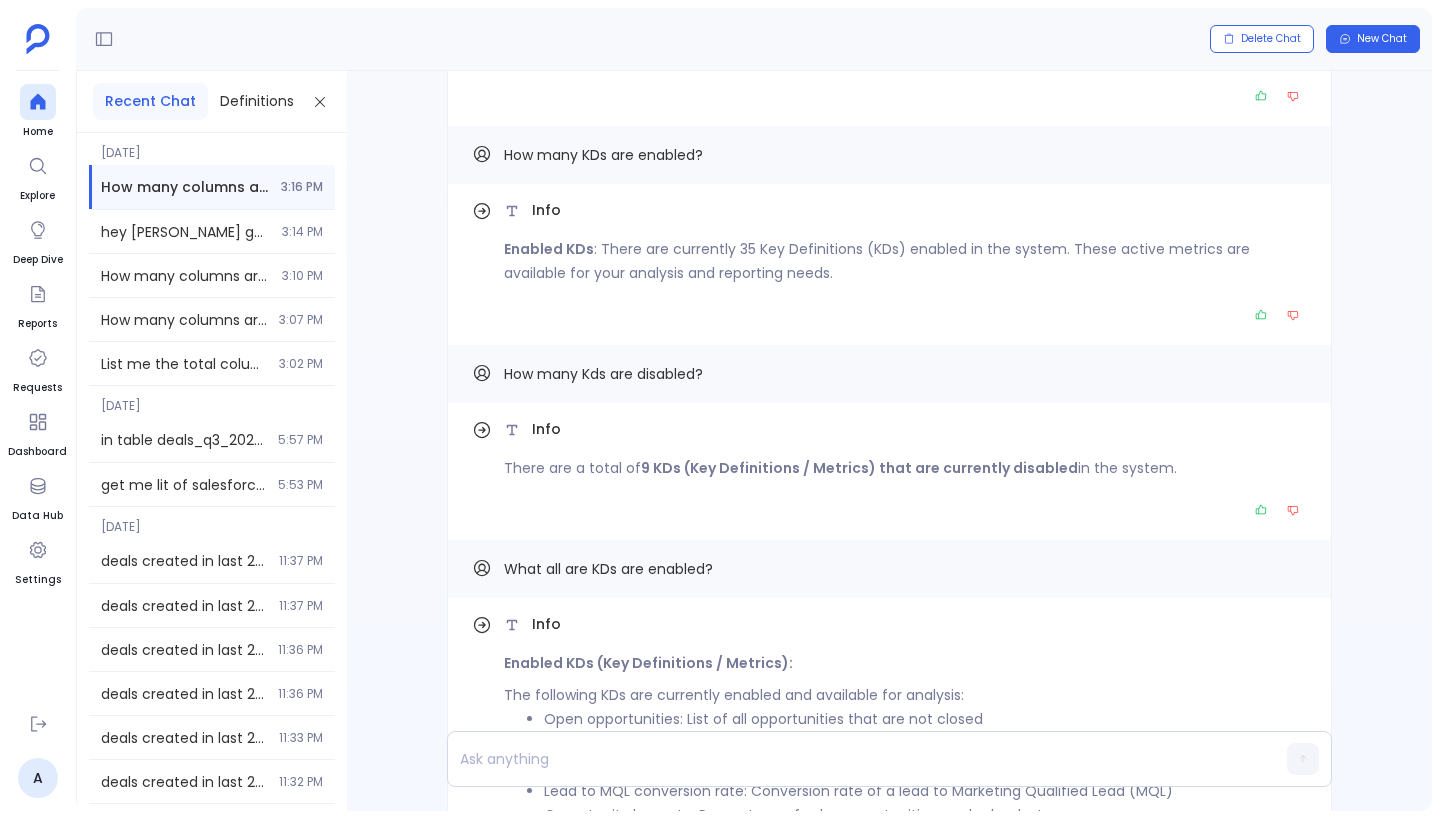 scroll, scrollTop: -916, scrollLeft: 0, axis: vertical 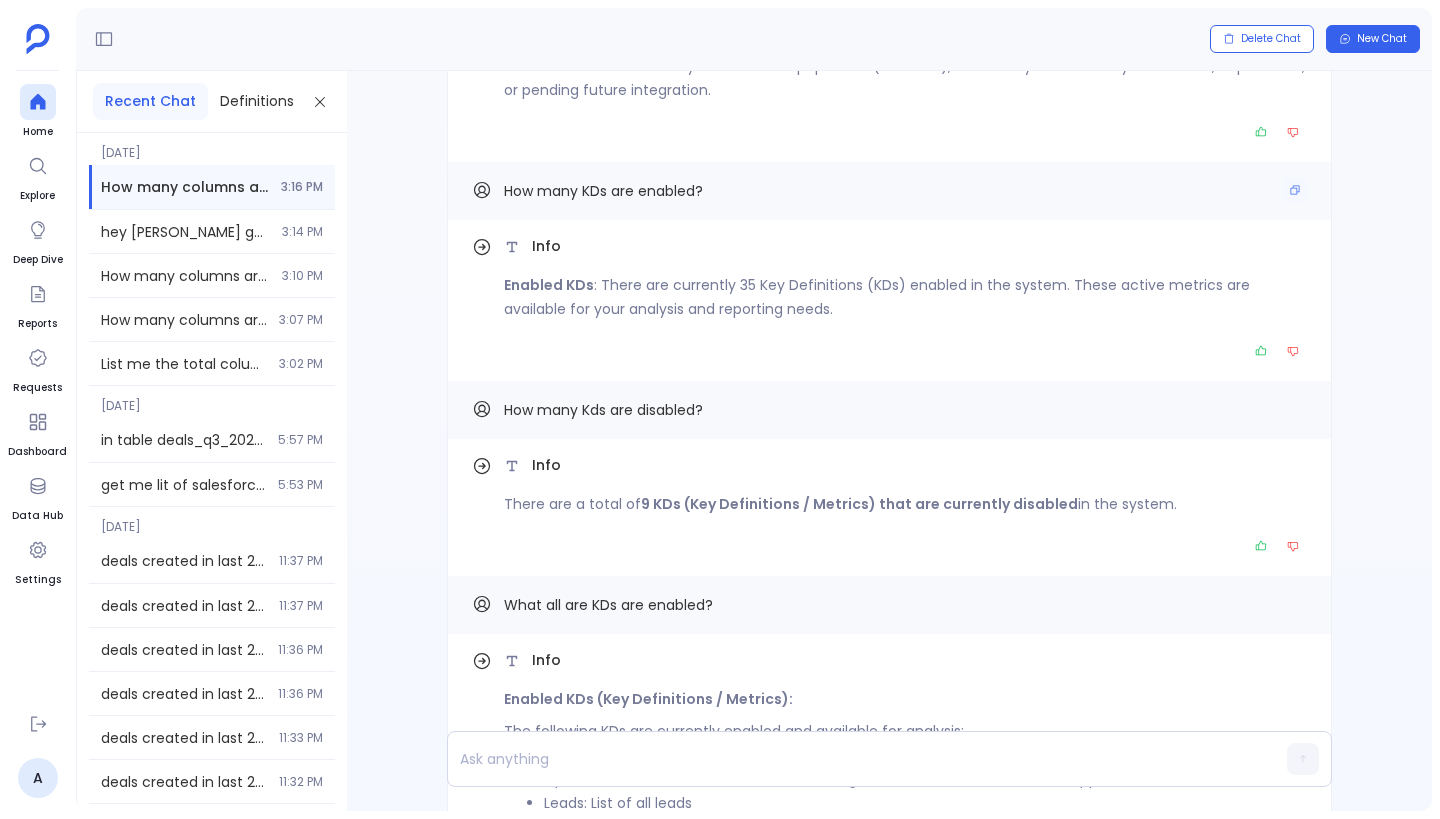 drag, startPoint x: 535, startPoint y: 198, endPoint x: 815, endPoint y: 205, distance: 280.0875 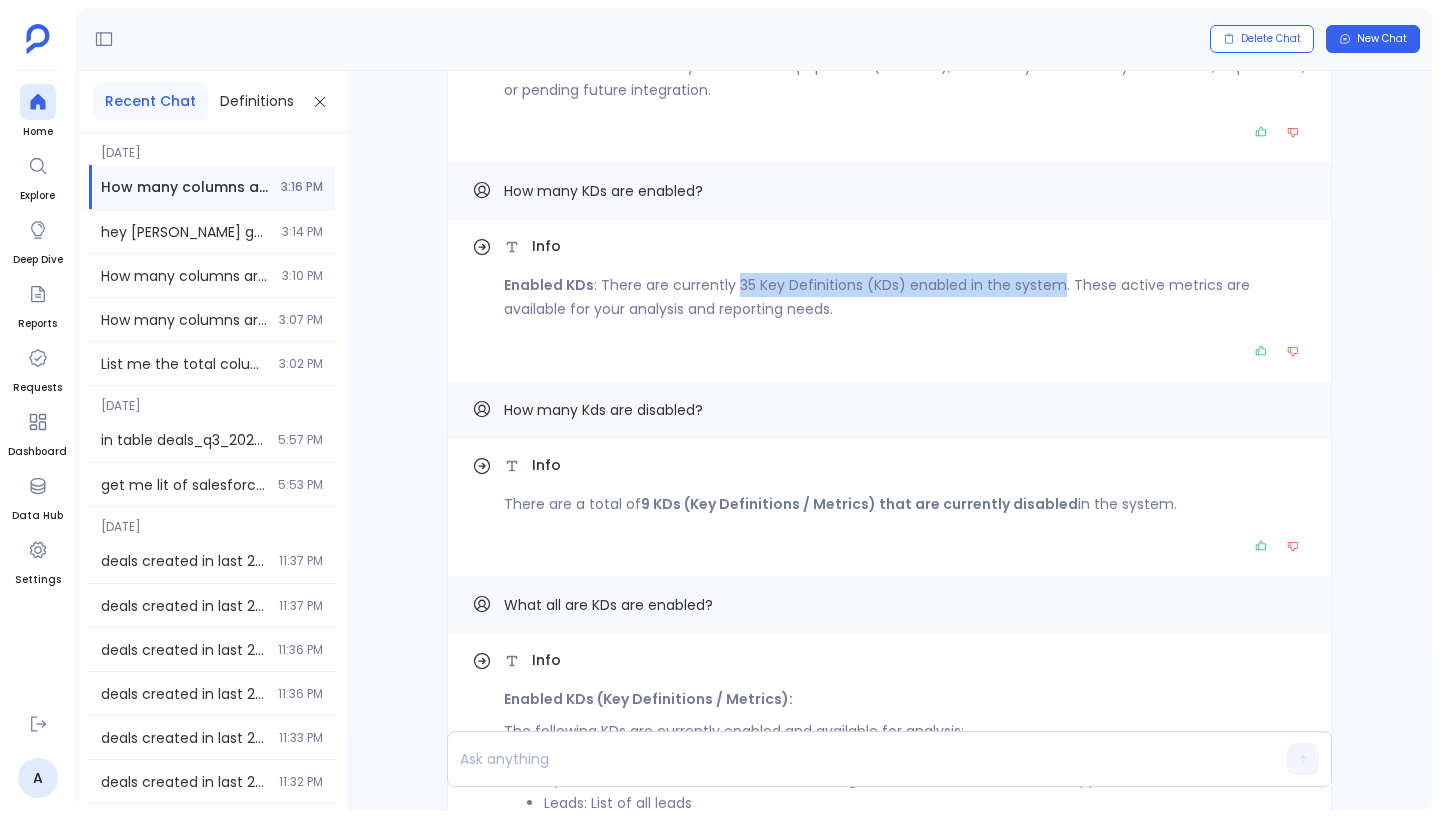 drag, startPoint x: 735, startPoint y: 287, endPoint x: 1058, endPoint y: 288, distance: 323.00156 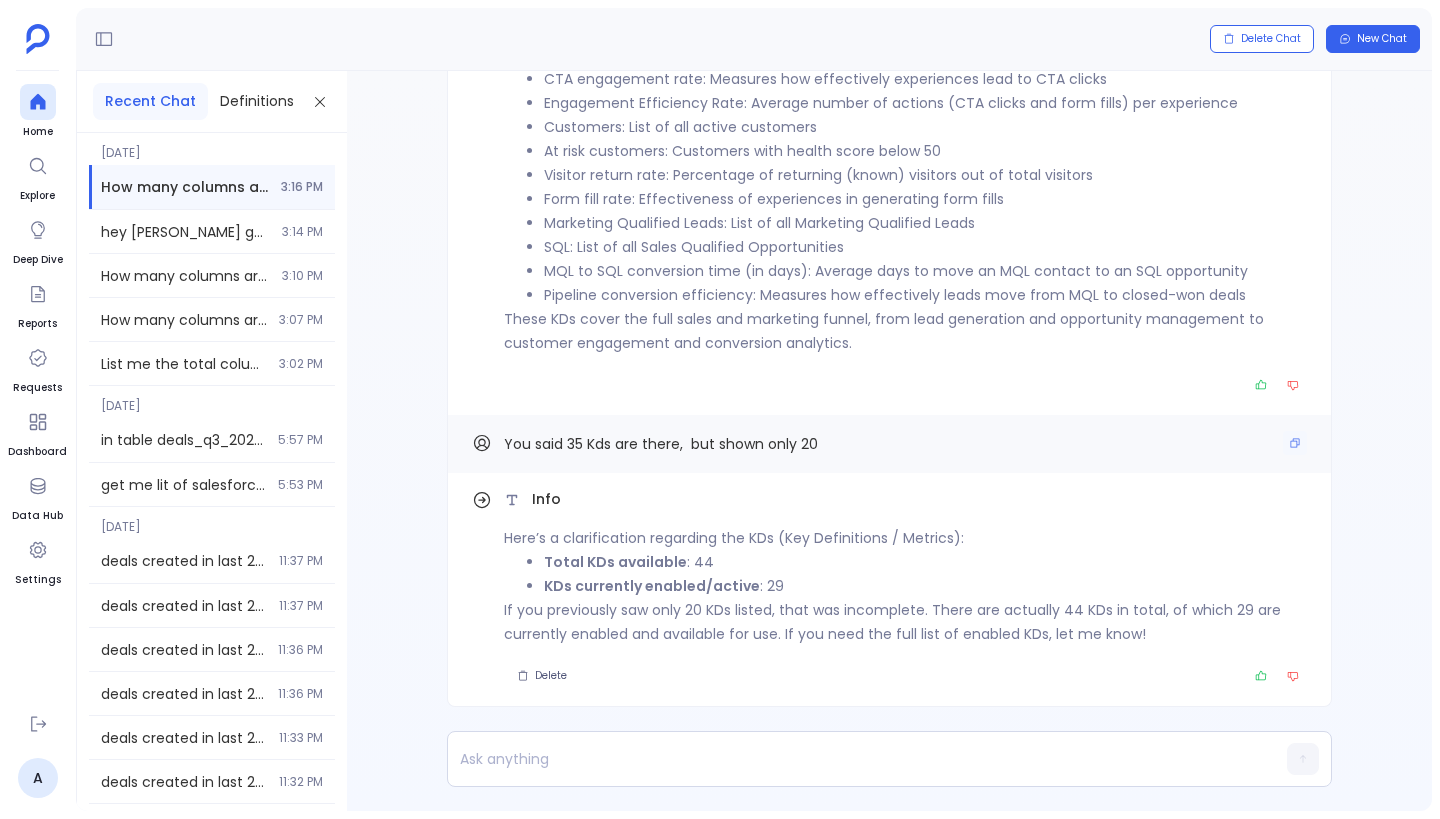 drag, startPoint x: 514, startPoint y: 448, endPoint x: 784, endPoint y: 458, distance: 270.18512 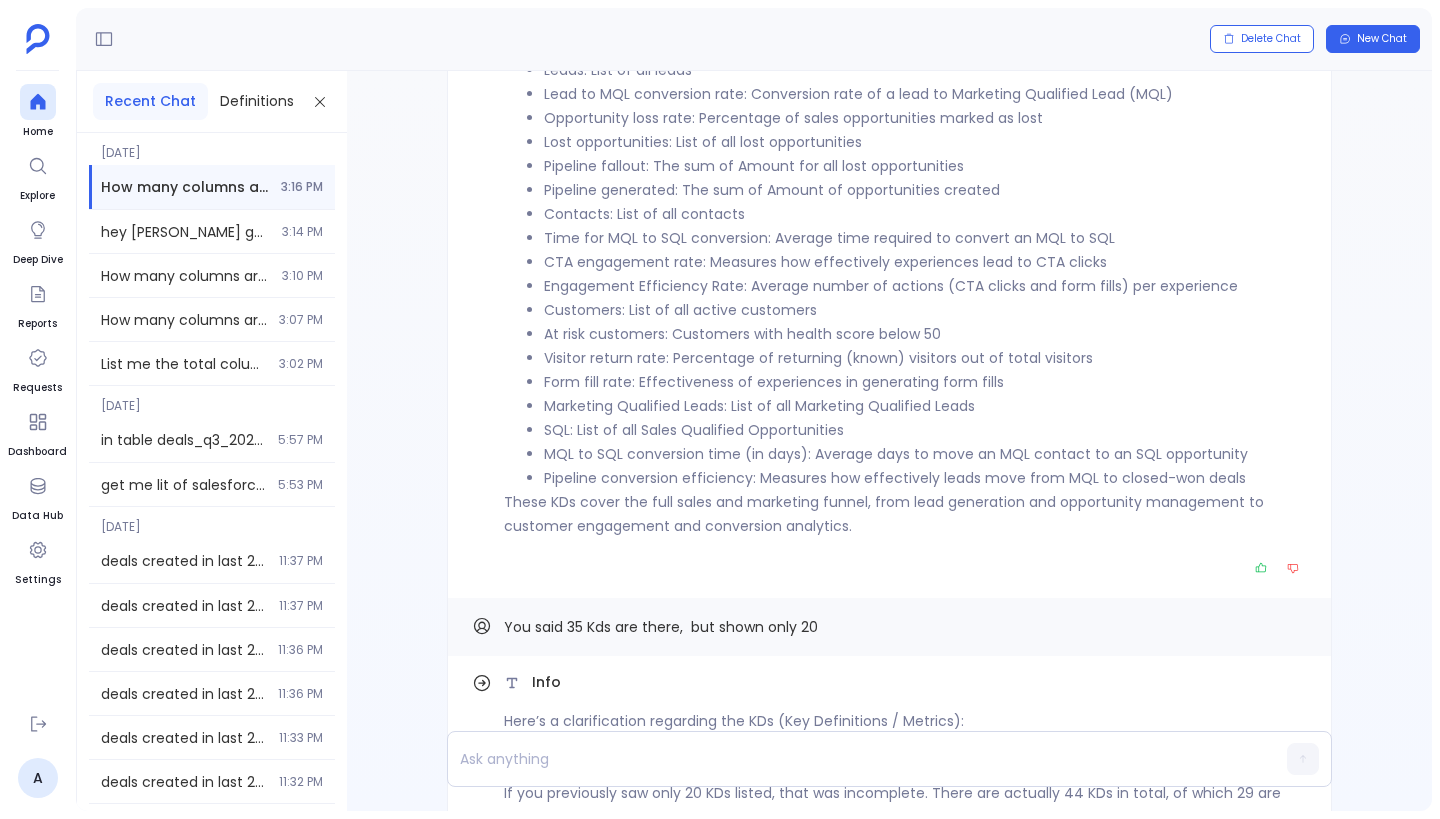 scroll, scrollTop: -206, scrollLeft: 0, axis: vertical 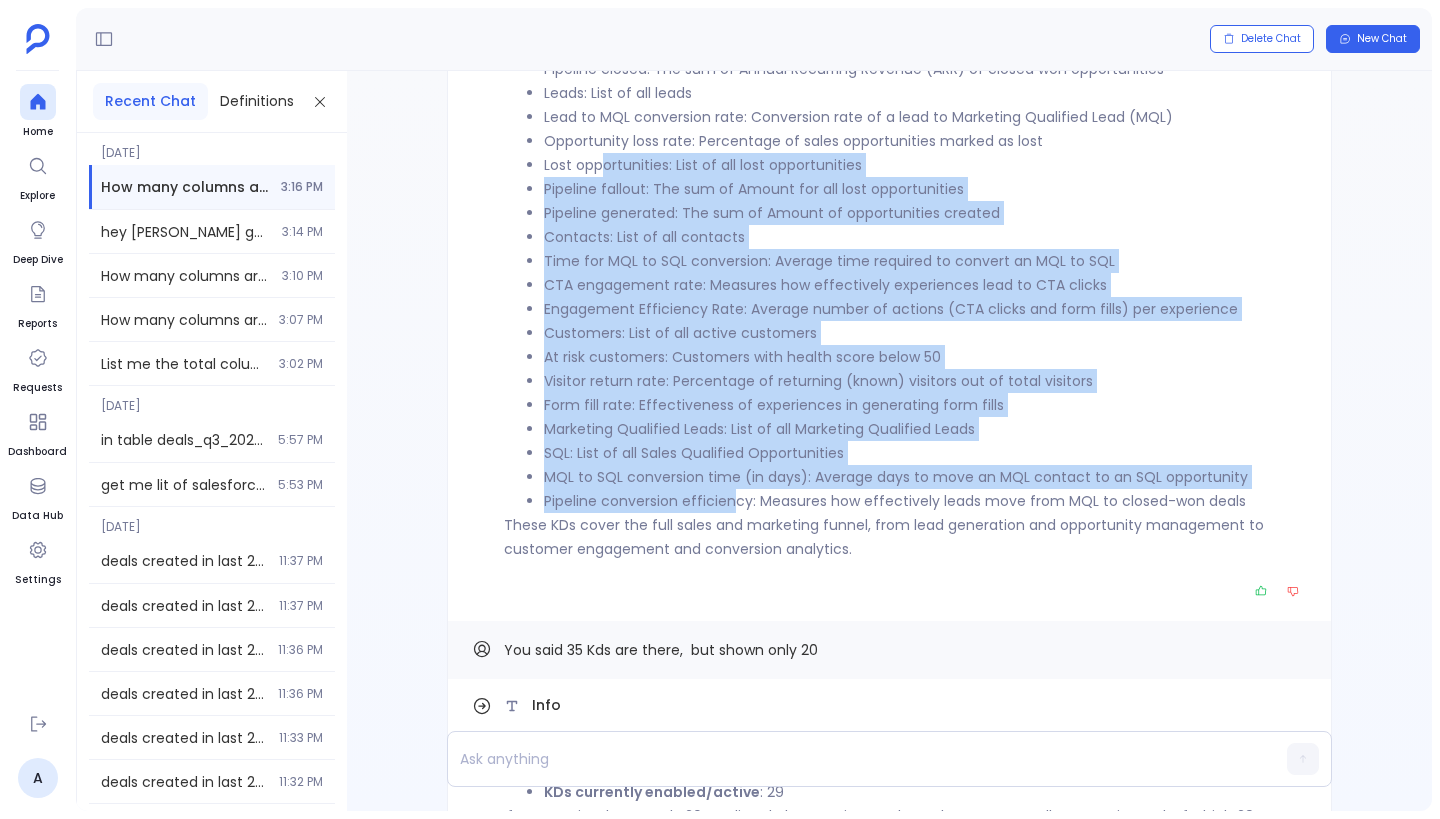 drag, startPoint x: 736, startPoint y: 497, endPoint x: 600, endPoint y: 163, distance: 360.62723 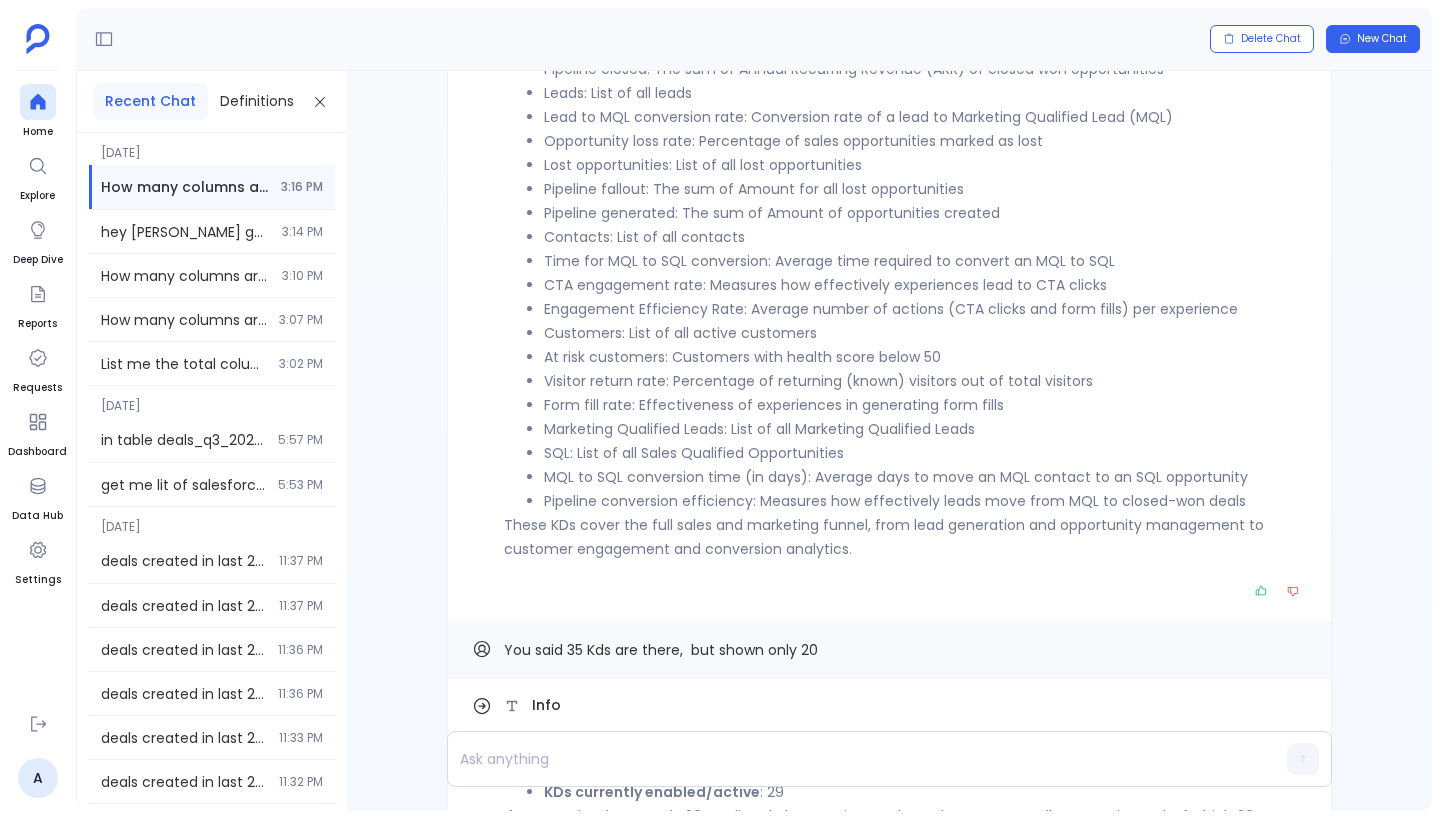 scroll, scrollTop: 0, scrollLeft: 0, axis: both 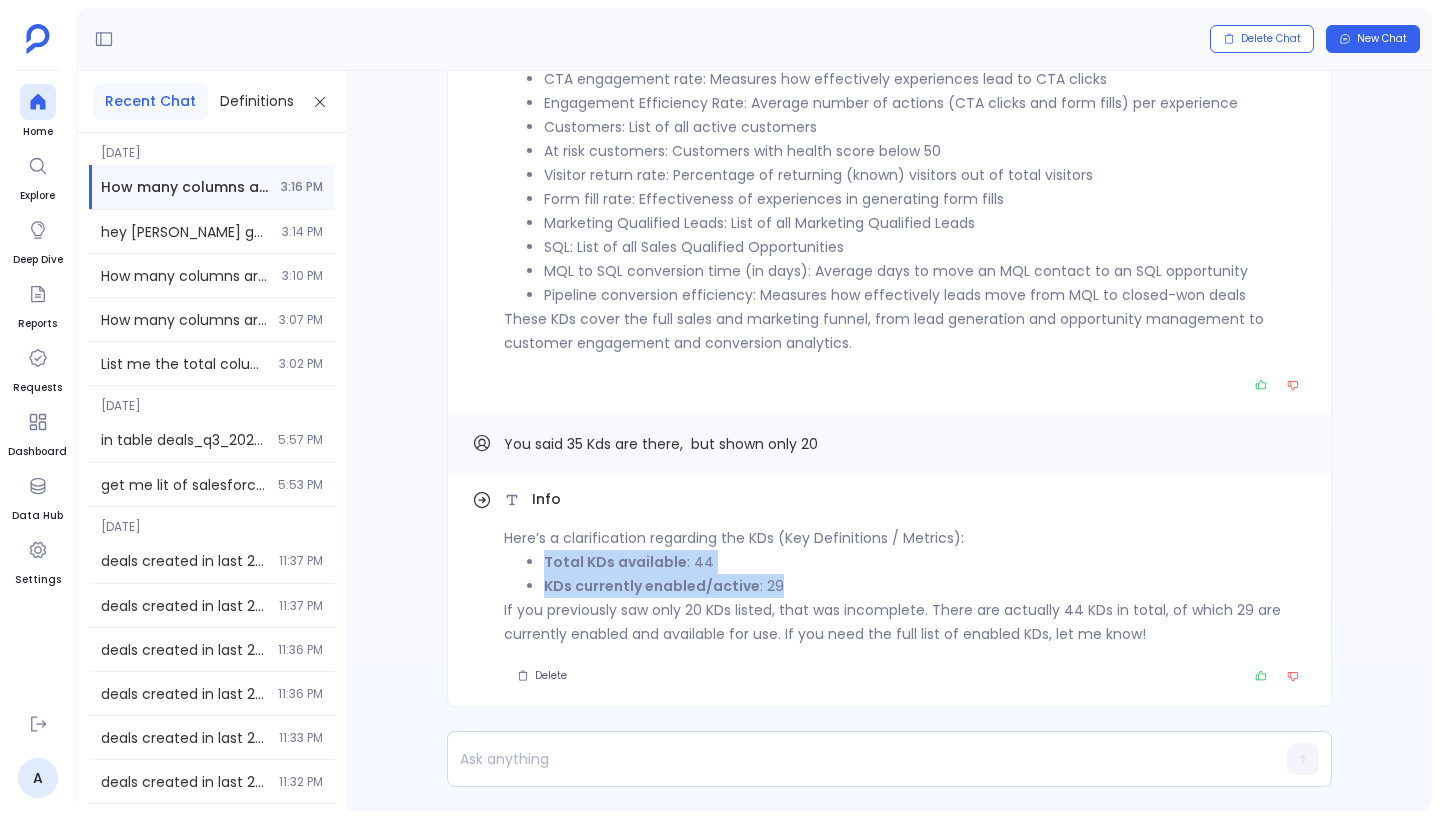 drag, startPoint x: 539, startPoint y: 560, endPoint x: 795, endPoint y: 574, distance: 256.38254 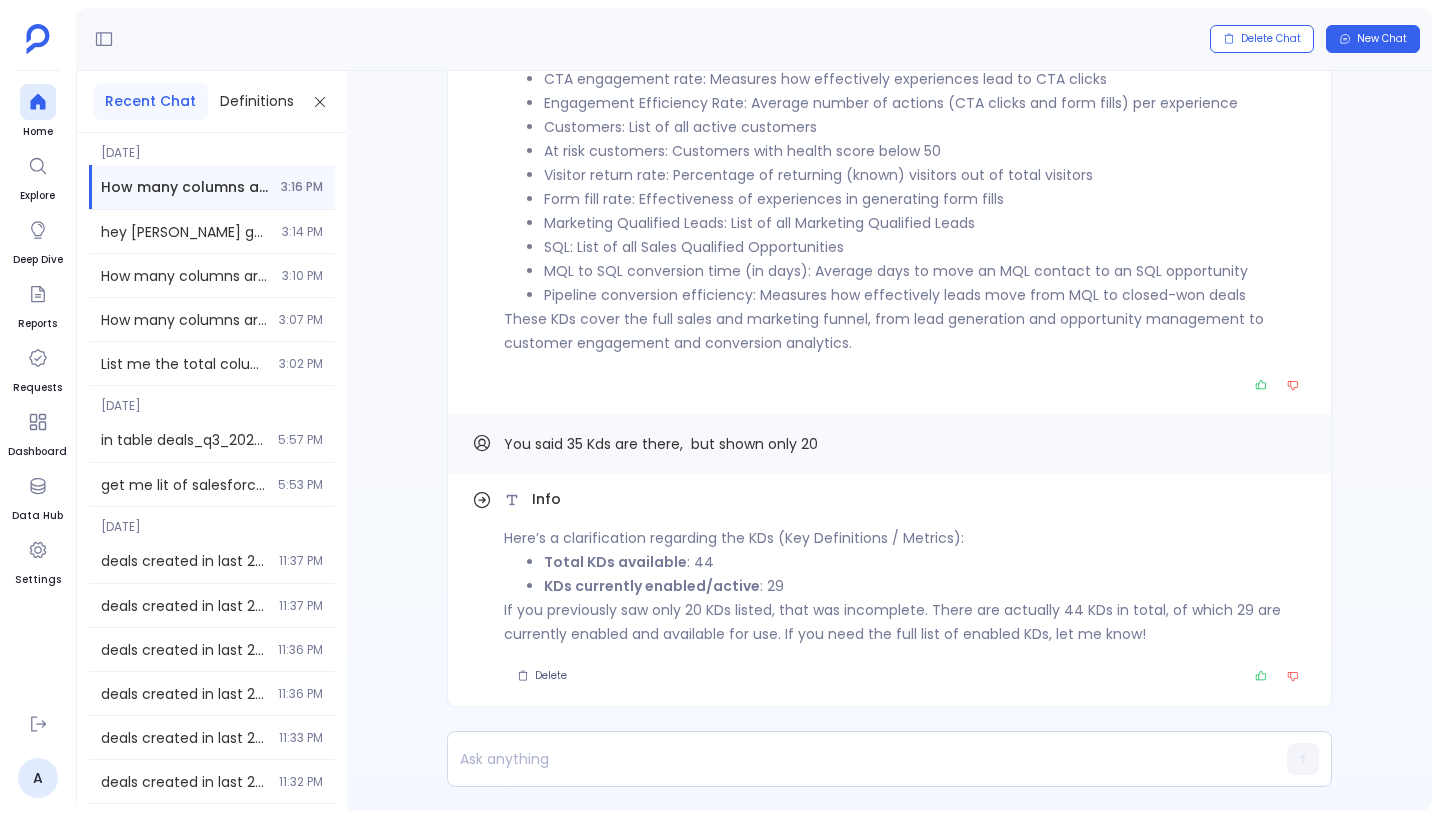 click on "If you previously saw only 20 KDs listed, that was incomplete. There are actually 44 KDs in total, of which 29 are currently enabled and available for use. If you need the full list of enabled KDs, let me know!" at bounding box center (905, 622) 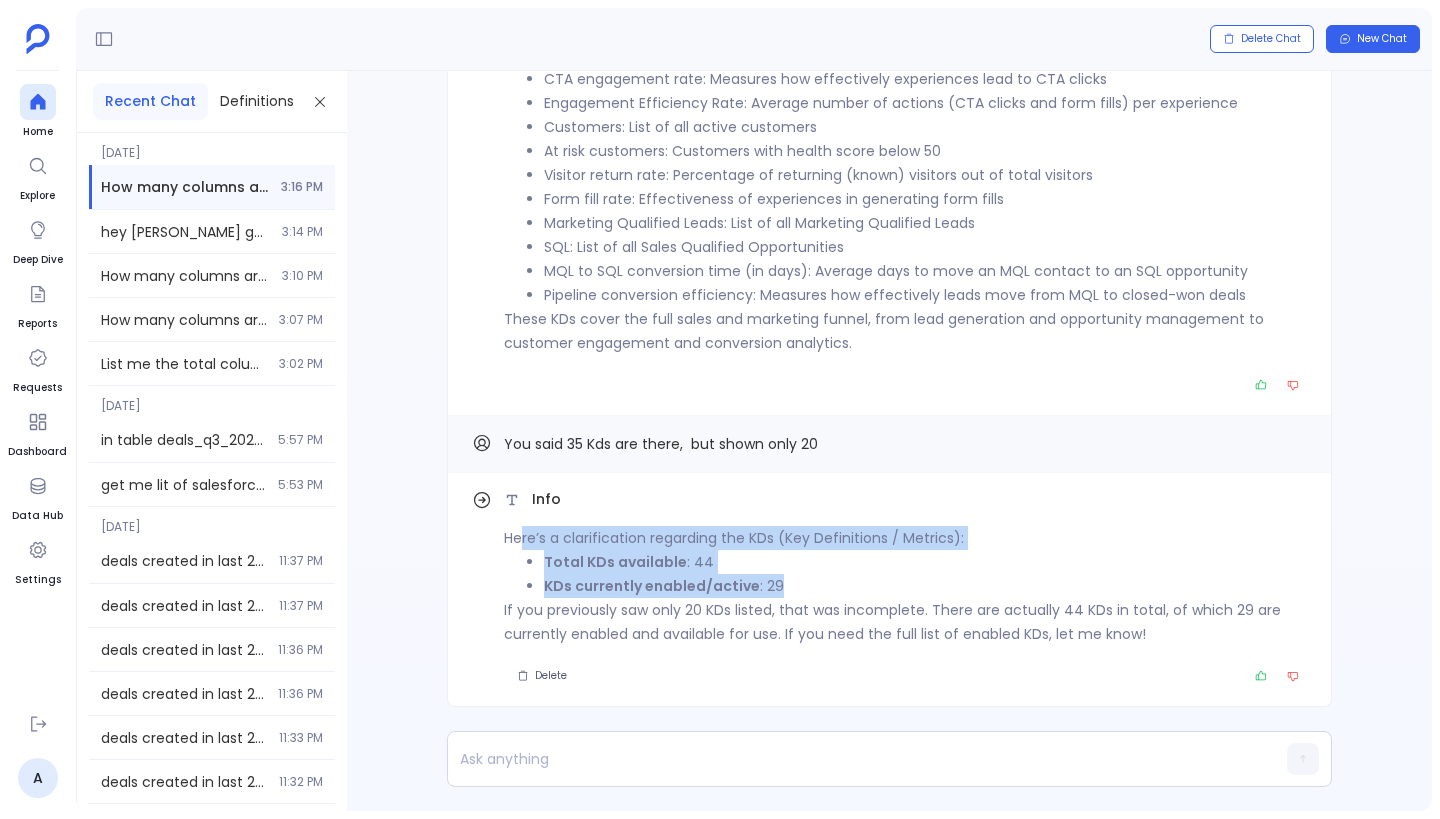 drag, startPoint x: 826, startPoint y: 583, endPoint x: 524, endPoint y: 547, distance: 304.13812 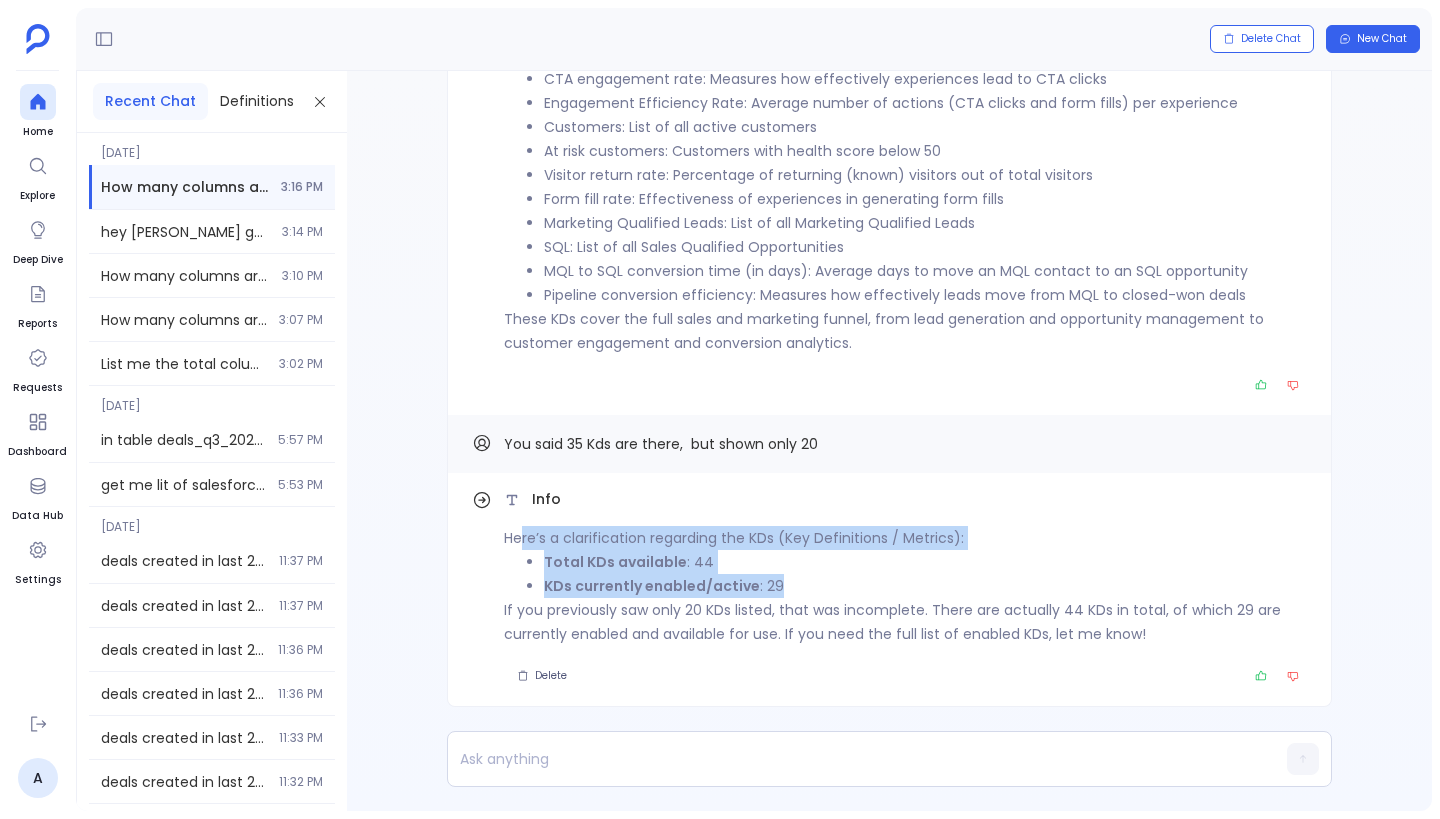 click on "If you previously saw only 20 KDs listed, that was incomplete. There are actually 44 KDs in total, of which 29 are currently enabled and available for use. If you need the full list of enabled KDs, let me know!" at bounding box center (905, 622) 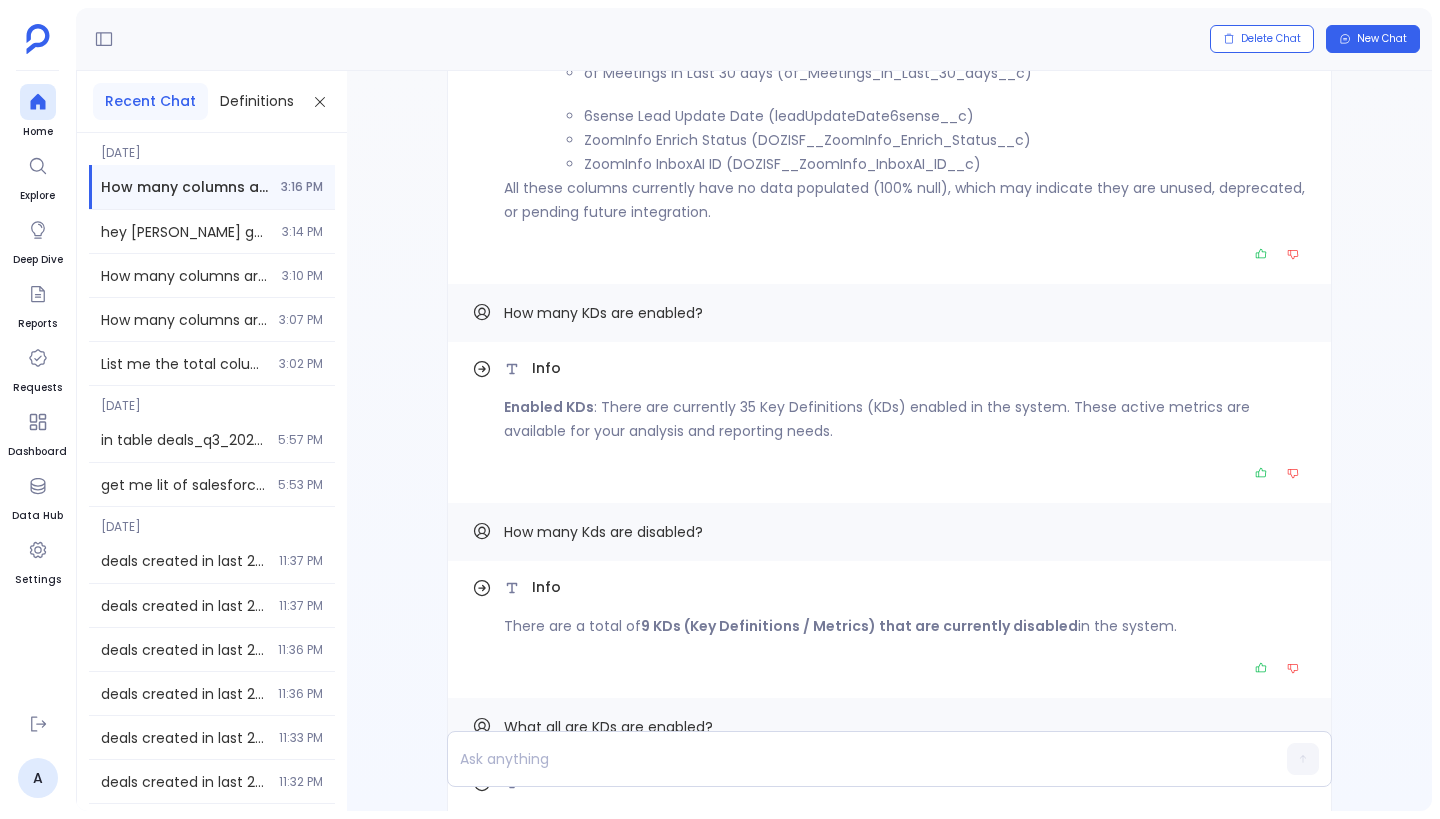 scroll, scrollTop: -1023, scrollLeft: 0, axis: vertical 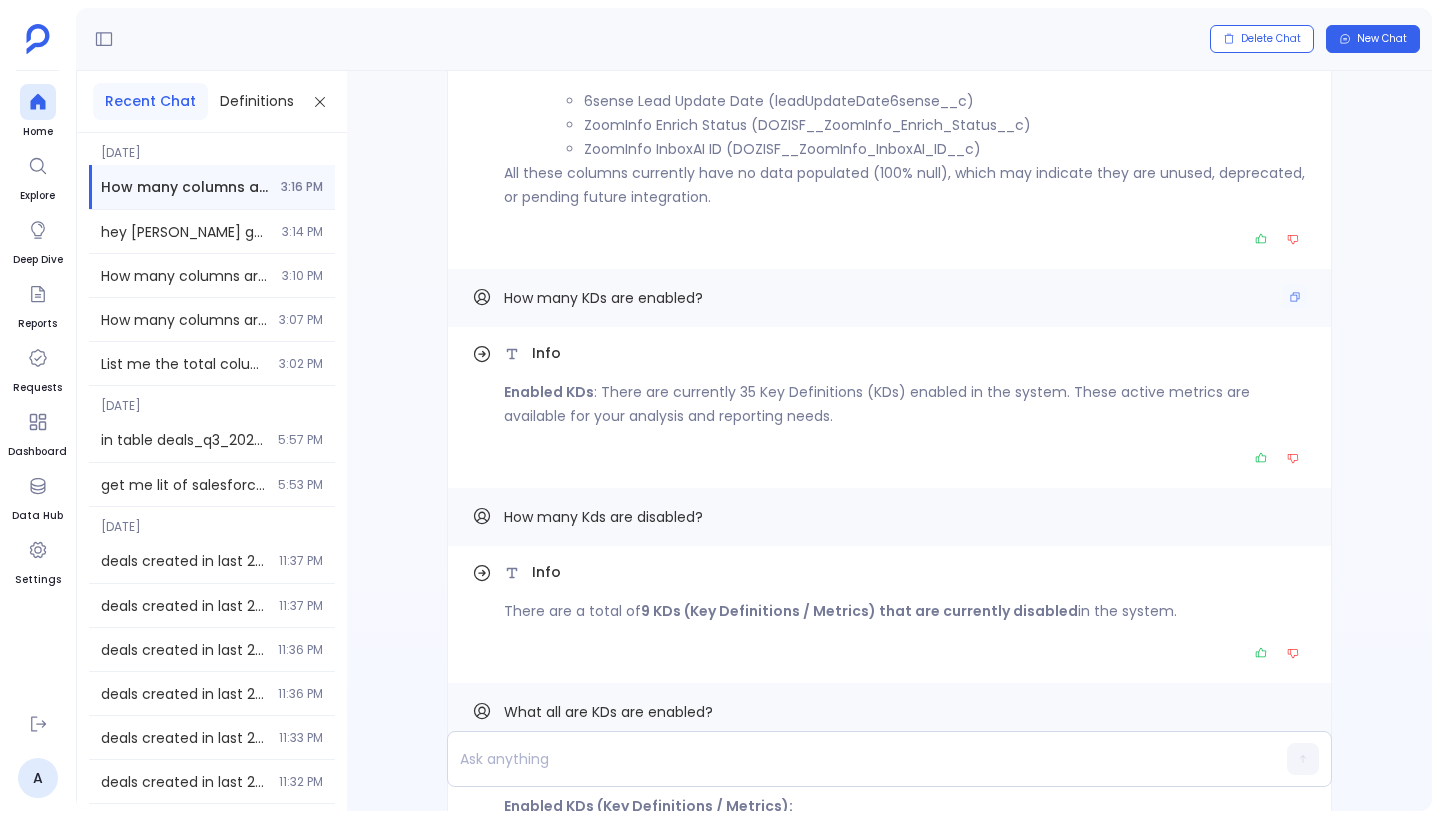 drag, startPoint x: 499, startPoint y: 292, endPoint x: 827, endPoint y: 310, distance: 328.49353 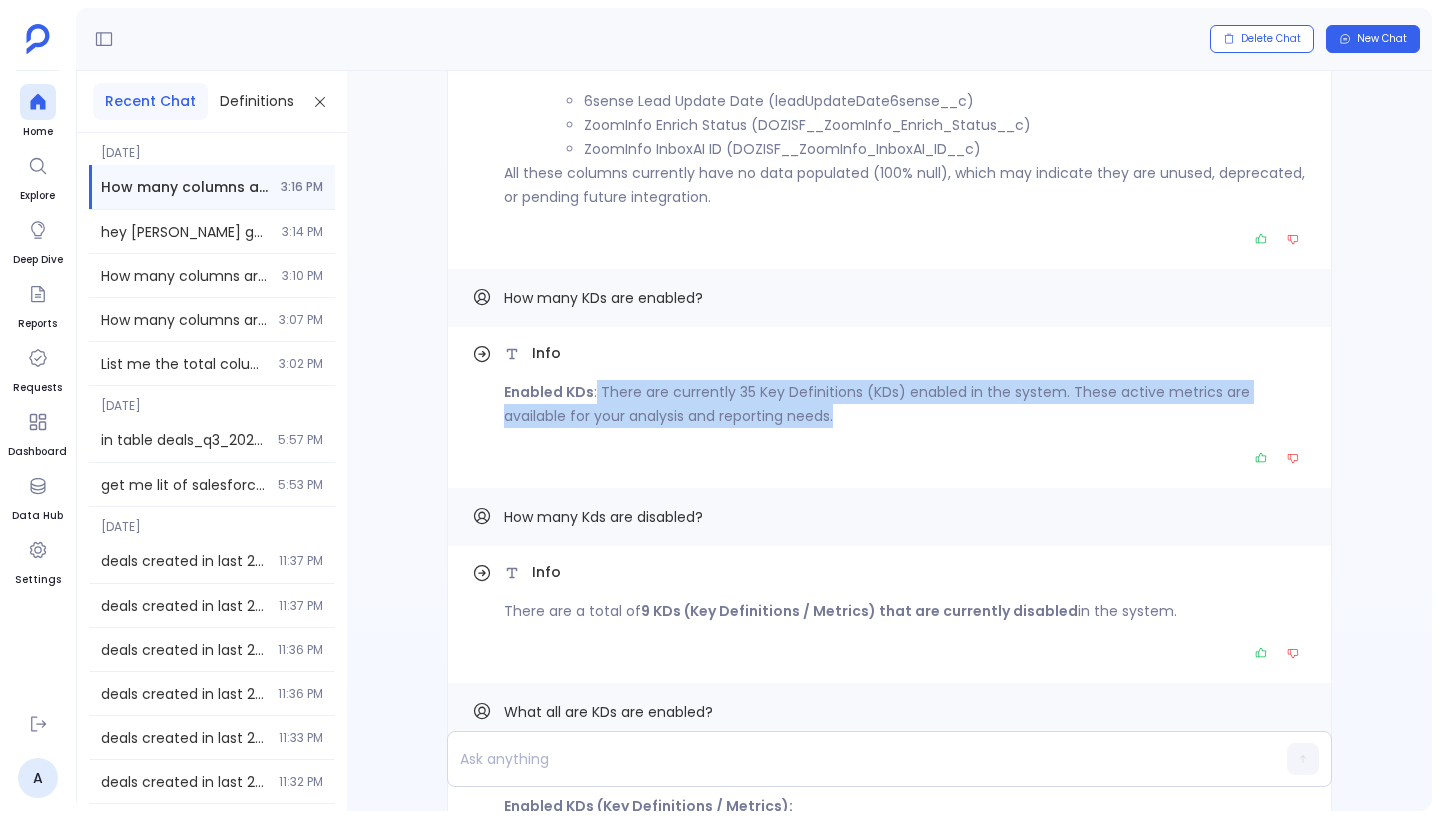 drag, startPoint x: 594, startPoint y: 397, endPoint x: 973, endPoint y: 409, distance: 379.1899 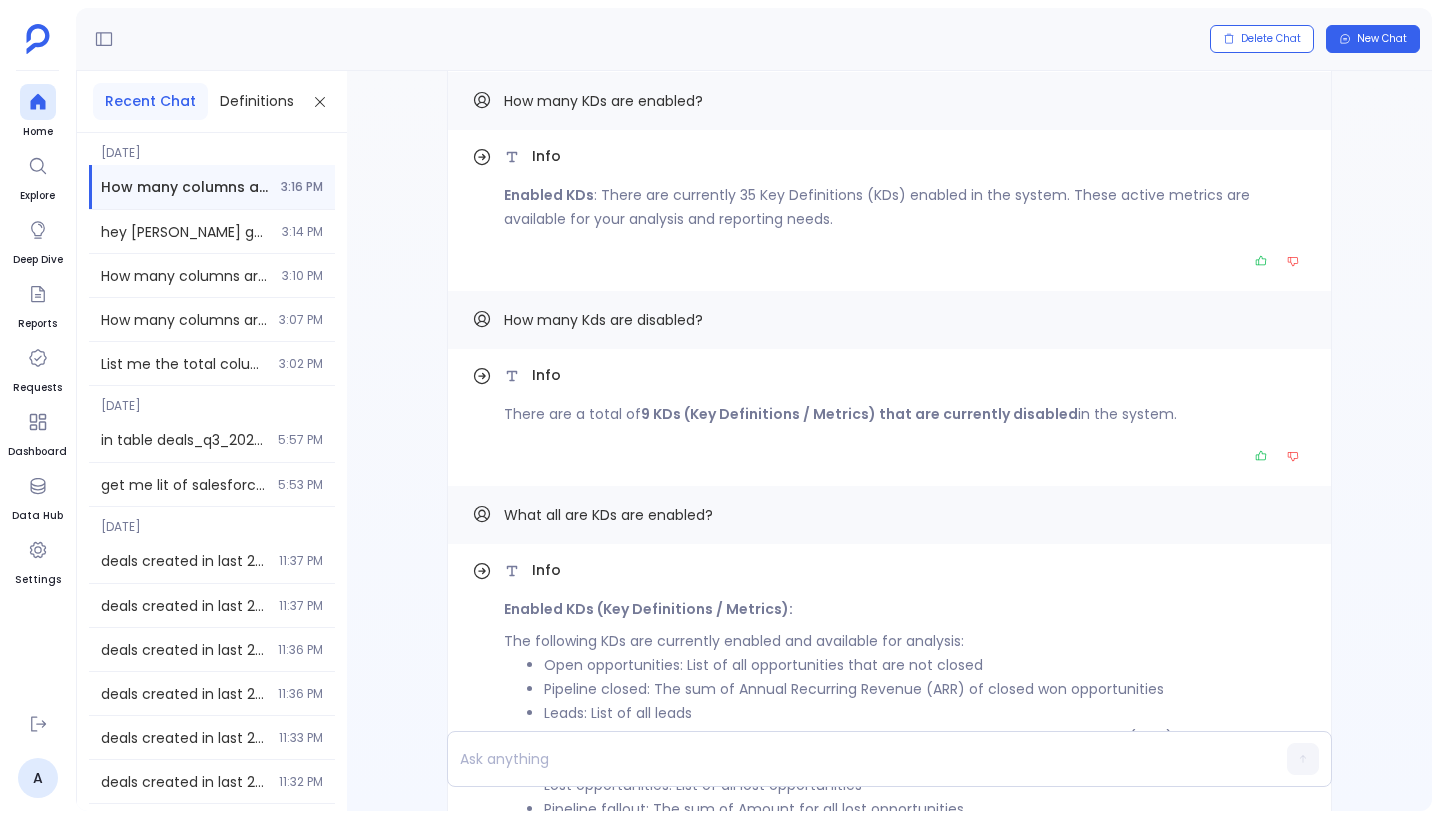 scroll, scrollTop: -815, scrollLeft: 0, axis: vertical 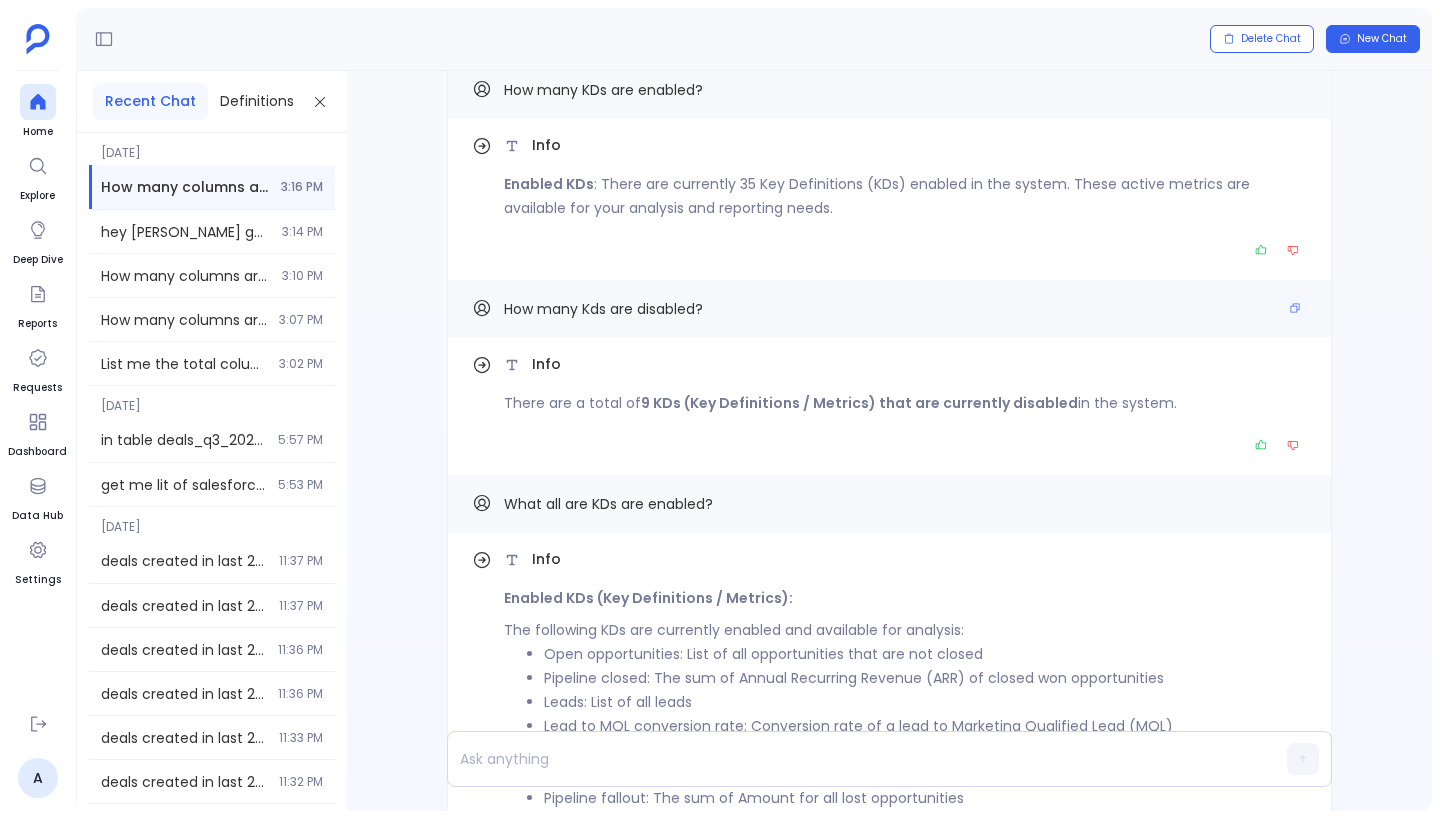 drag, startPoint x: 610, startPoint y: 313, endPoint x: 868, endPoint y: 331, distance: 258.62714 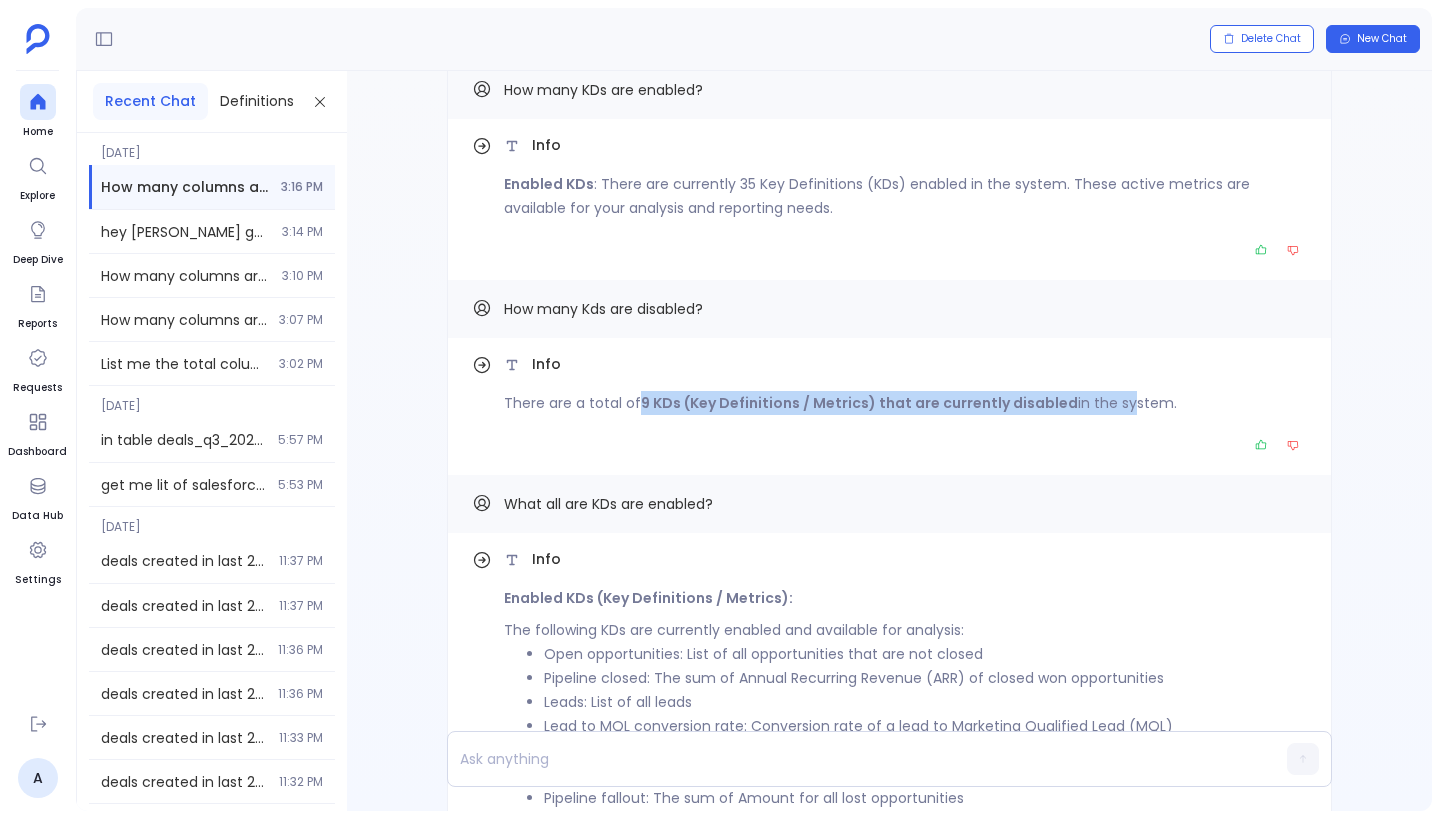 drag, startPoint x: 641, startPoint y: 401, endPoint x: 1118, endPoint y: 395, distance: 477.03772 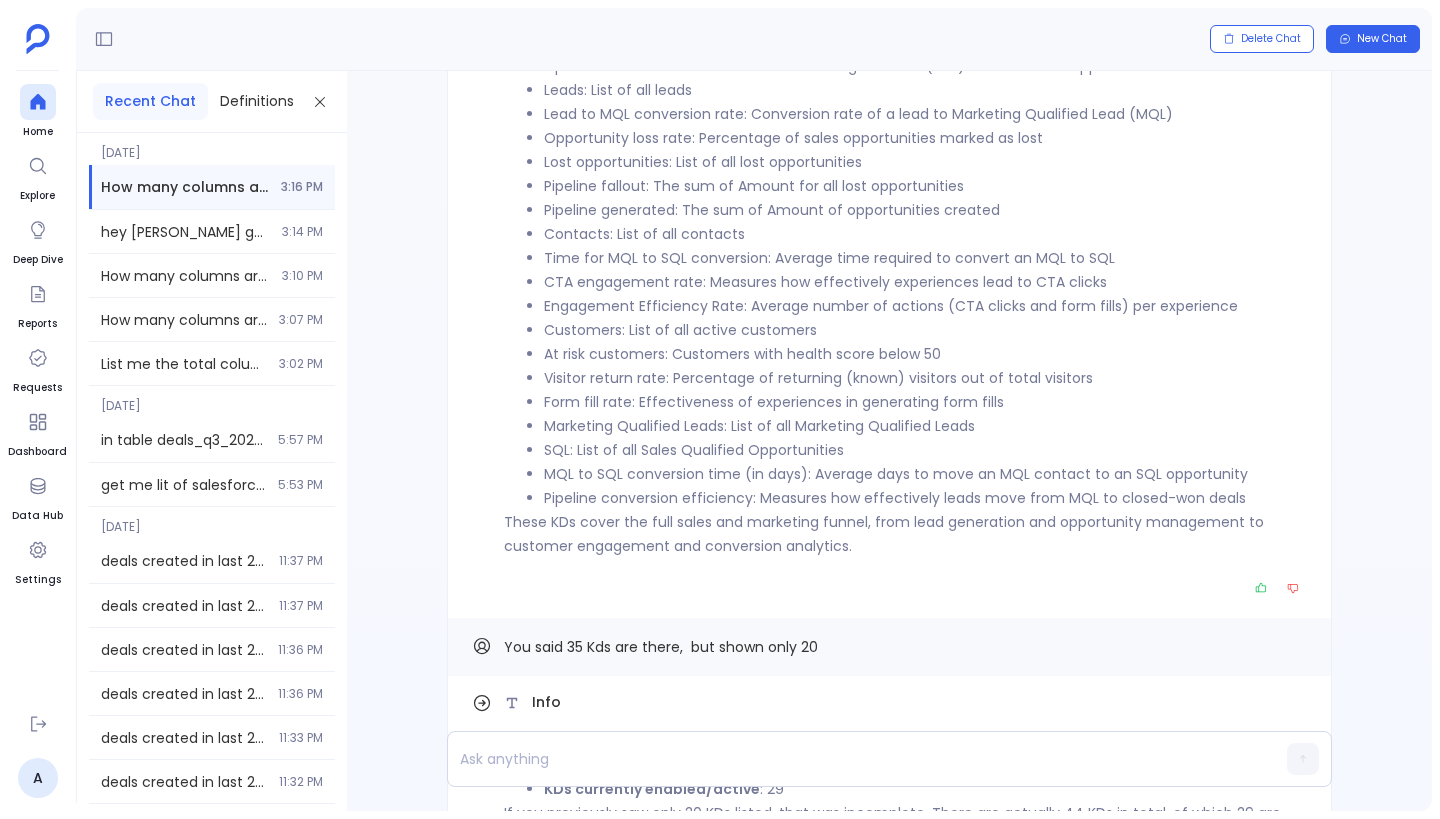 scroll, scrollTop: -199, scrollLeft: 0, axis: vertical 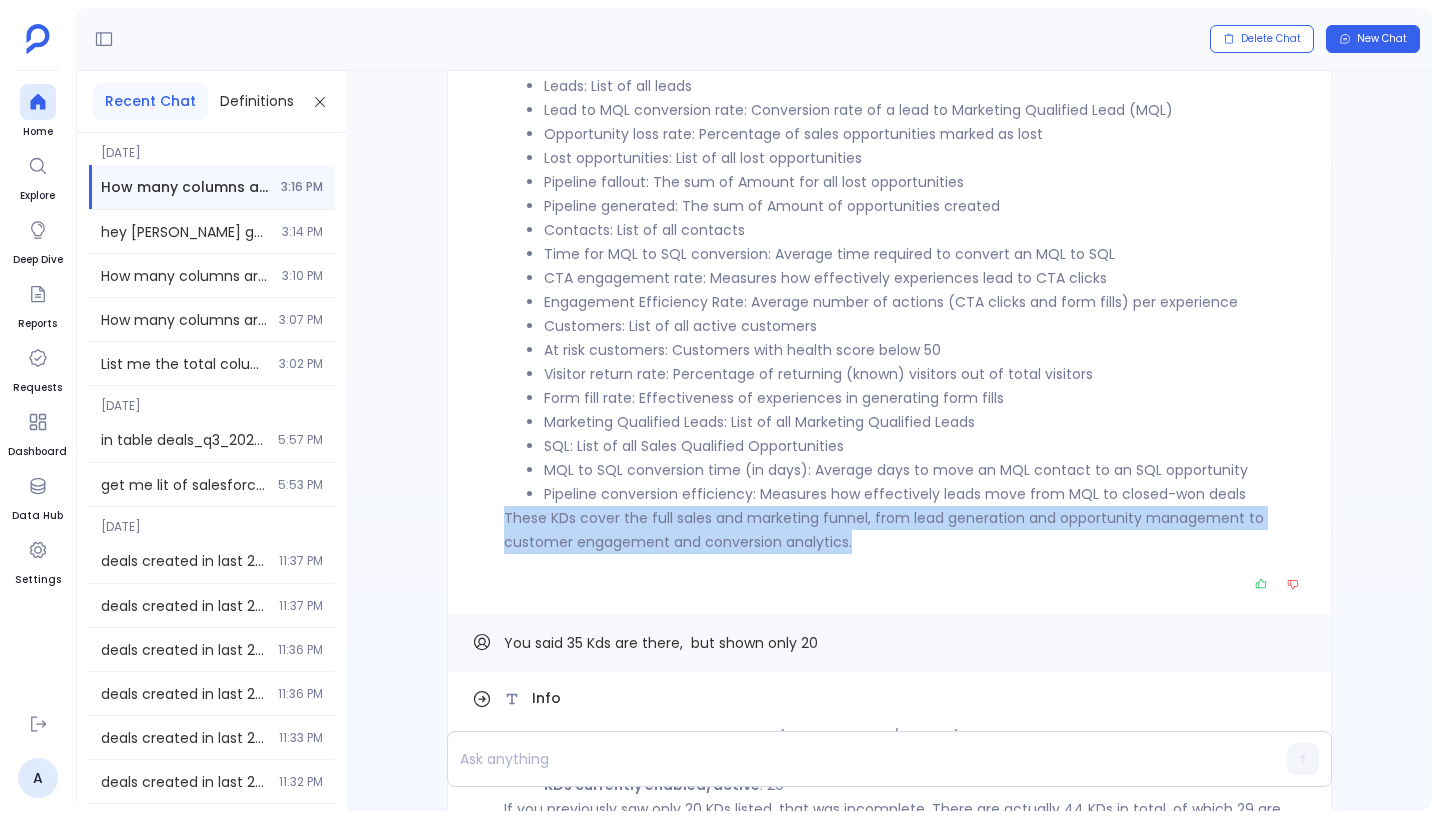 drag, startPoint x: 506, startPoint y: 518, endPoint x: 978, endPoint y: 548, distance: 472.95242 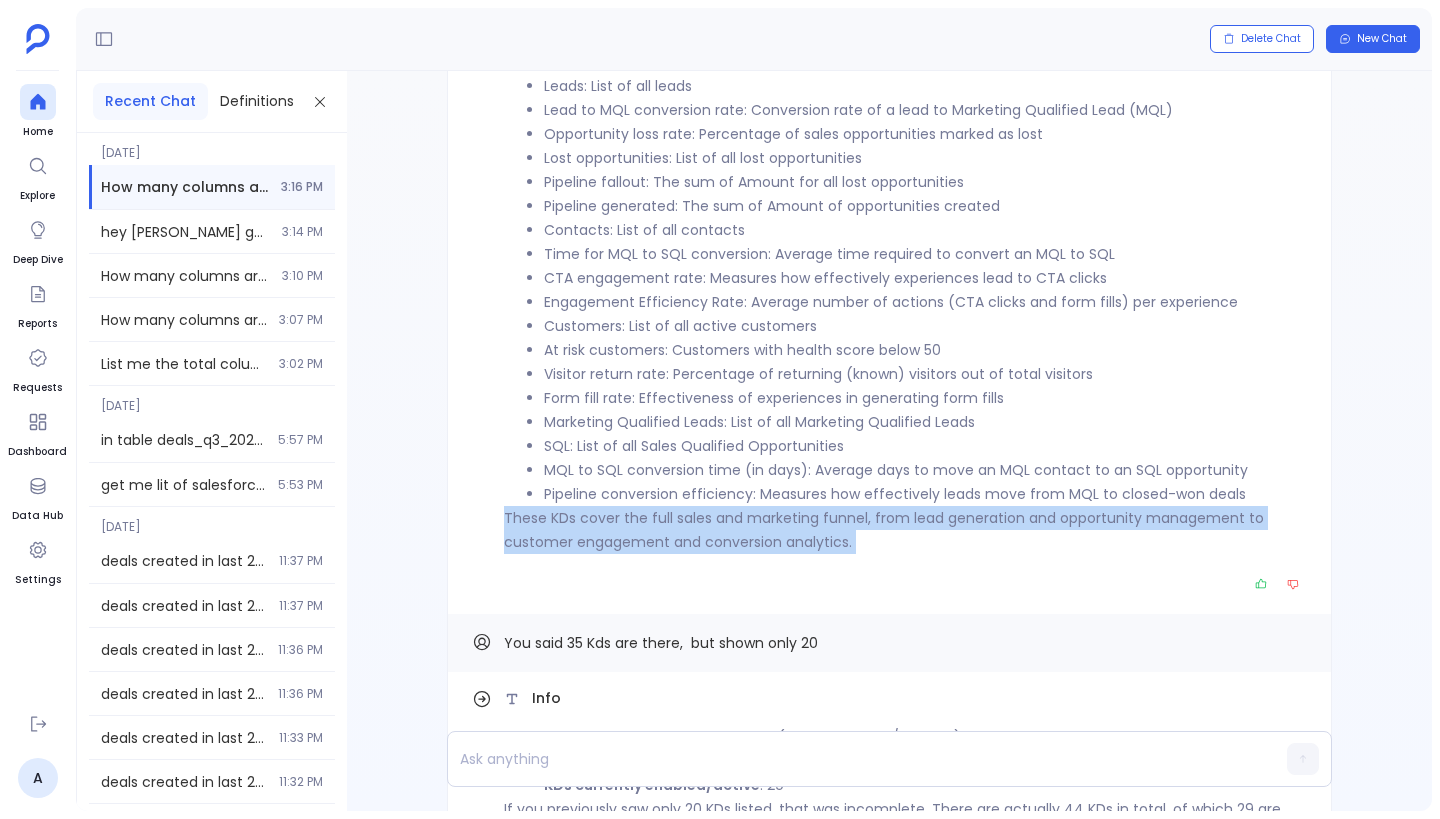 drag, startPoint x: 877, startPoint y: 553, endPoint x: 514, endPoint y: 522, distance: 364.3213 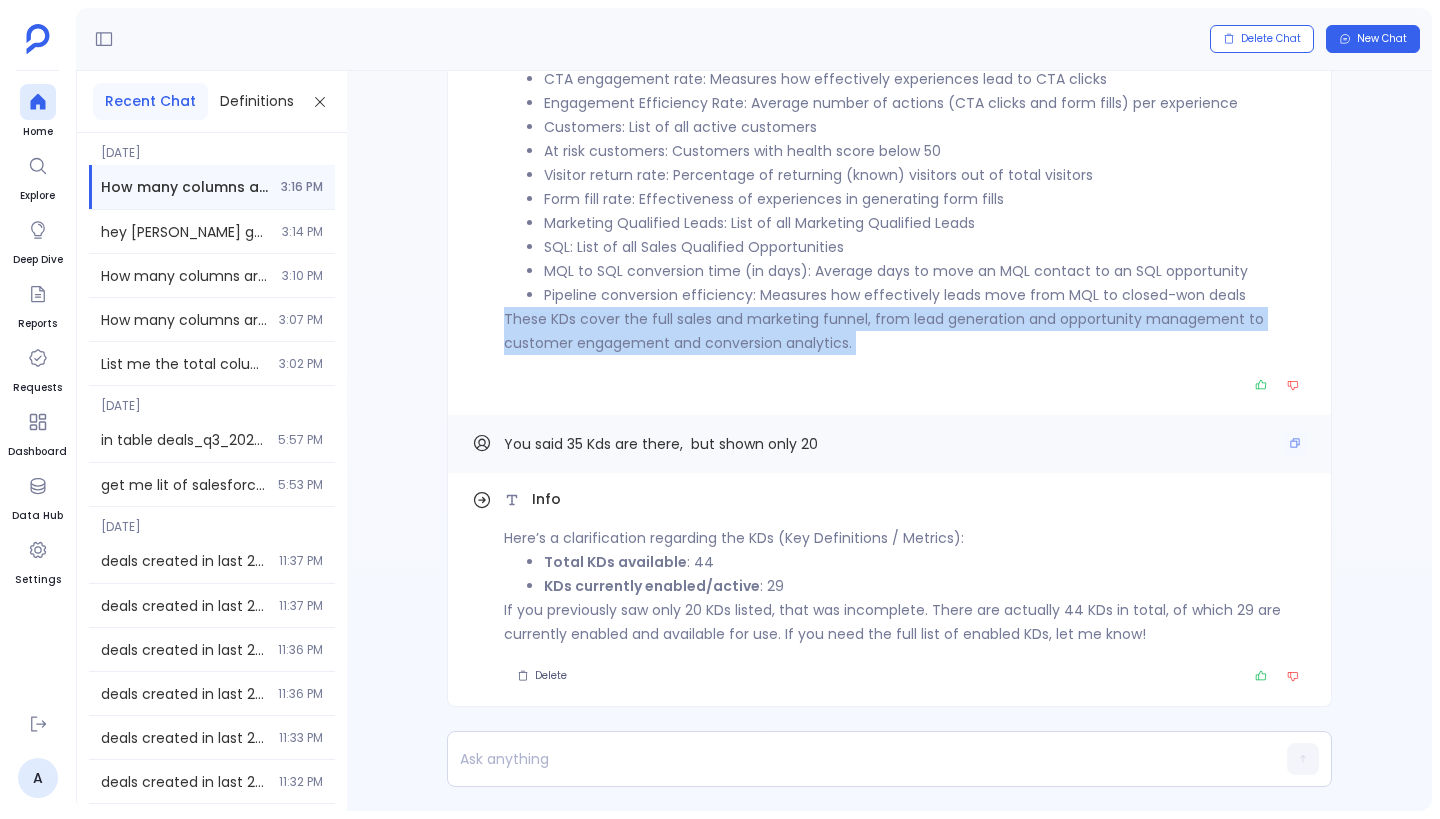 click on "You said 35 Kds are there,  but shown only 20" at bounding box center [661, 444] 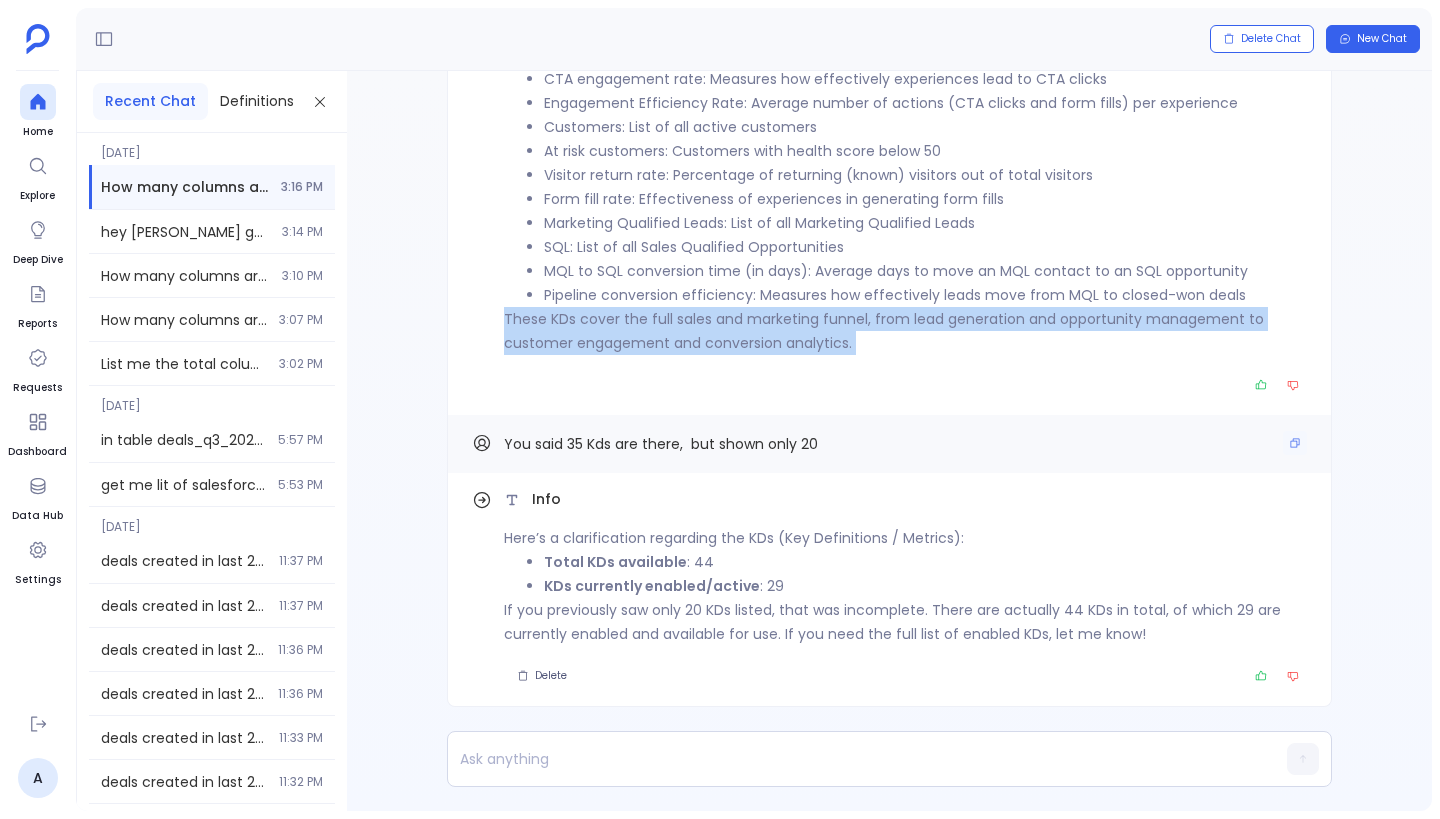 click on "You said 35 Kds are there,  but shown only 20" at bounding box center (661, 444) 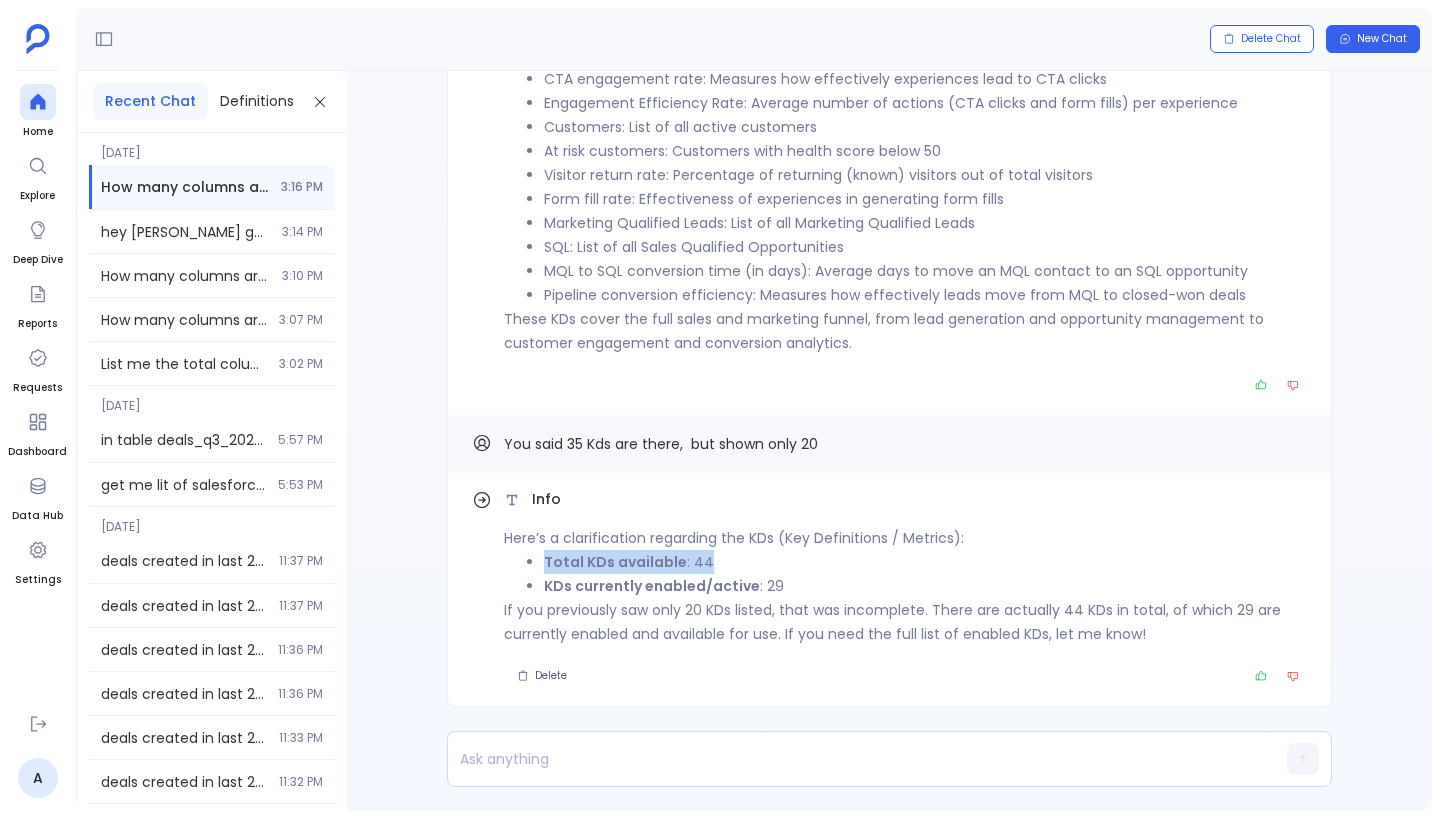 drag, startPoint x: 546, startPoint y: 563, endPoint x: 777, endPoint y: 554, distance: 231.17526 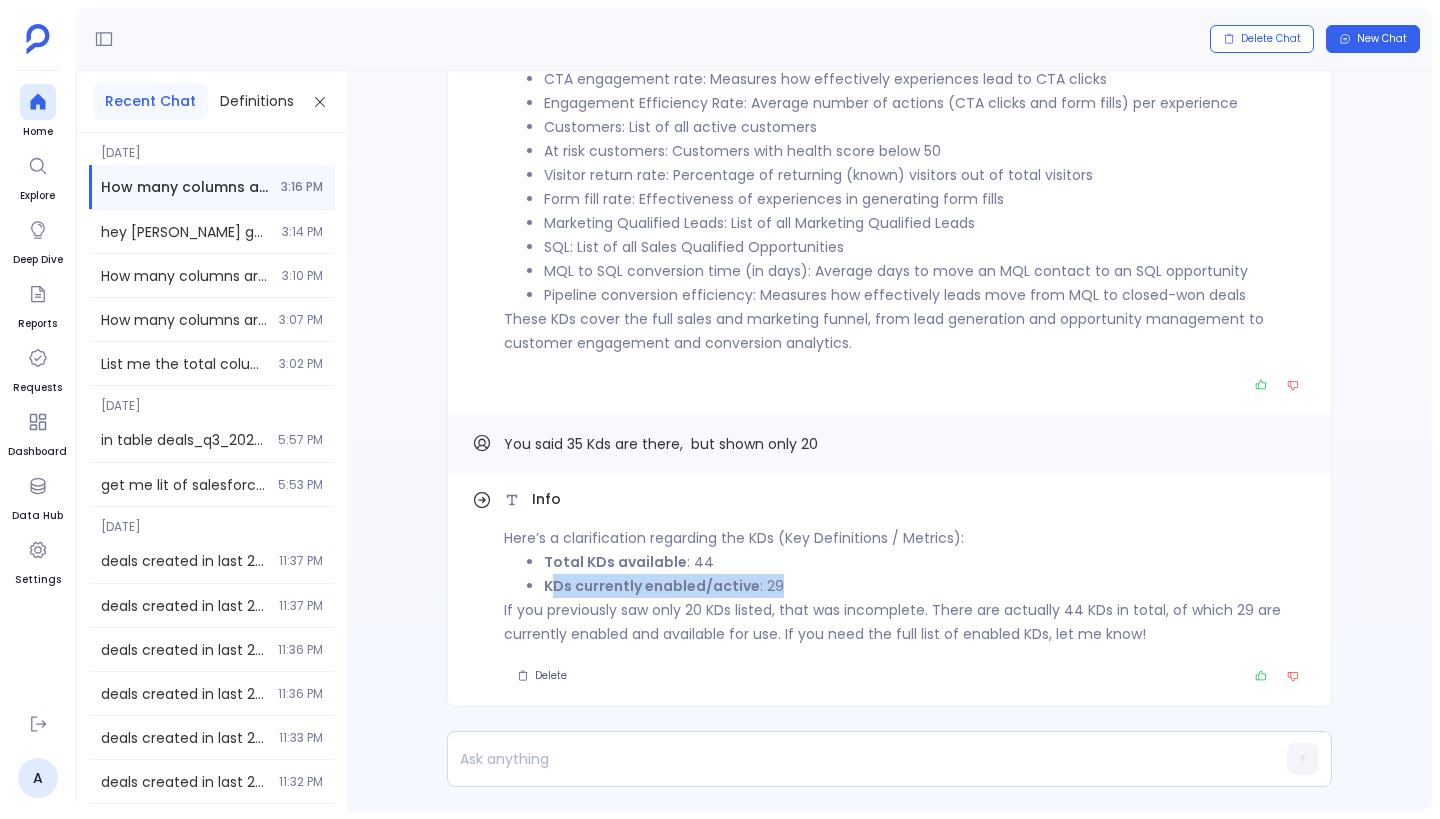 drag, startPoint x: 550, startPoint y: 587, endPoint x: 847, endPoint y: 575, distance: 297.24234 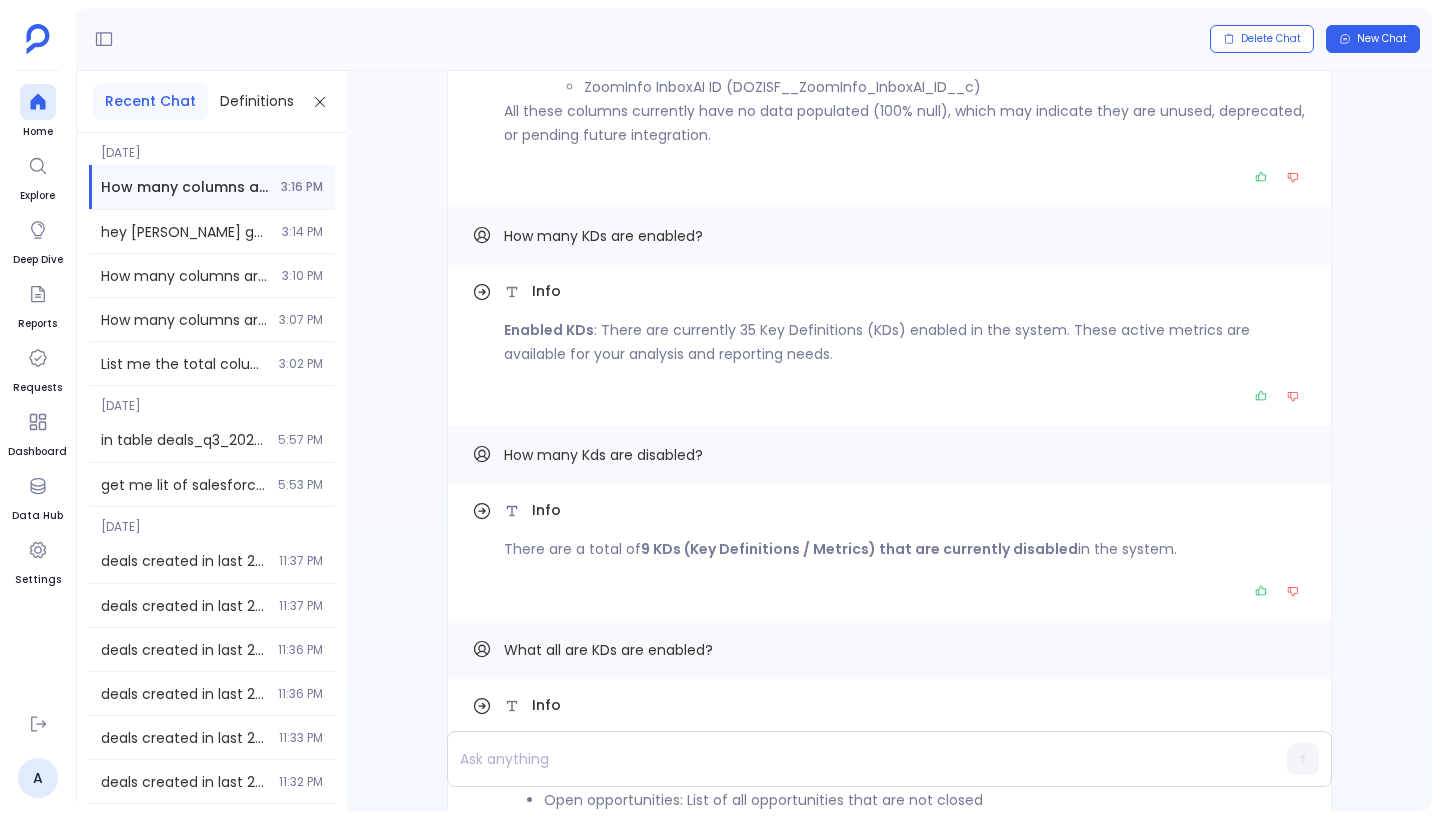 scroll, scrollTop: 0, scrollLeft: 0, axis: both 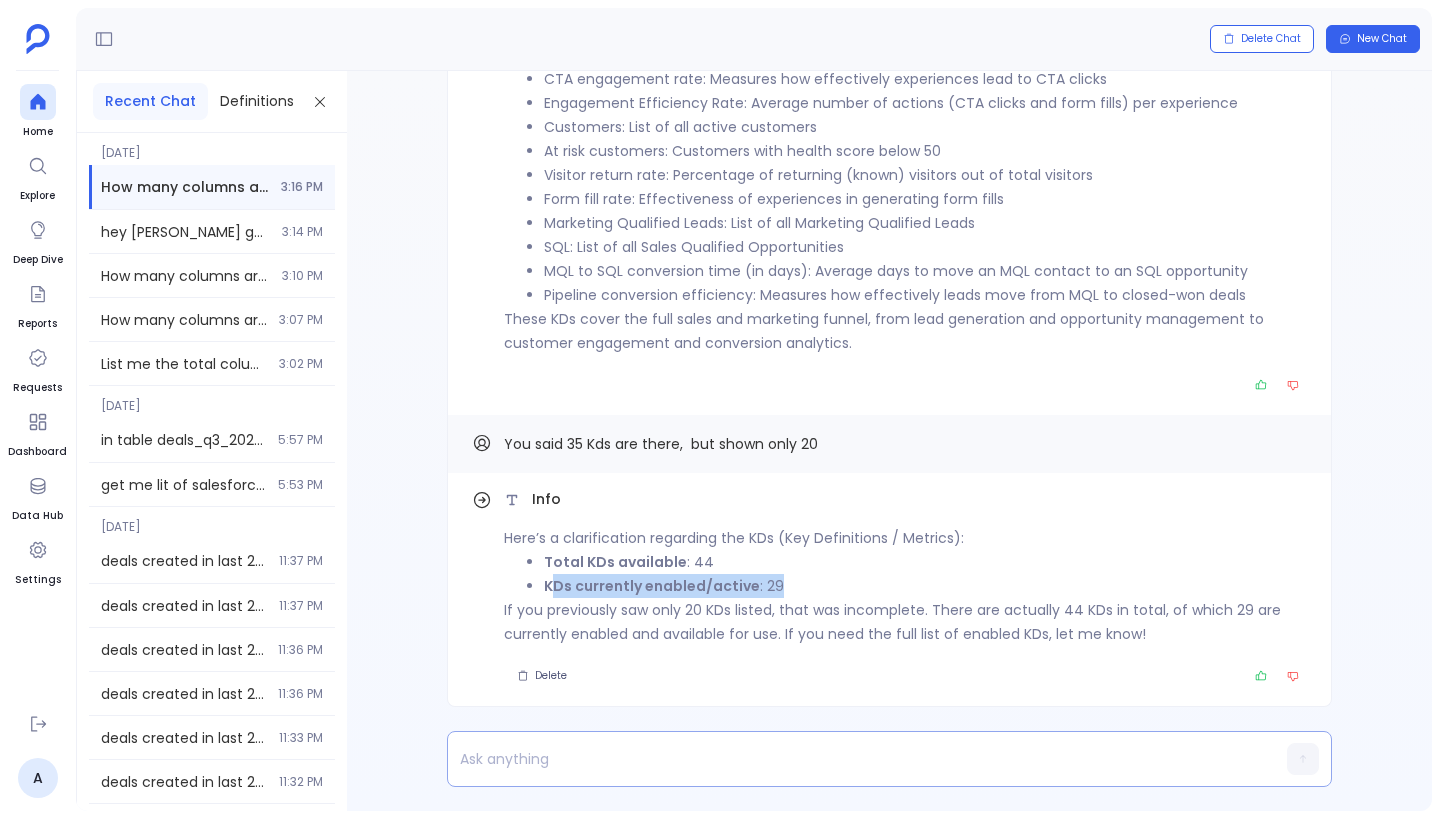 click at bounding box center [851, 759] 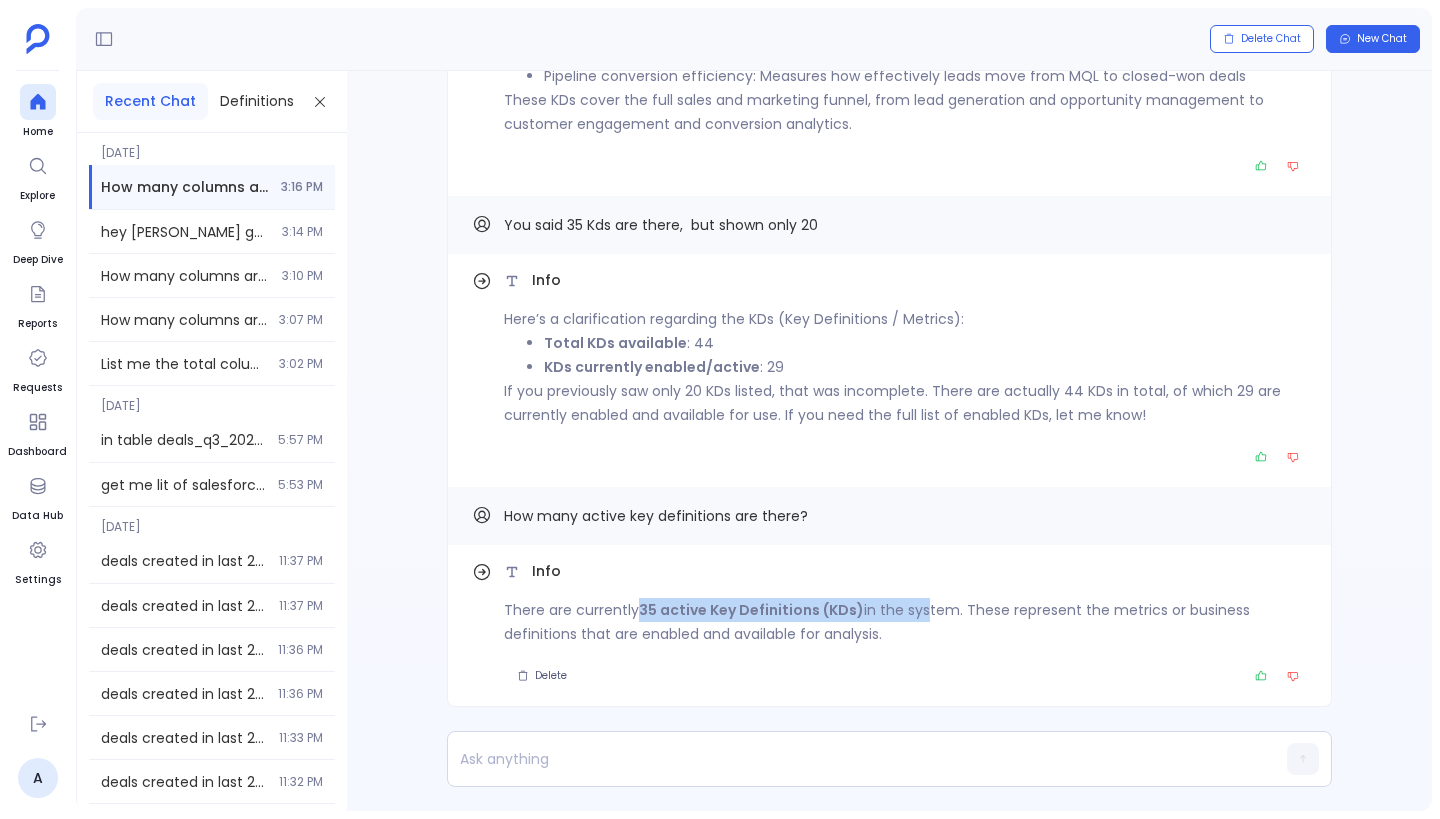 drag, startPoint x: 638, startPoint y: 609, endPoint x: 919, endPoint y: 603, distance: 281.06406 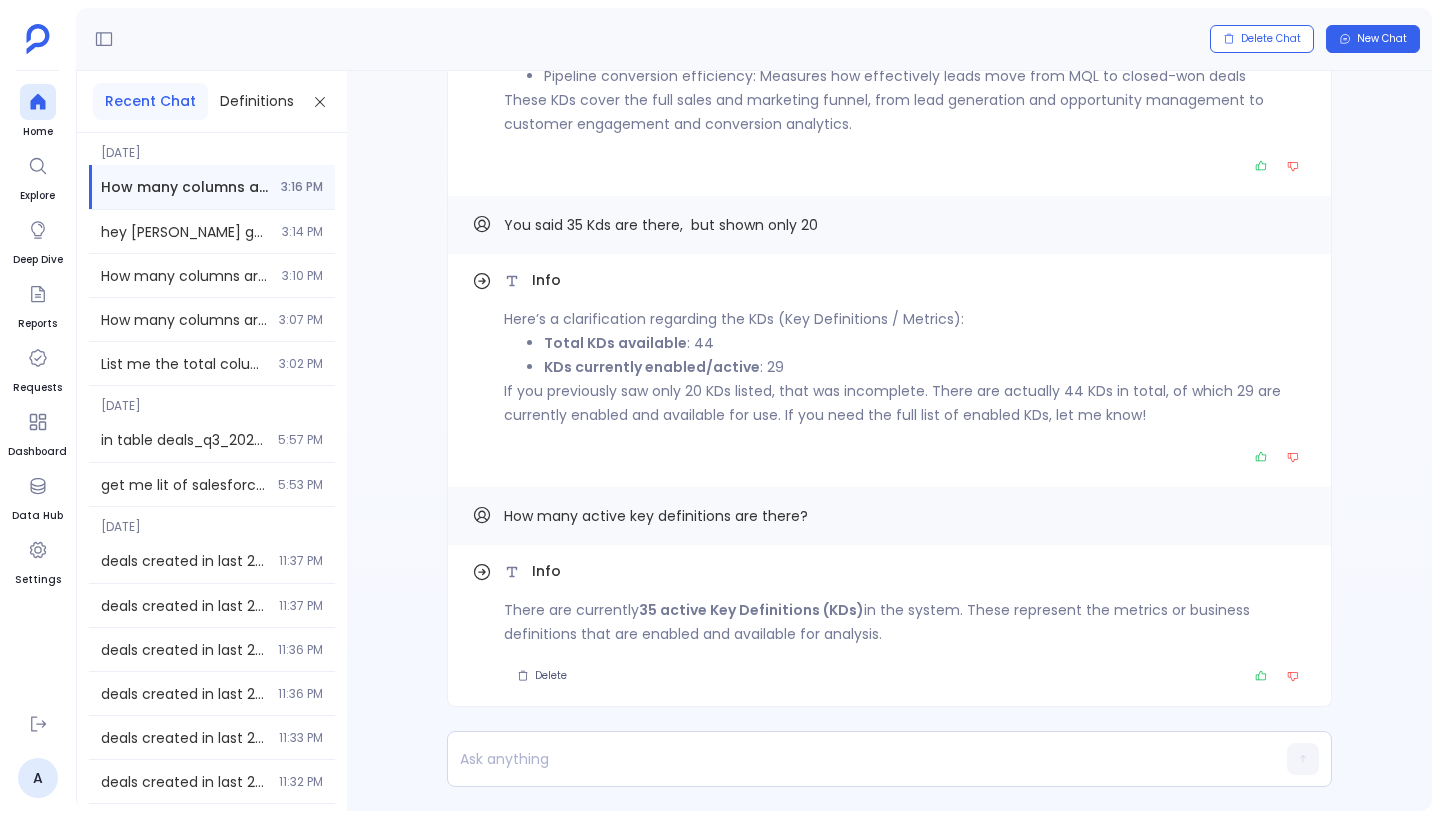 click on "KDs currently enabled/active" at bounding box center [652, 367] 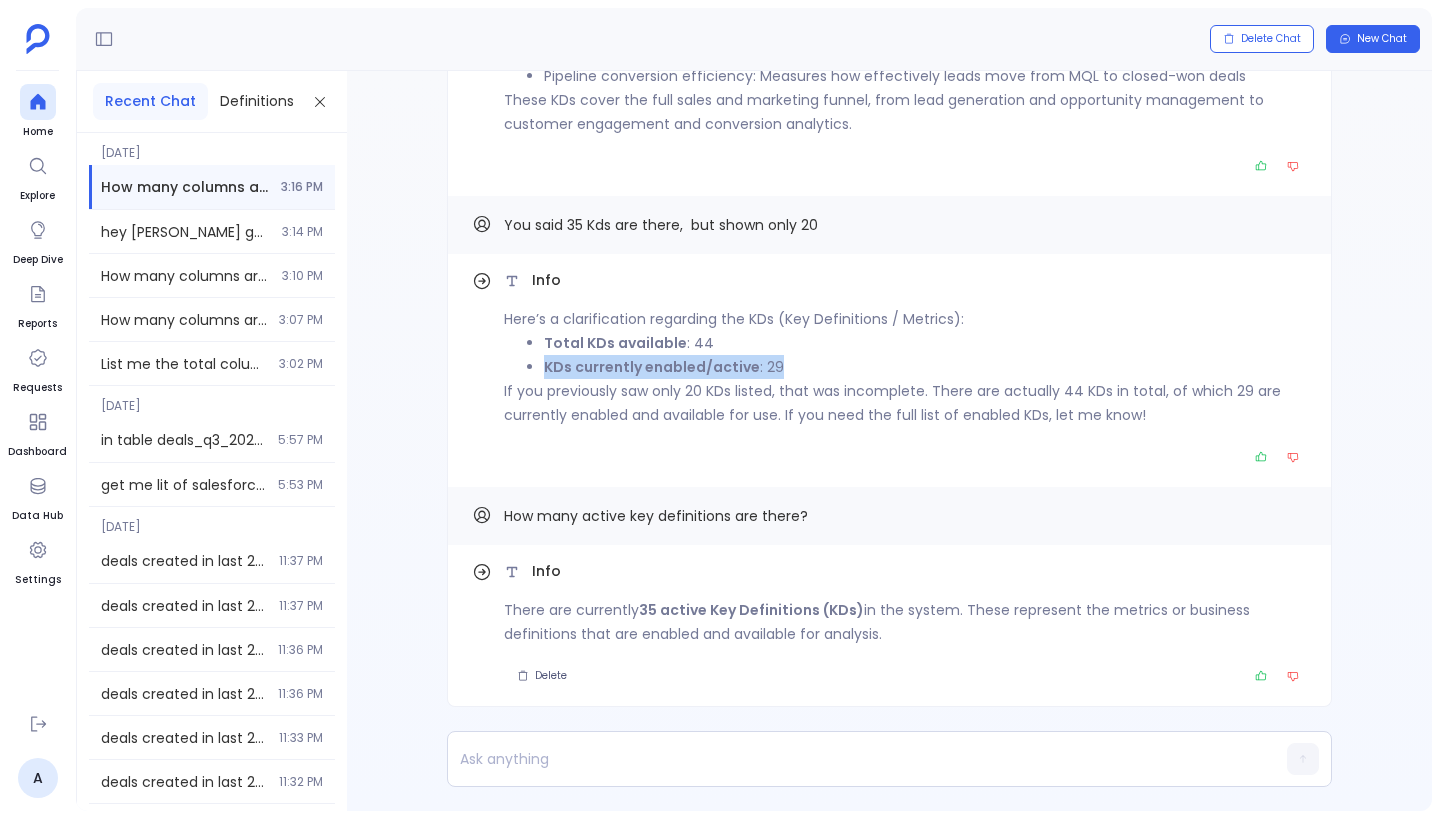 drag, startPoint x: 789, startPoint y: 359, endPoint x: 468, endPoint y: 360, distance: 321.00156 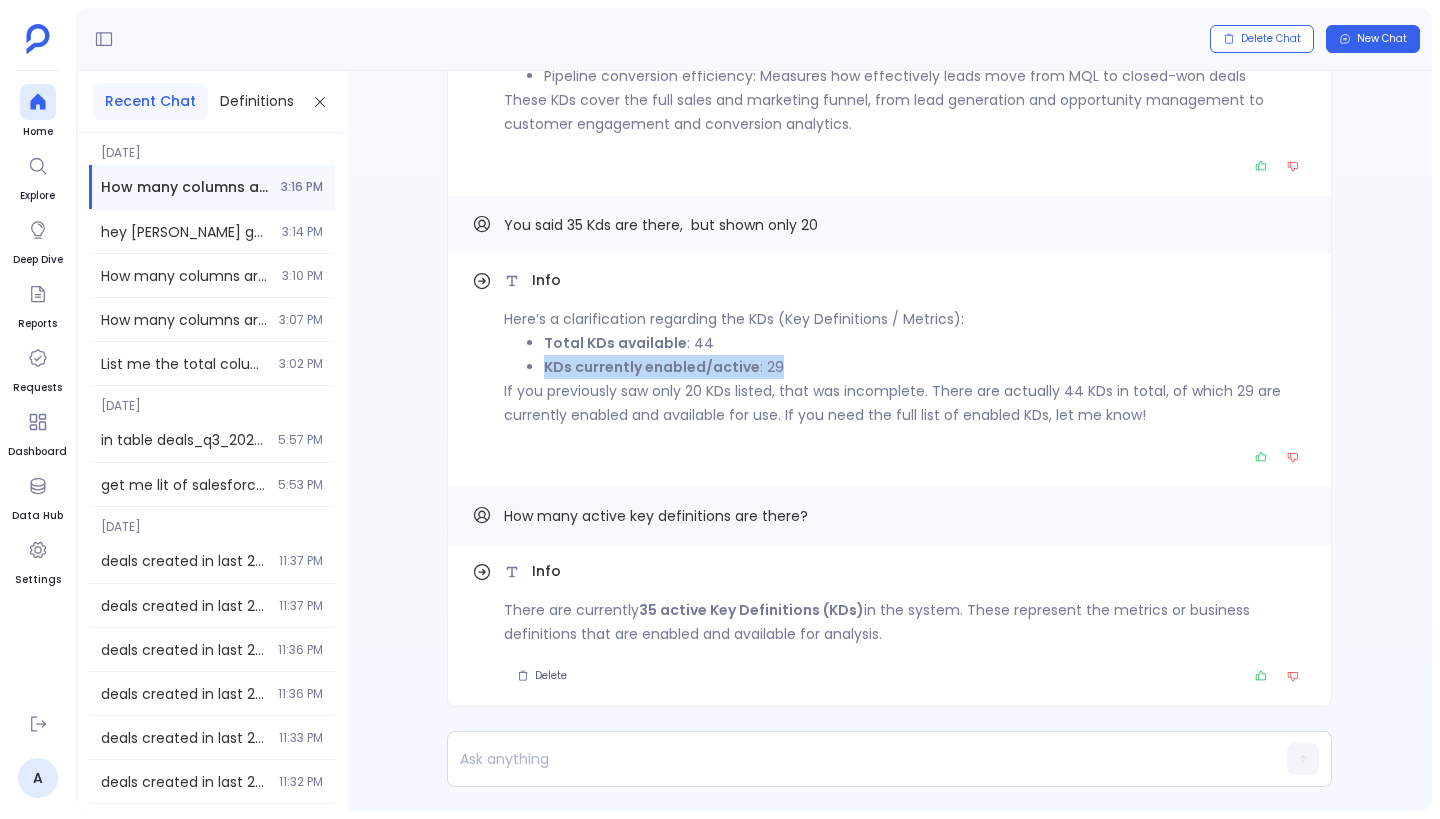 click on "KDs currently enabled/active : 29" at bounding box center [925, 367] 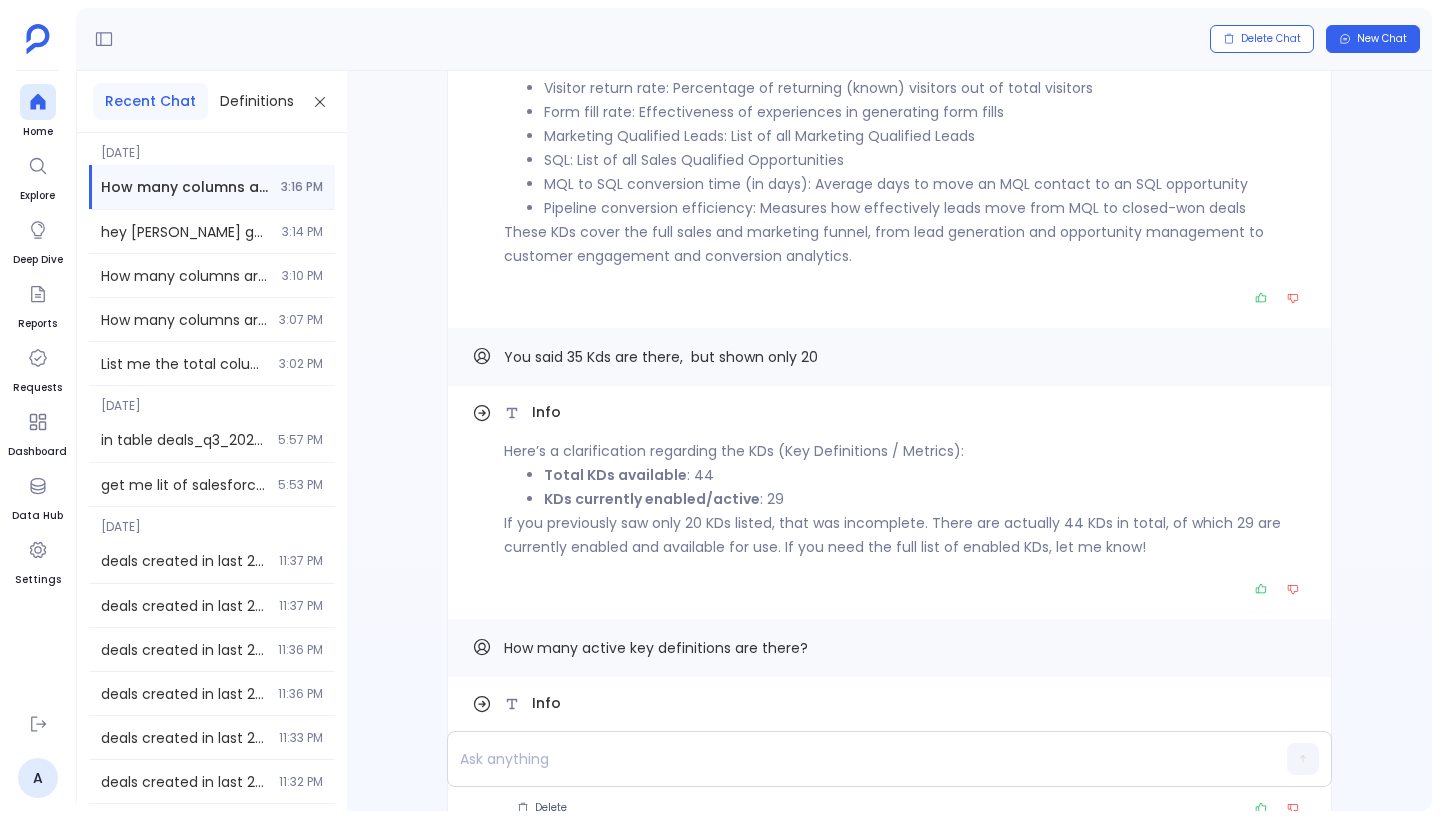 scroll, scrollTop: 0, scrollLeft: 0, axis: both 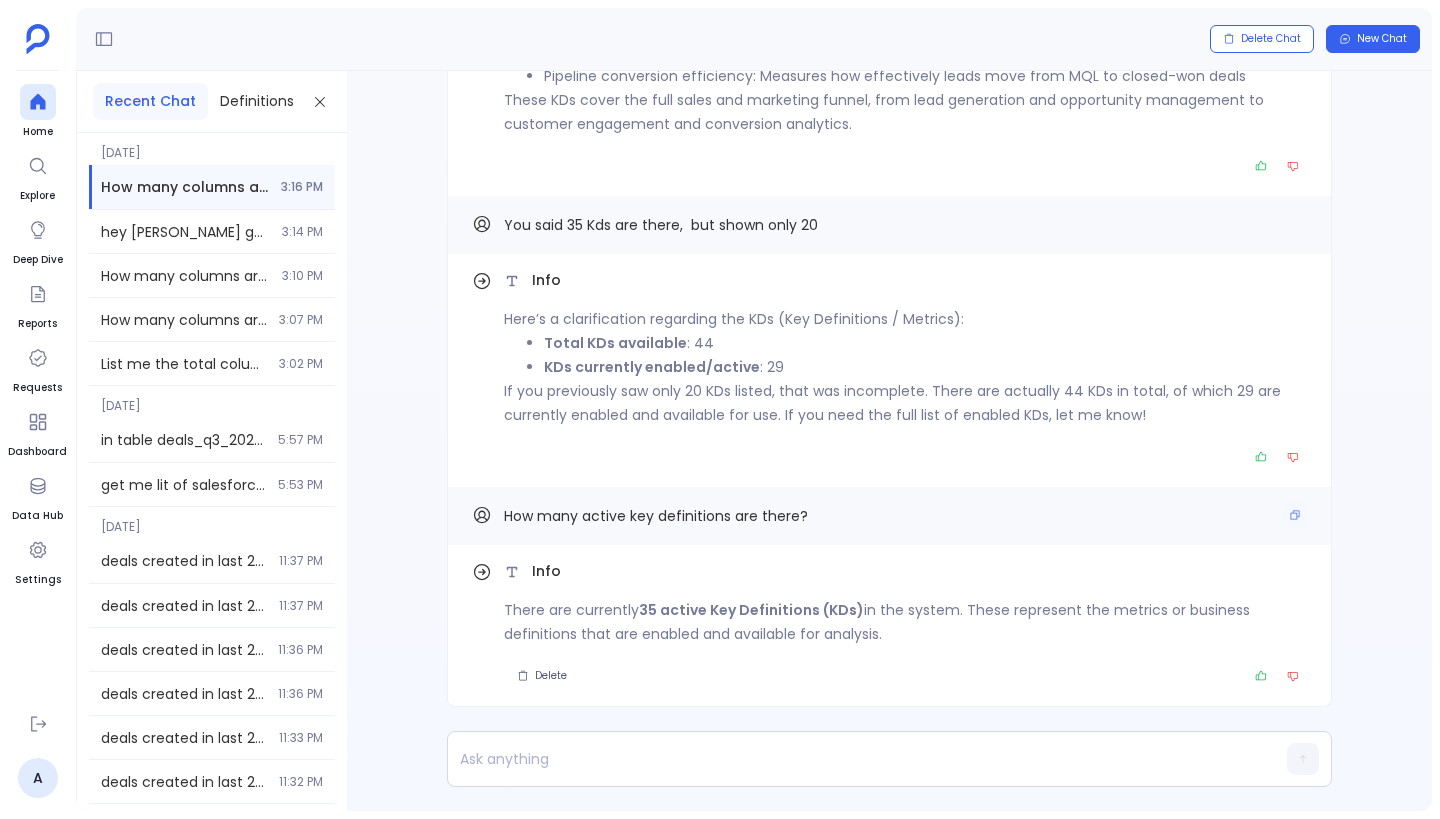 click on "How many active key definitions are there?" at bounding box center (889, 516) 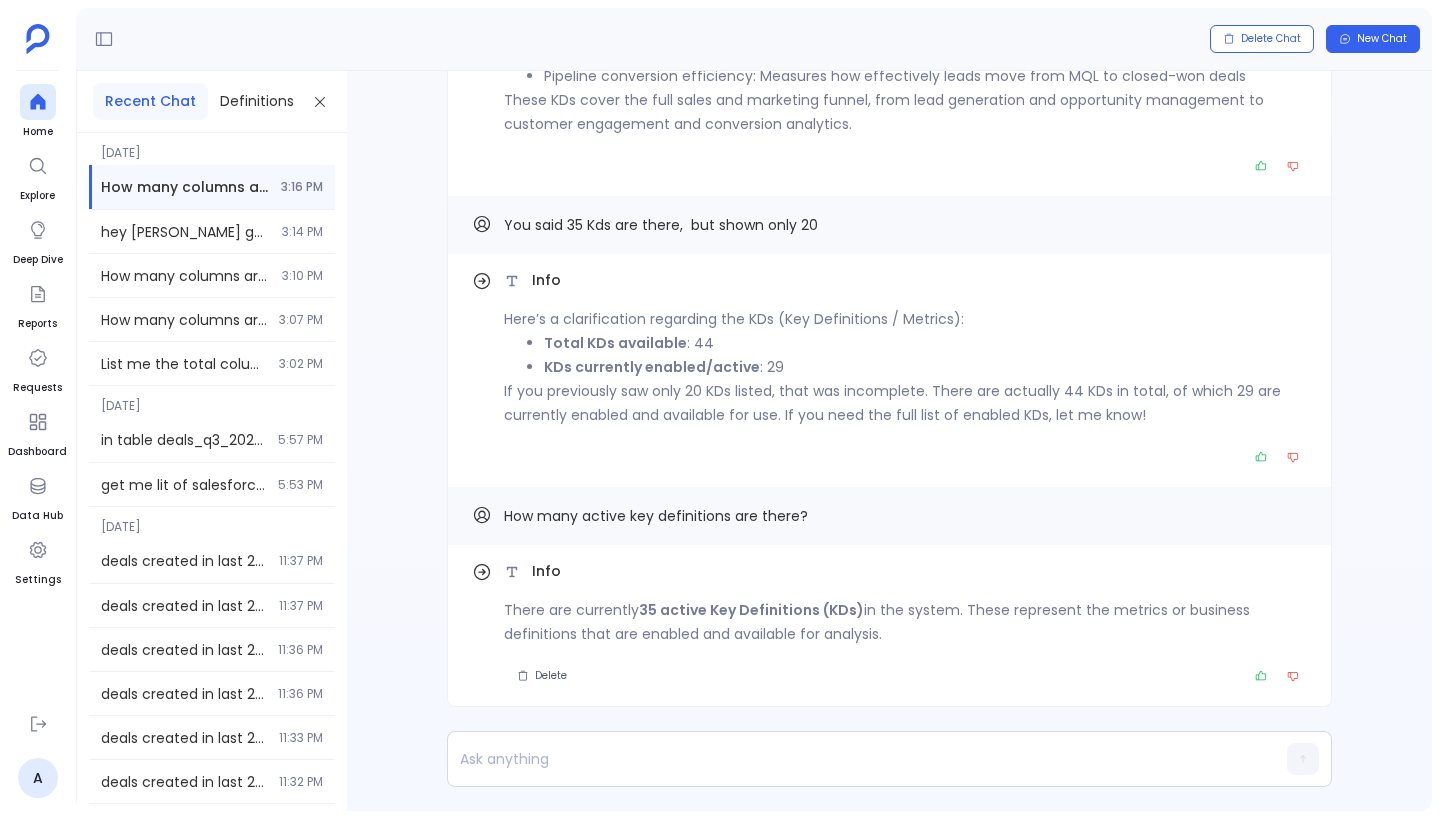 drag, startPoint x: 504, startPoint y: 518, endPoint x: 855, endPoint y: 545, distance: 352.03693 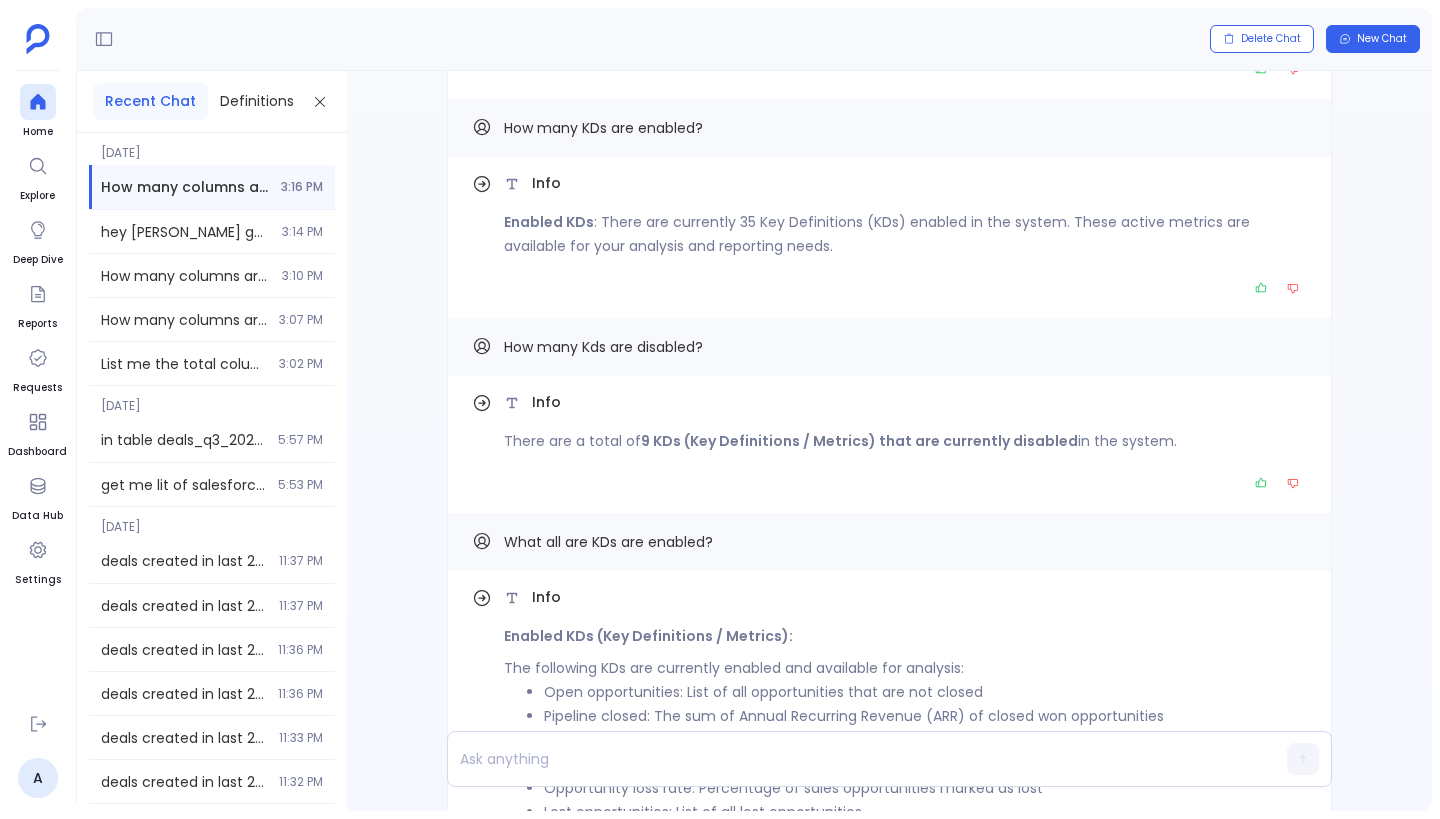 scroll, scrollTop: -1878, scrollLeft: 0, axis: vertical 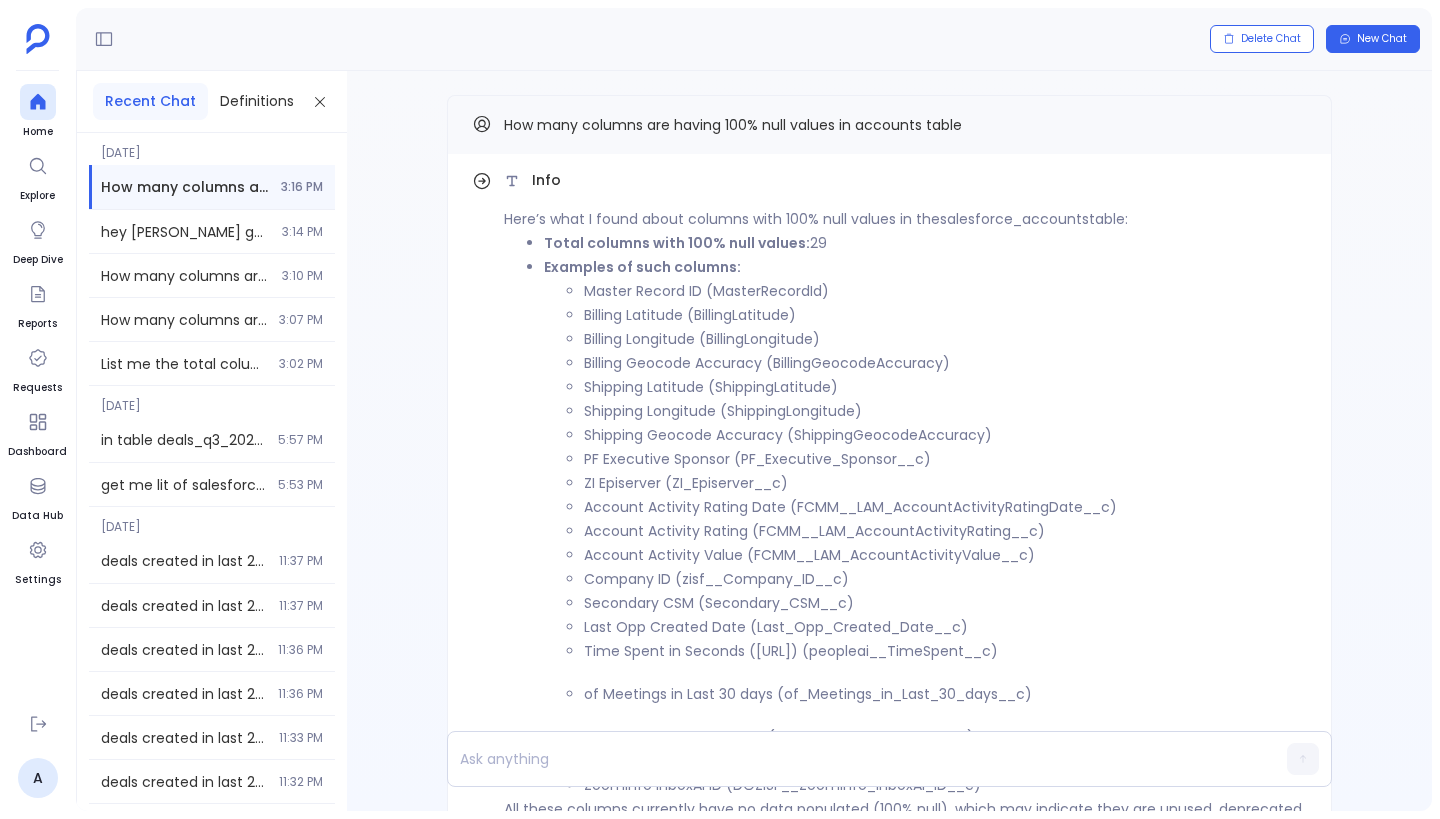 click on "Info There are currently  35 active Key Definitions (KDs)  in the system. These represent the metrics or business definitions that are enabled and available for analysis. Delete How many active key definitions are there? Info Here’s a clarification regarding the KDs (Key Definitions / Metrics):
Total KDs available : 44
KDs currently enabled/active : 29
If you previously saw only 20 KDs listed, that was incomplete. There are actually 44 KDs in total, of which 29 are currently enabled and available for use. If you need the full list of enabled KDs, let me know! You said 35 Kds are there,  but shown only 20 Info Enabled KDs (Key Definitions / Metrics):
The following KDs are currently enabled and available for analysis:
Open opportunities : List of all opportunities that are not closed
Pipeline closed : The sum of Annual Recurring Revenue (ARR) of closed won opportunities
Leads : List of all leads
Lead to MQL conversion rate : Conversion rate of a lead to Marketing Qualified Lead (MQL)" at bounding box center [889, 441] 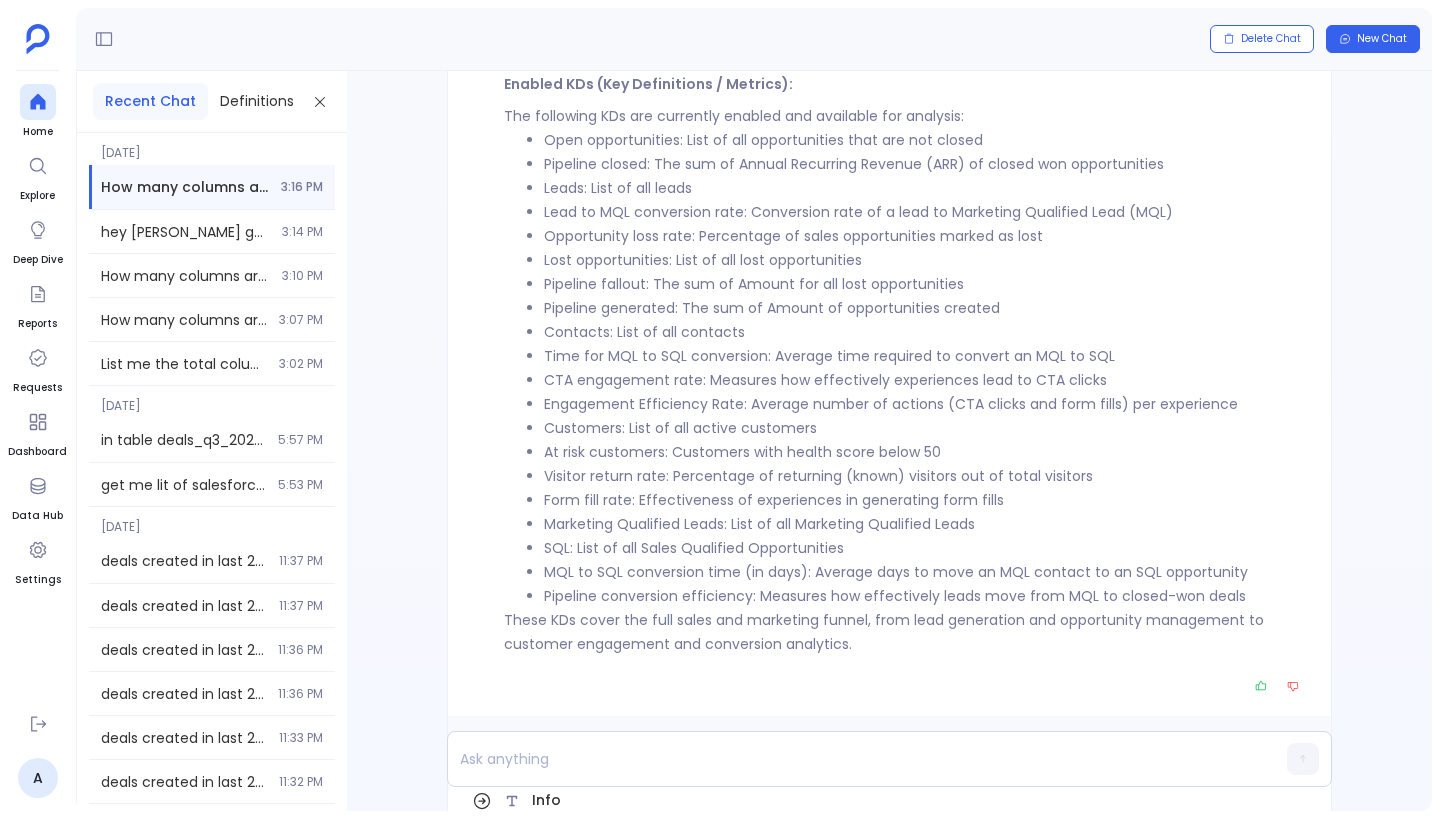 scroll, scrollTop: -516, scrollLeft: 0, axis: vertical 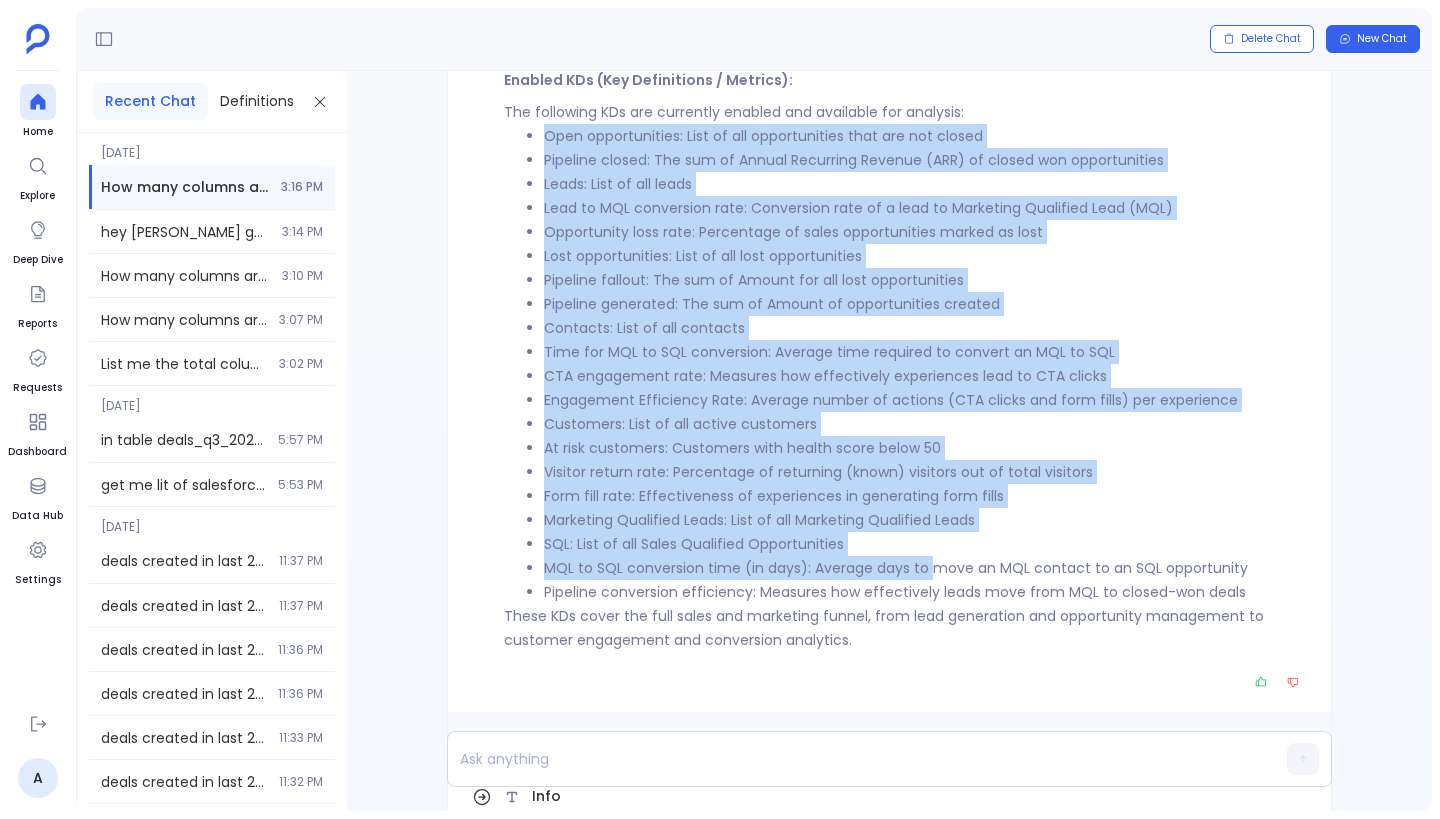 drag, startPoint x: 541, startPoint y: 138, endPoint x: 933, endPoint y: 566, distance: 580.3861 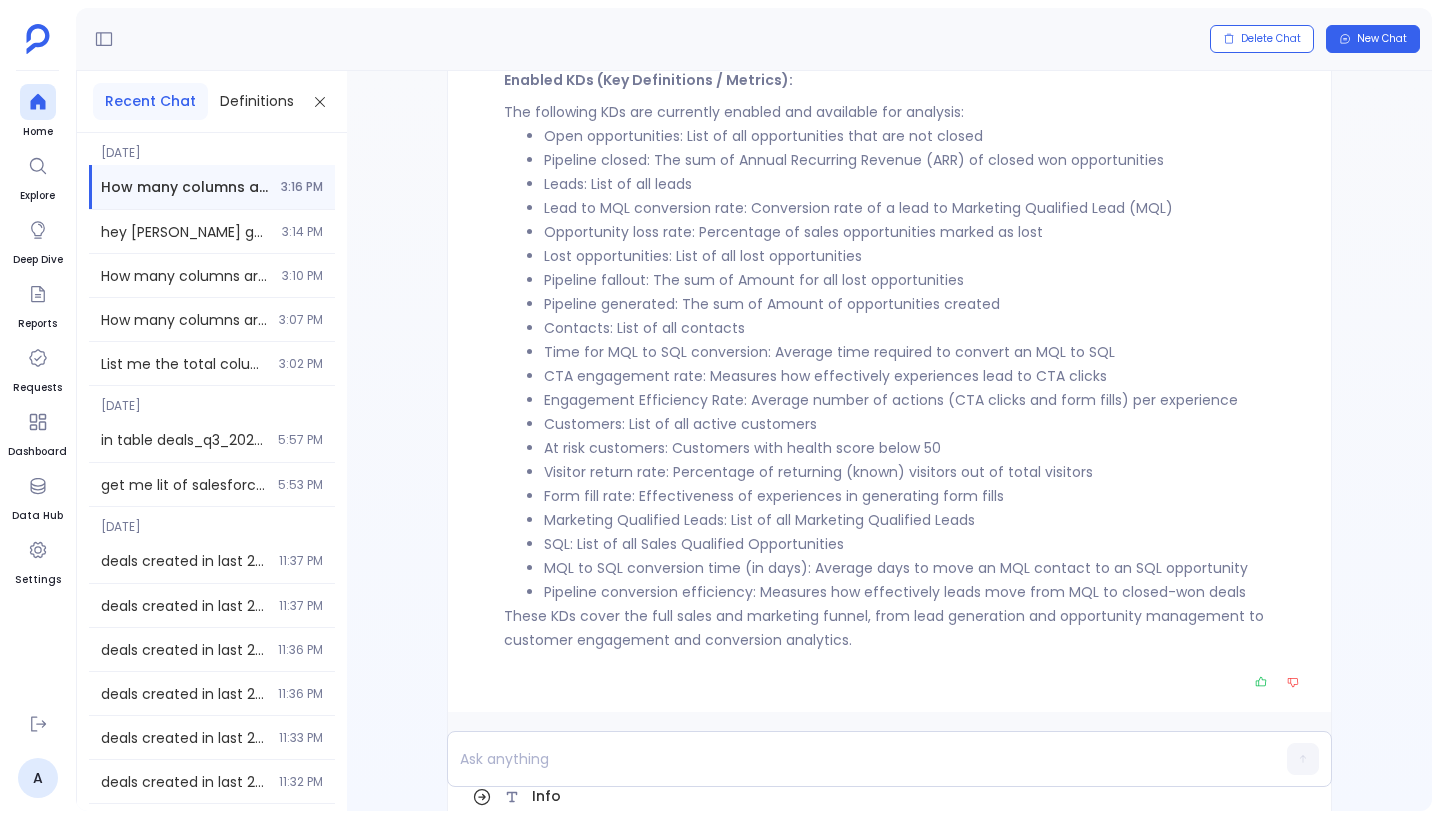 click on "MQL to SQL conversion time (in days) : Average days to move an MQL contact to an SQL opportunity" at bounding box center (925, 568) 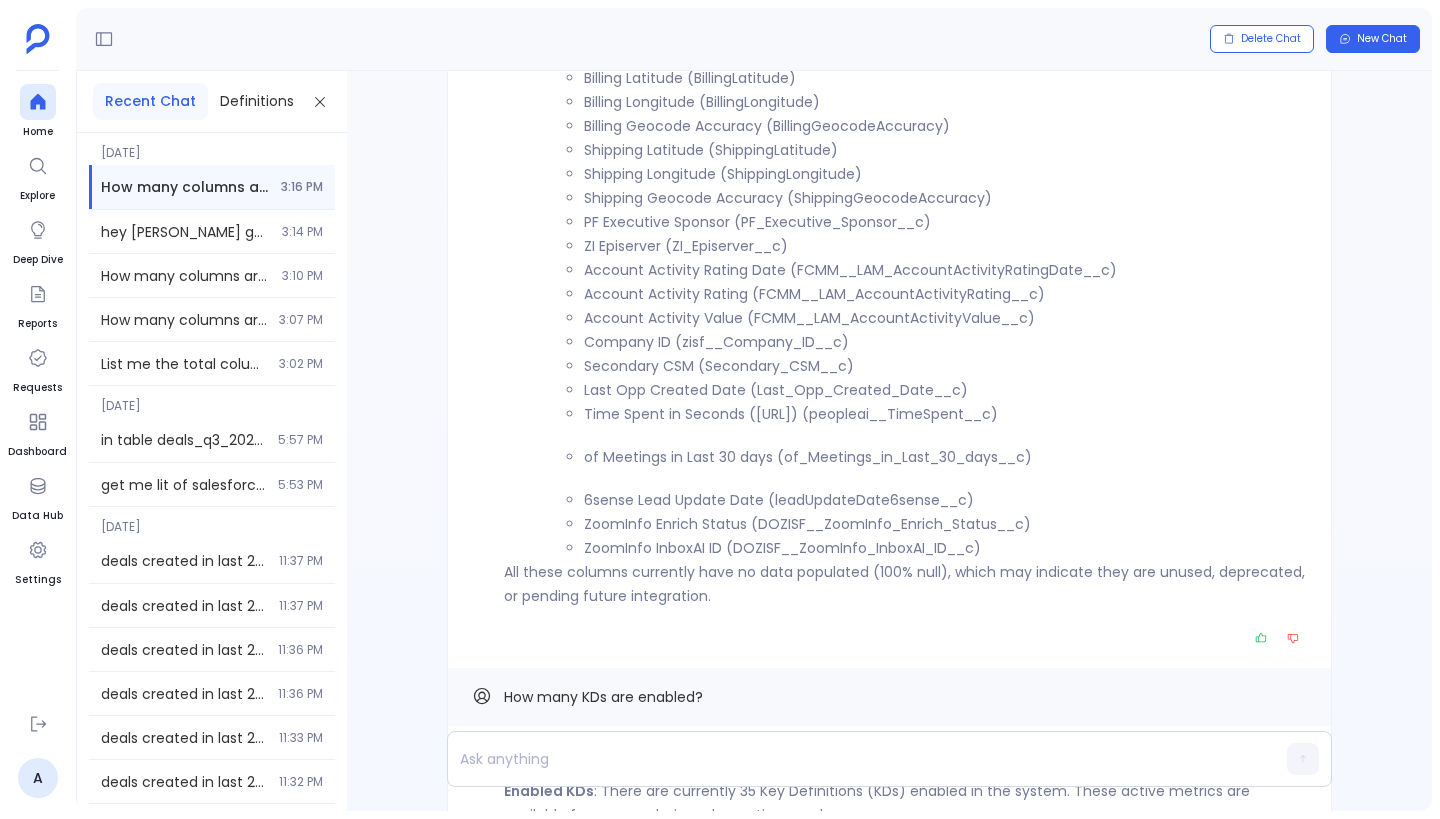 scroll, scrollTop: -1640, scrollLeft: 0, axis: vertical 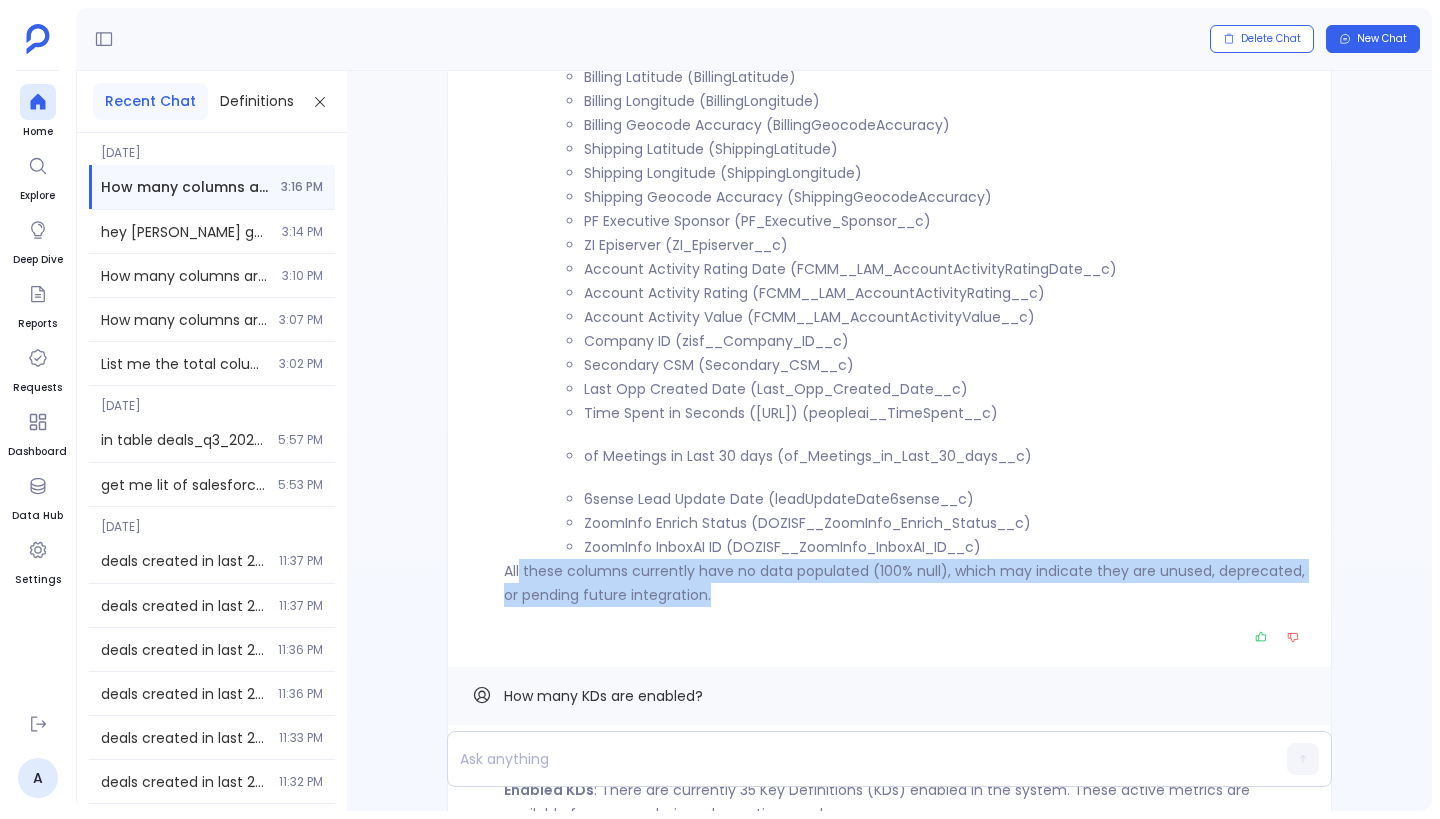 drag, startPoint x: 521, startPoint y: 575, endPoint x: 798, endPoint y: 590, distance: 277.40585 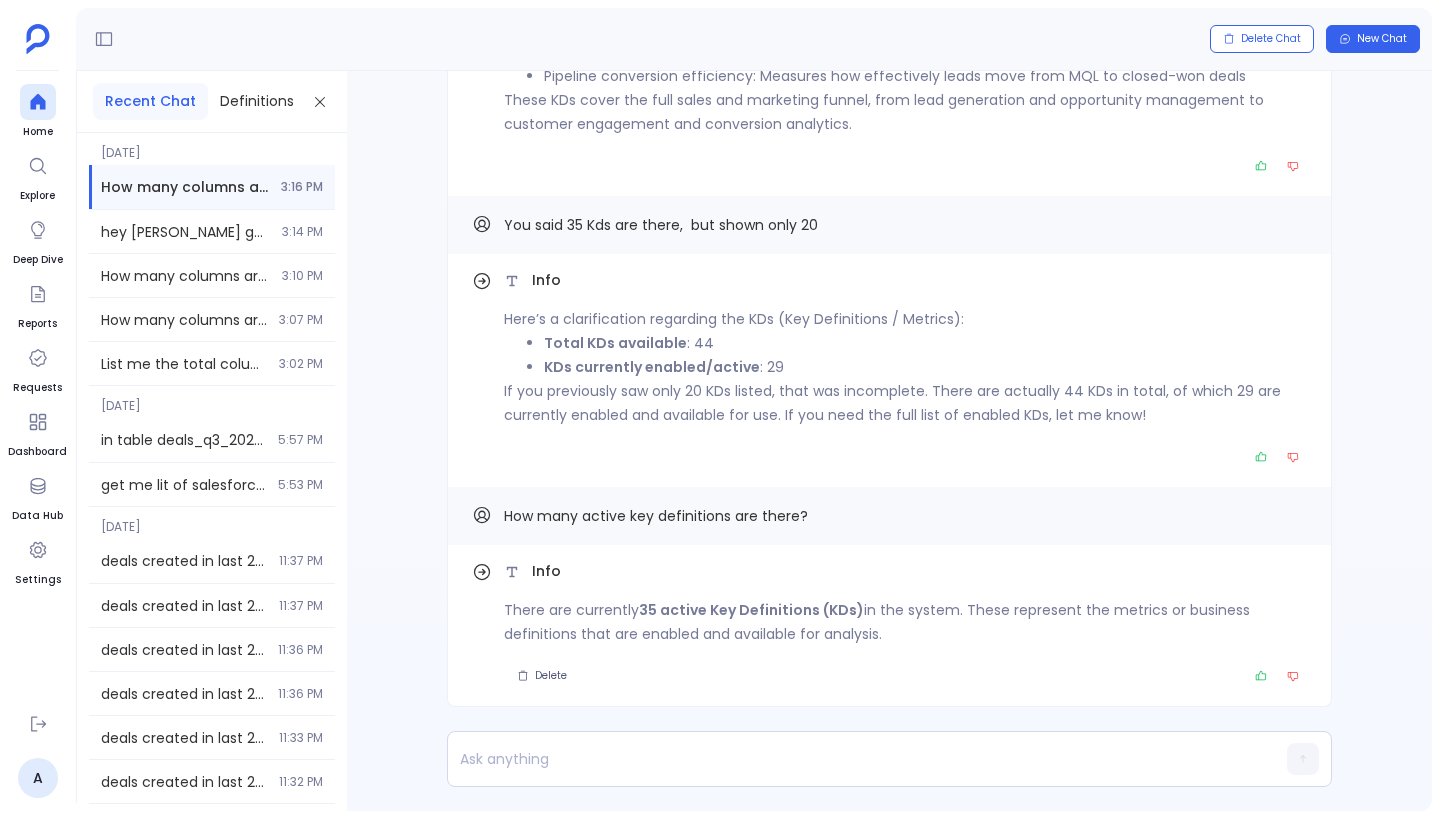 scroll, scrollTop: -174, scrollLeft: 0, axis: vertical 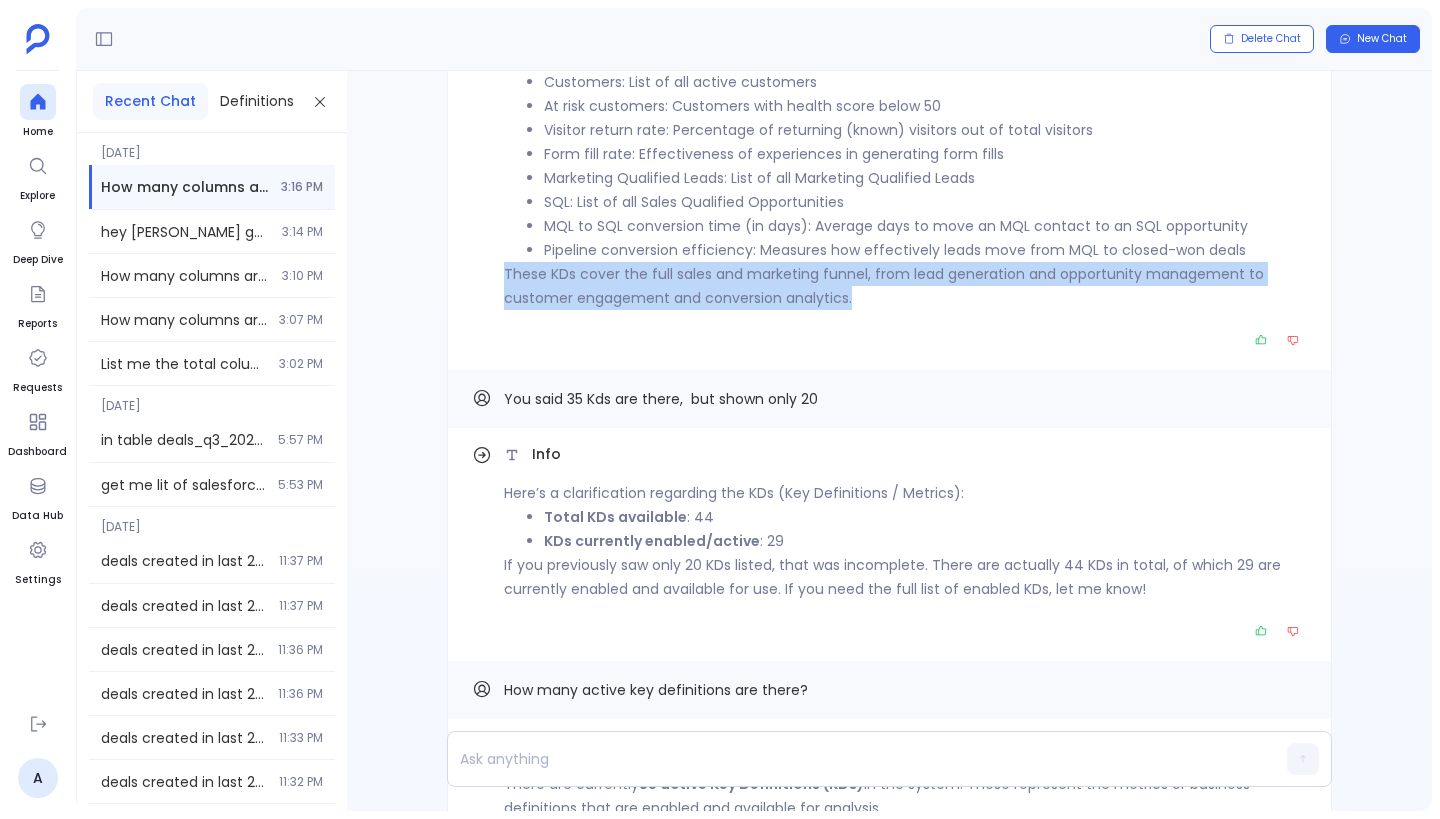 drag, startPoint x: 506, startPoint y: 281, endPoint x: 855, endPoint y: 314, distance: 350.5567 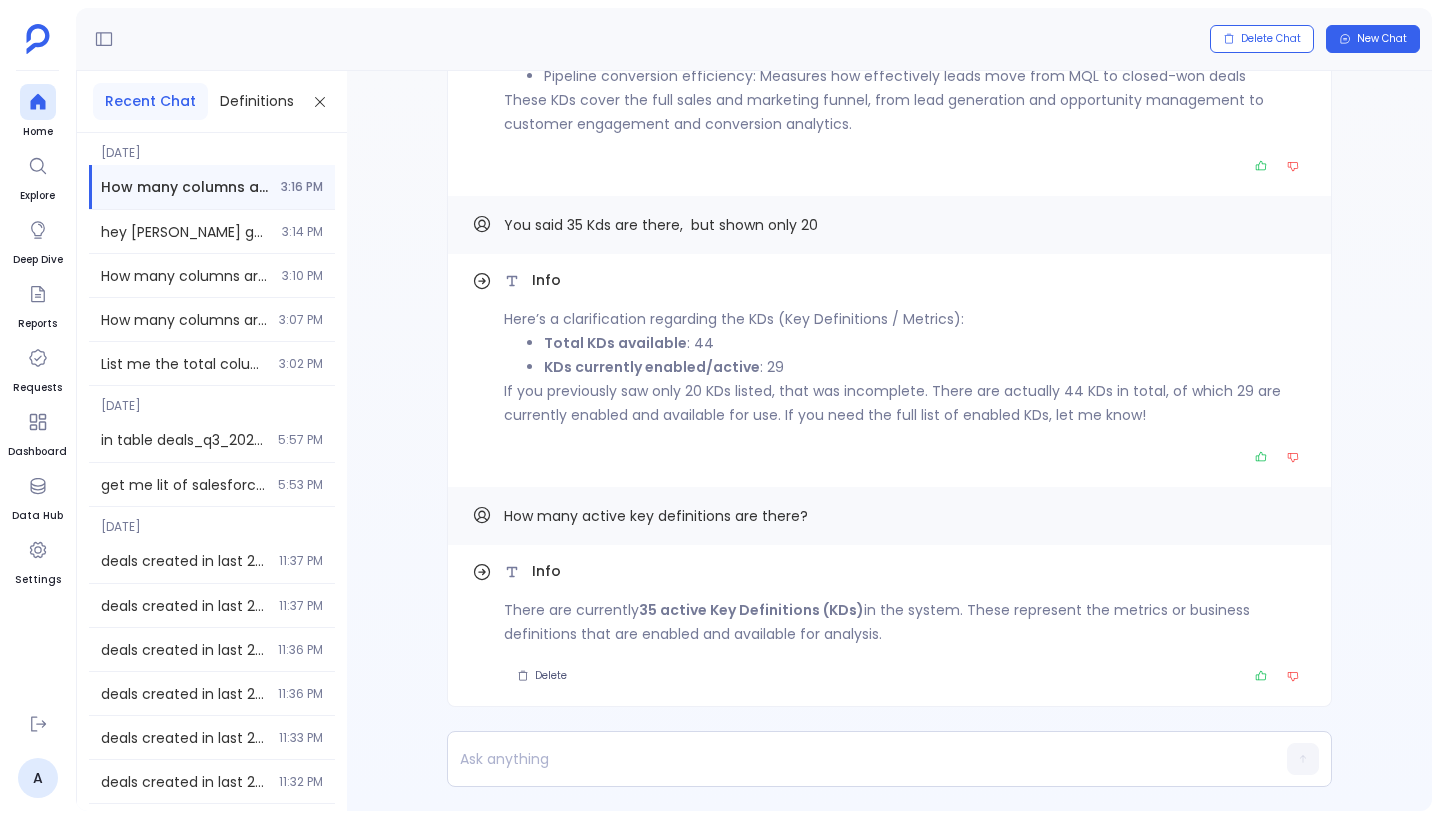 scroll, scrollTop: -1878, scrollLeft: 0, axis: vertical 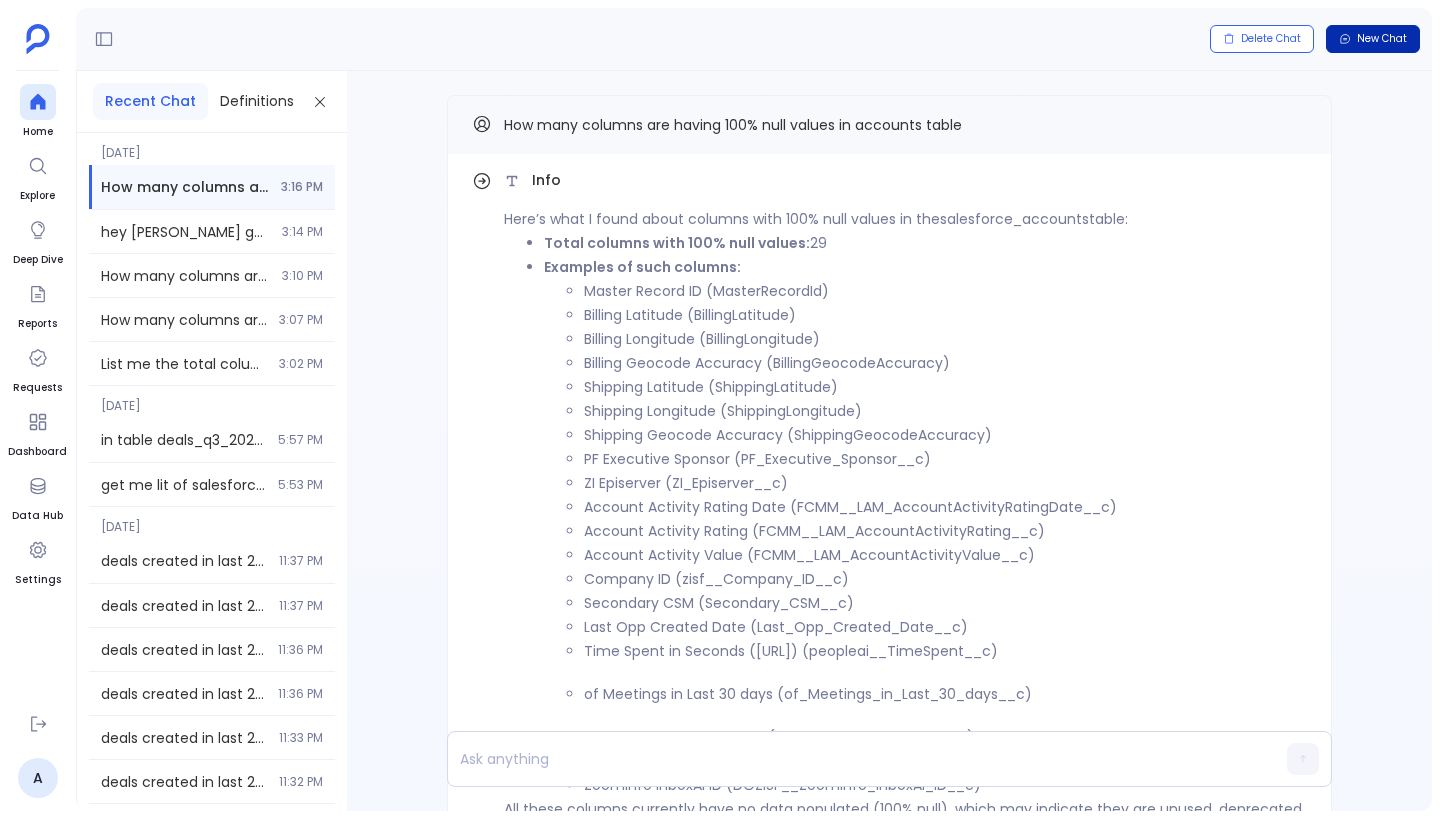 click on "New Chat" at bounding box center [1382, 39] 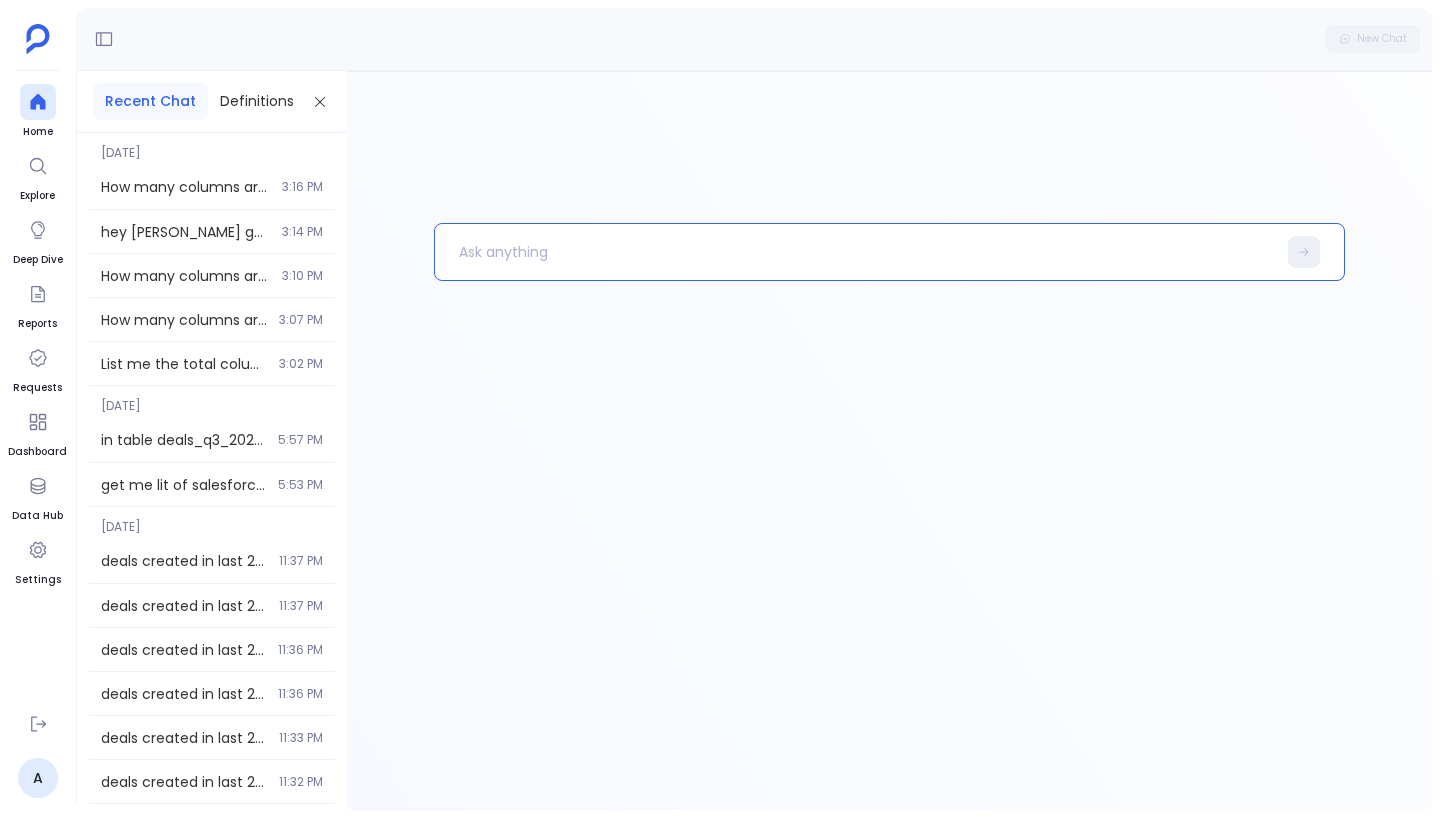 click at bounding box center (855, 252) 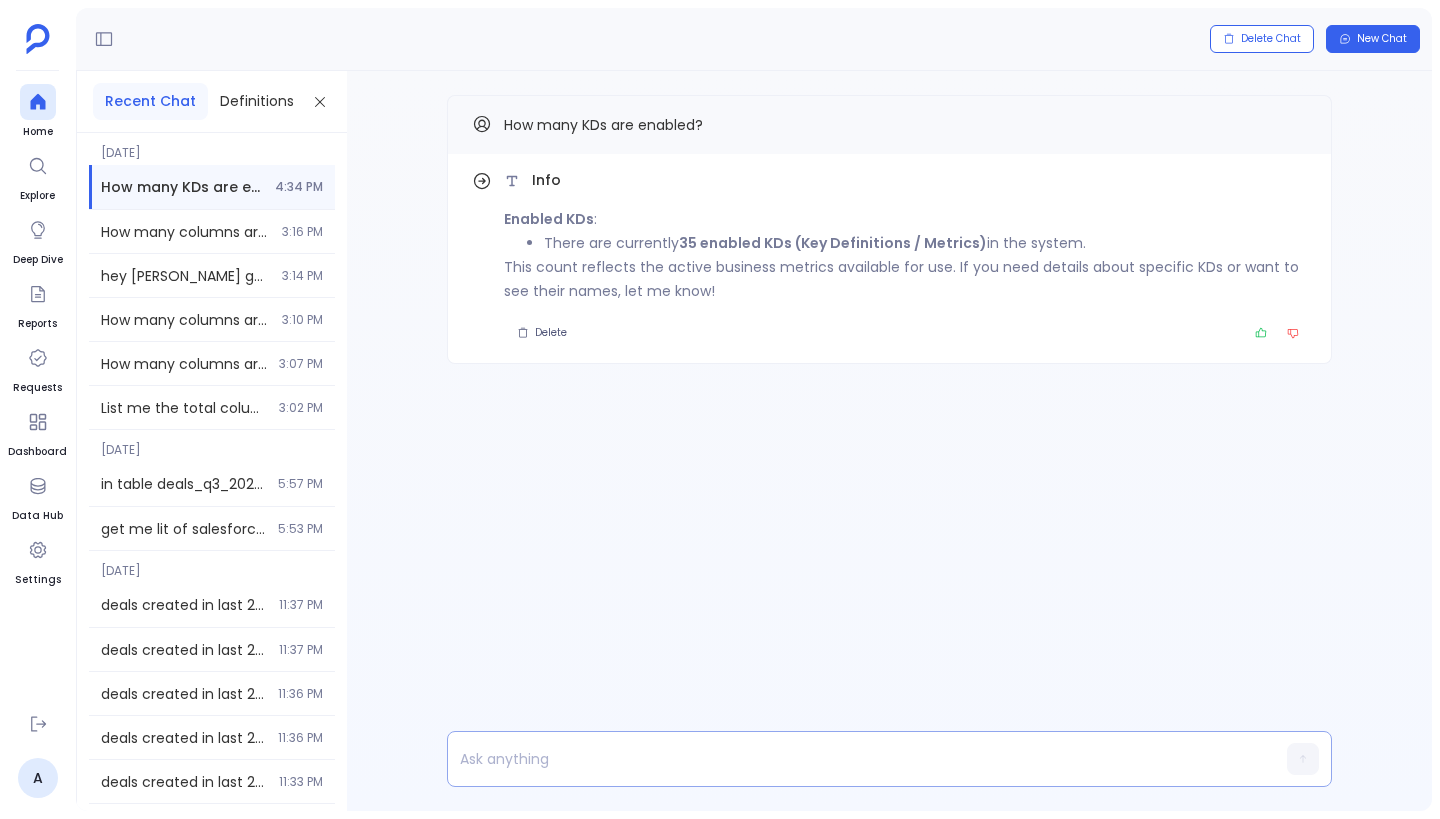 click at bounding box center [851, 759] 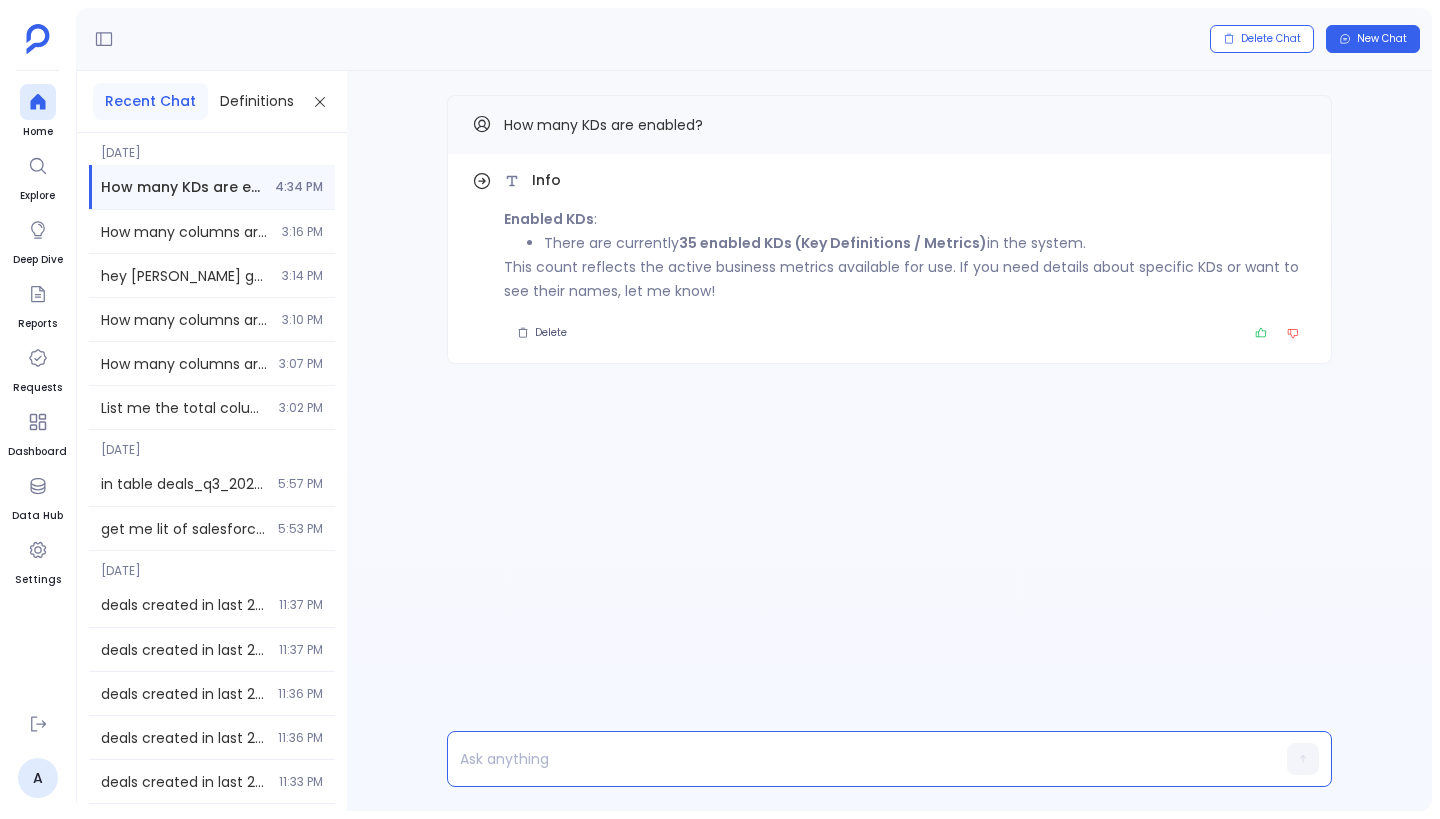 type 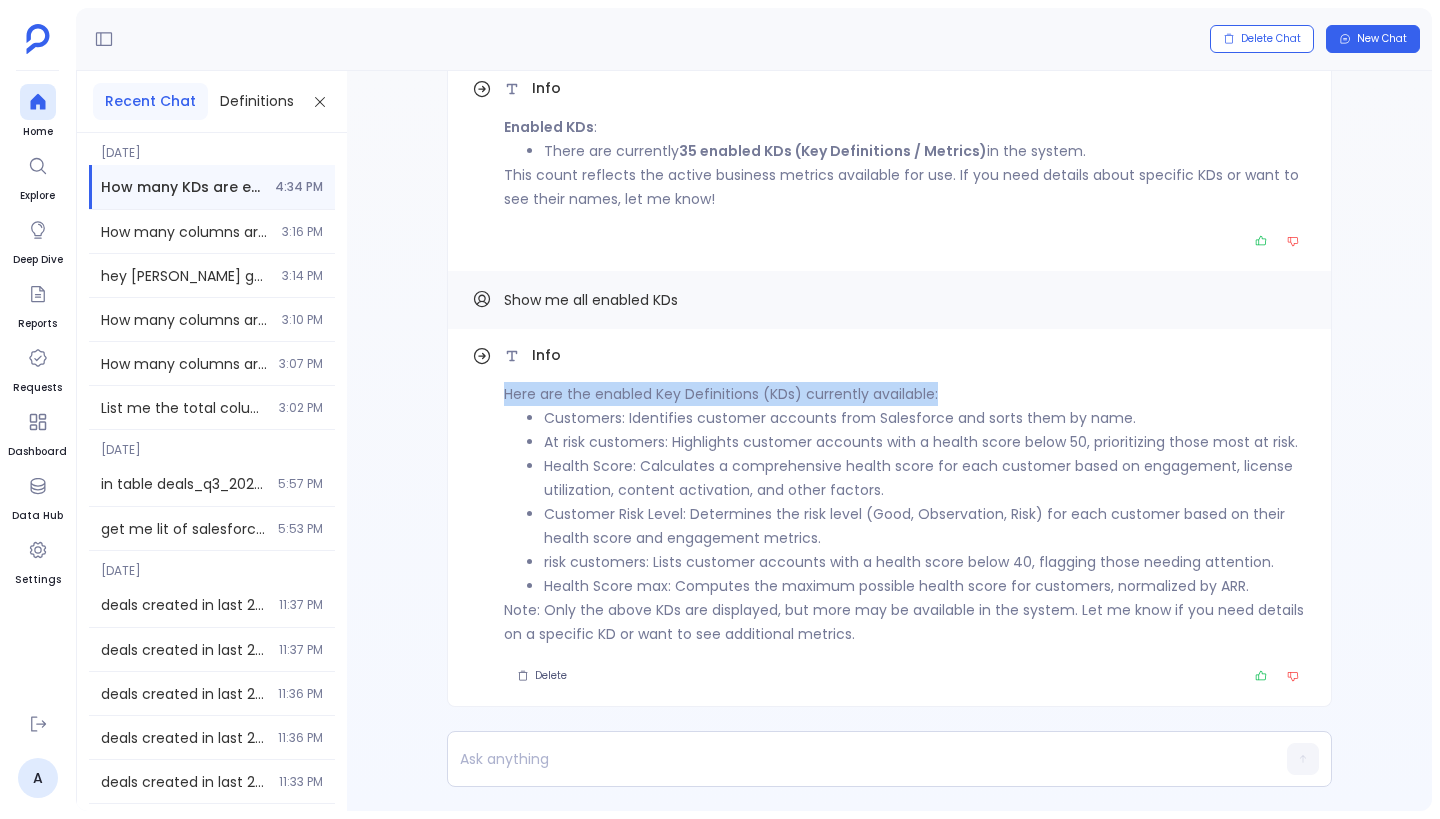 drag, startPoint x: 503, startPoint y: 395, endPoint x: 951, endPoint y: 398, distance: 448.01004 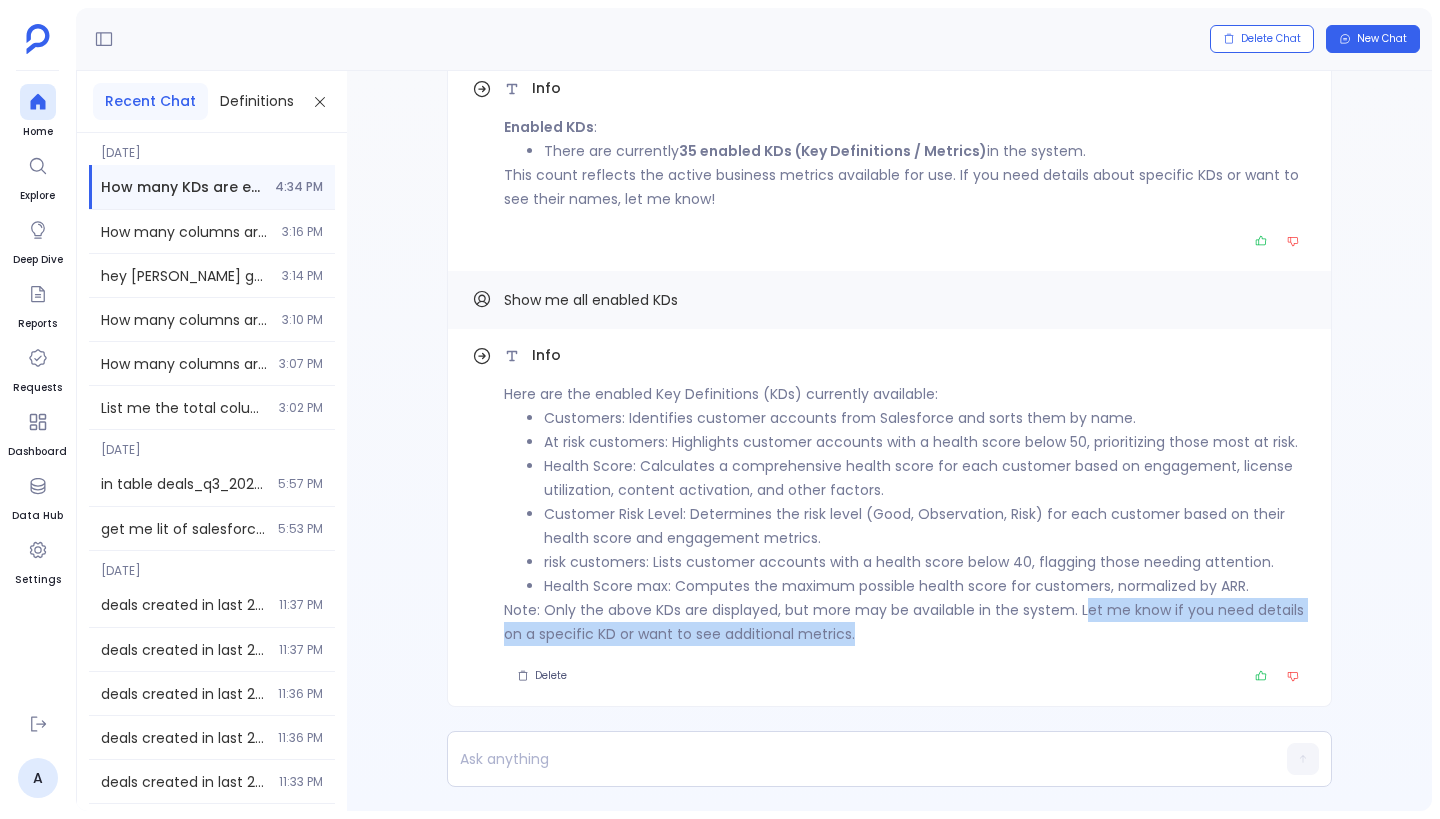 drag, startPoint x: 1082, startPoint y: 611, endPoint x: 1226, endPoint y: 629, distance: 145.12064 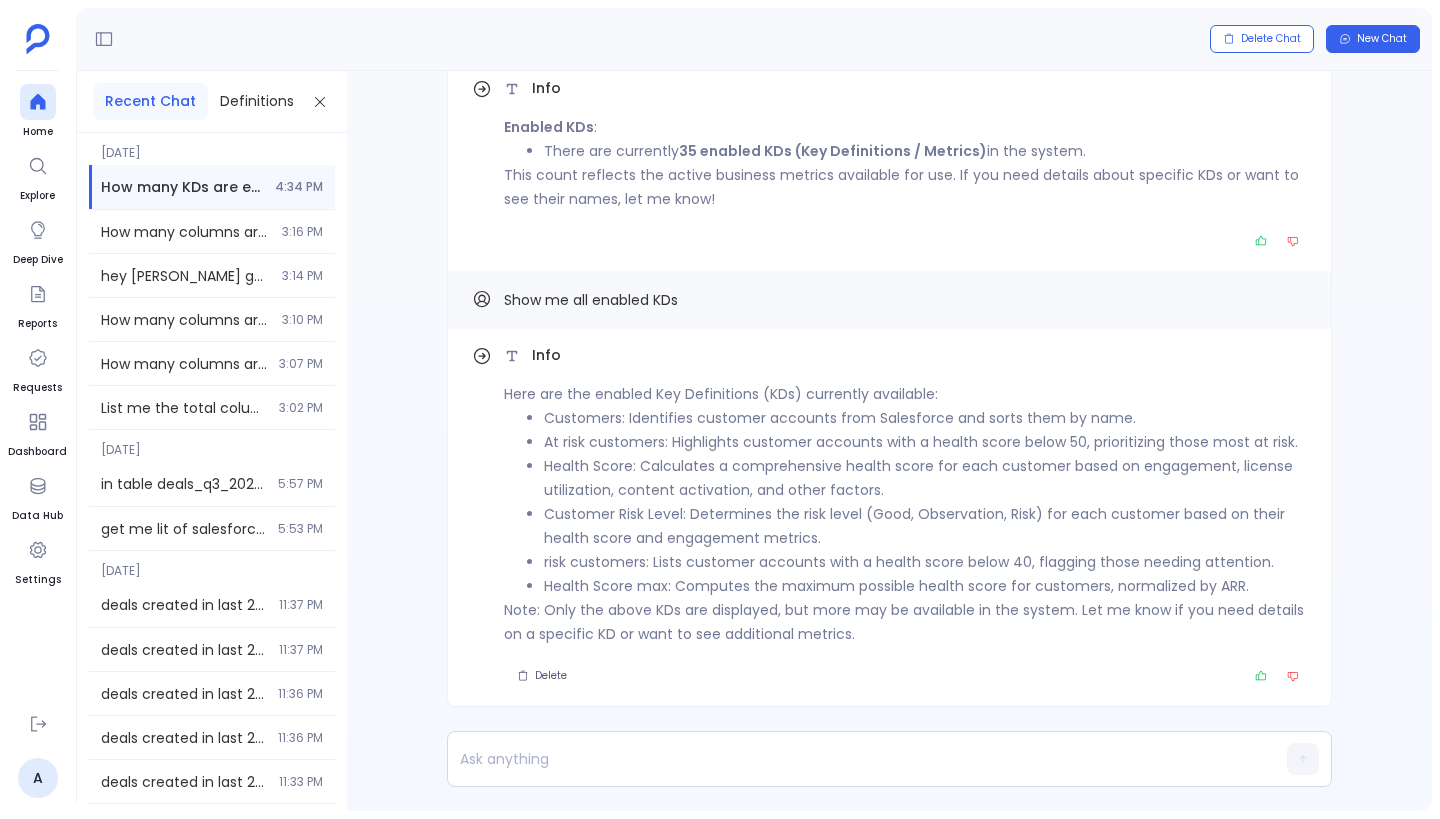 click on "Info Here are the enabled Key Definitions (KDs) currently available:
Customers : Identifies customer accounts from Salesforce and sorts them by name.
At risk customers : Highlights customer accounts with a health score below 50, prioritizing those most at risk.
Health Score : Calculates a comprehensive health score for each customer based on engagement, license utilization, content activation, and other factors.
Customer Risk Level : Determines the risk level (Good, Observation, Risk) for each customer based on their health score and engagement metrics.
risk customers : Lists customer accounts with a health score below 40, flagging those needing attention.
Health Score max : Computes the maximum possible health score for customers, normalized by ARR.
Note: Only the above KDs are displayed, but more may be available in the system. Let me know if you need details on a specific KD or want to see additional metrics. Delete" at bounding box center (905, 517) 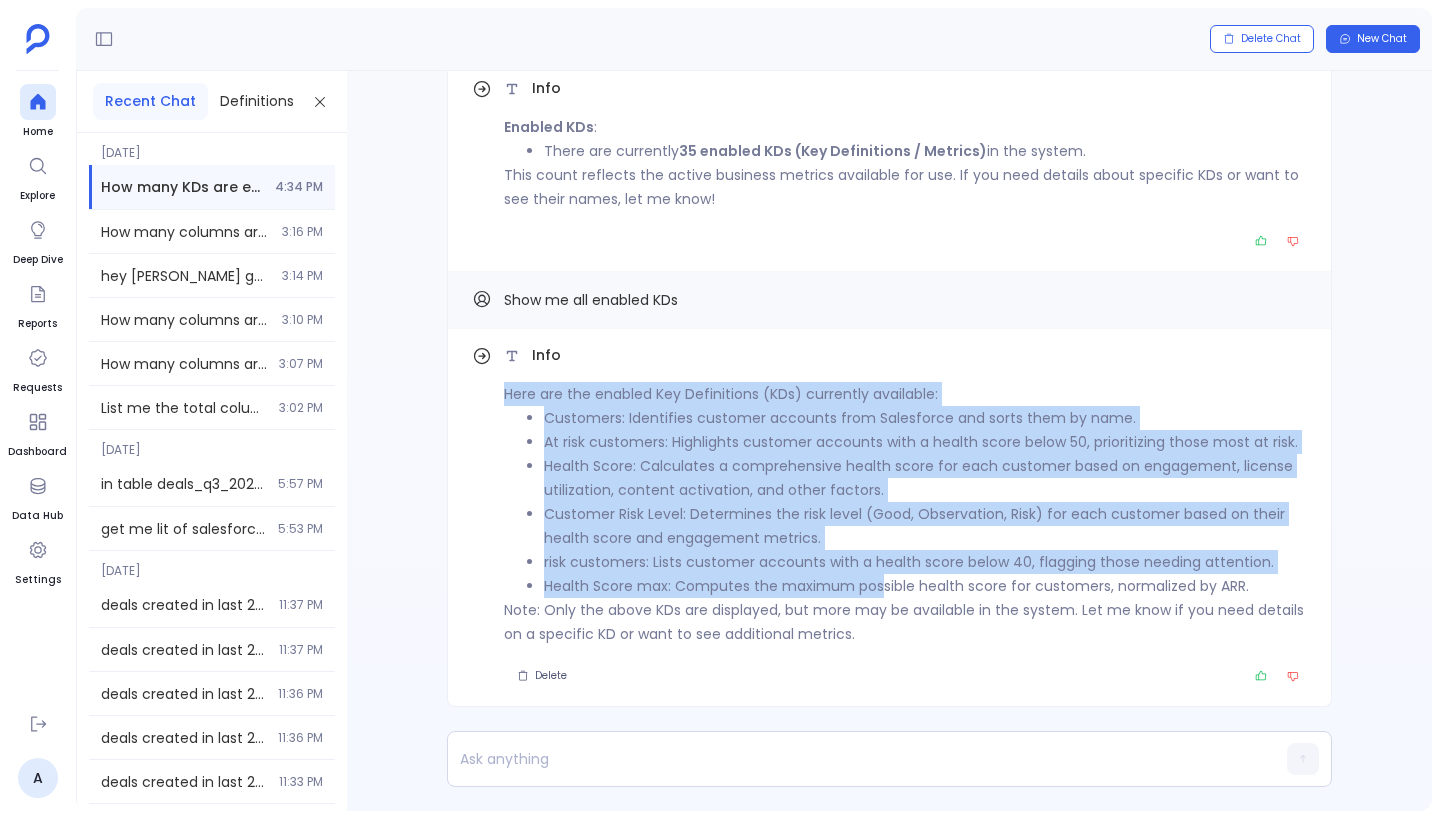 drag, startPoint x: 504, startPoint y: 396, endPoint x: 874, endPoint y: 591, distance: 418.24036 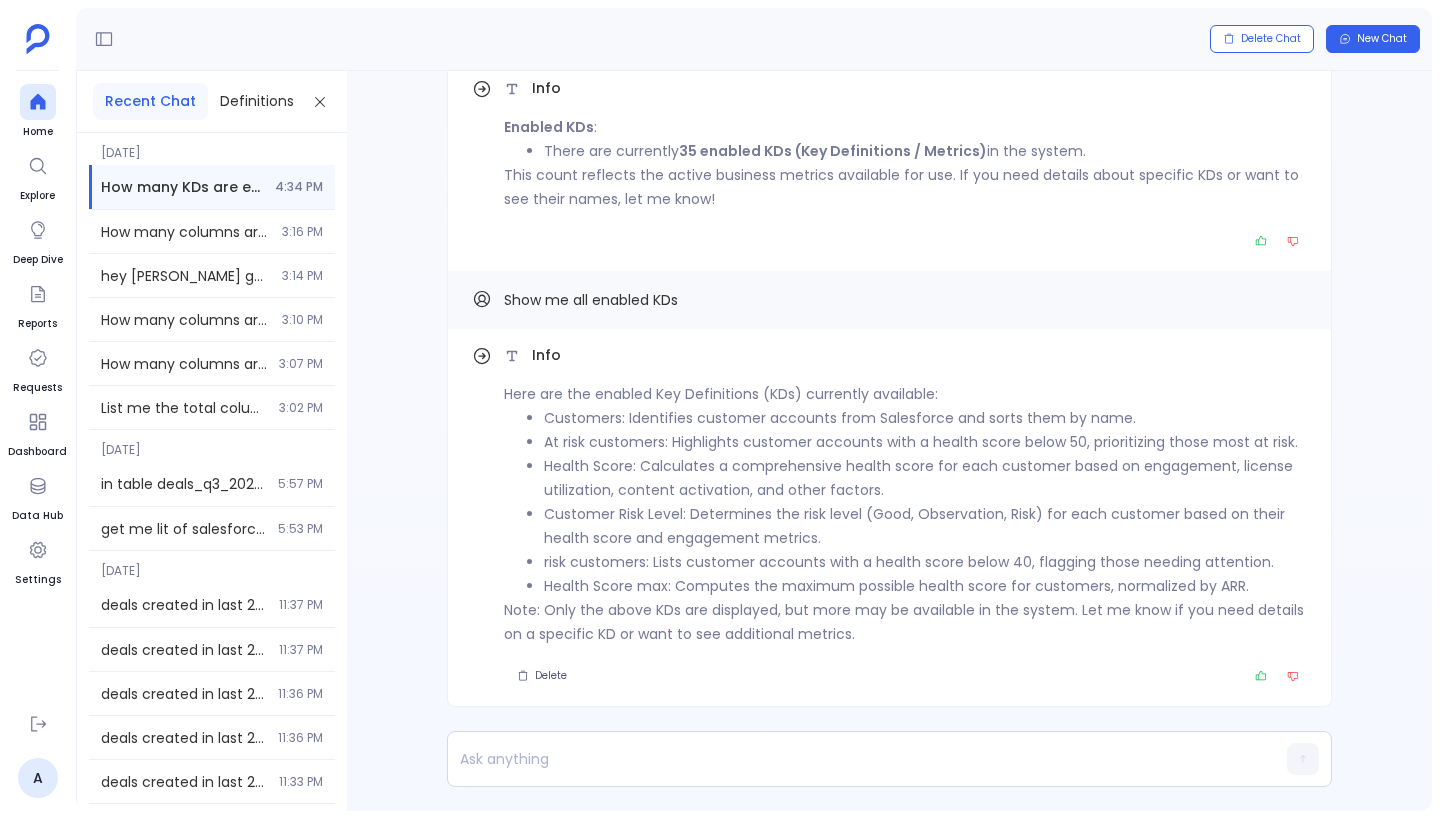 click on "Health Score max : Computes the maximum possible health score for customers, normalized by ARR." at bounding box center [925, 586] 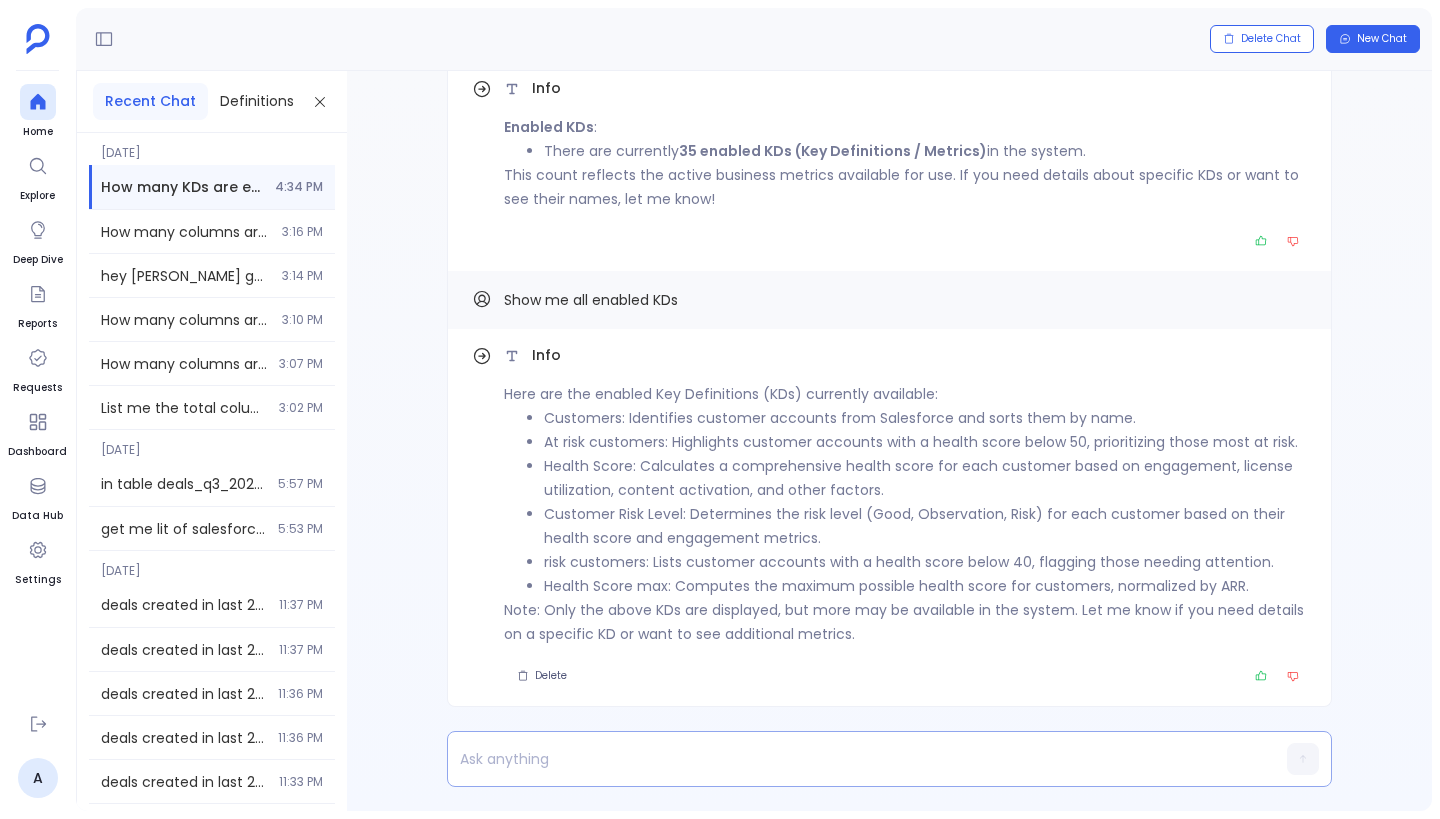 click at bounding box center [851, 759] 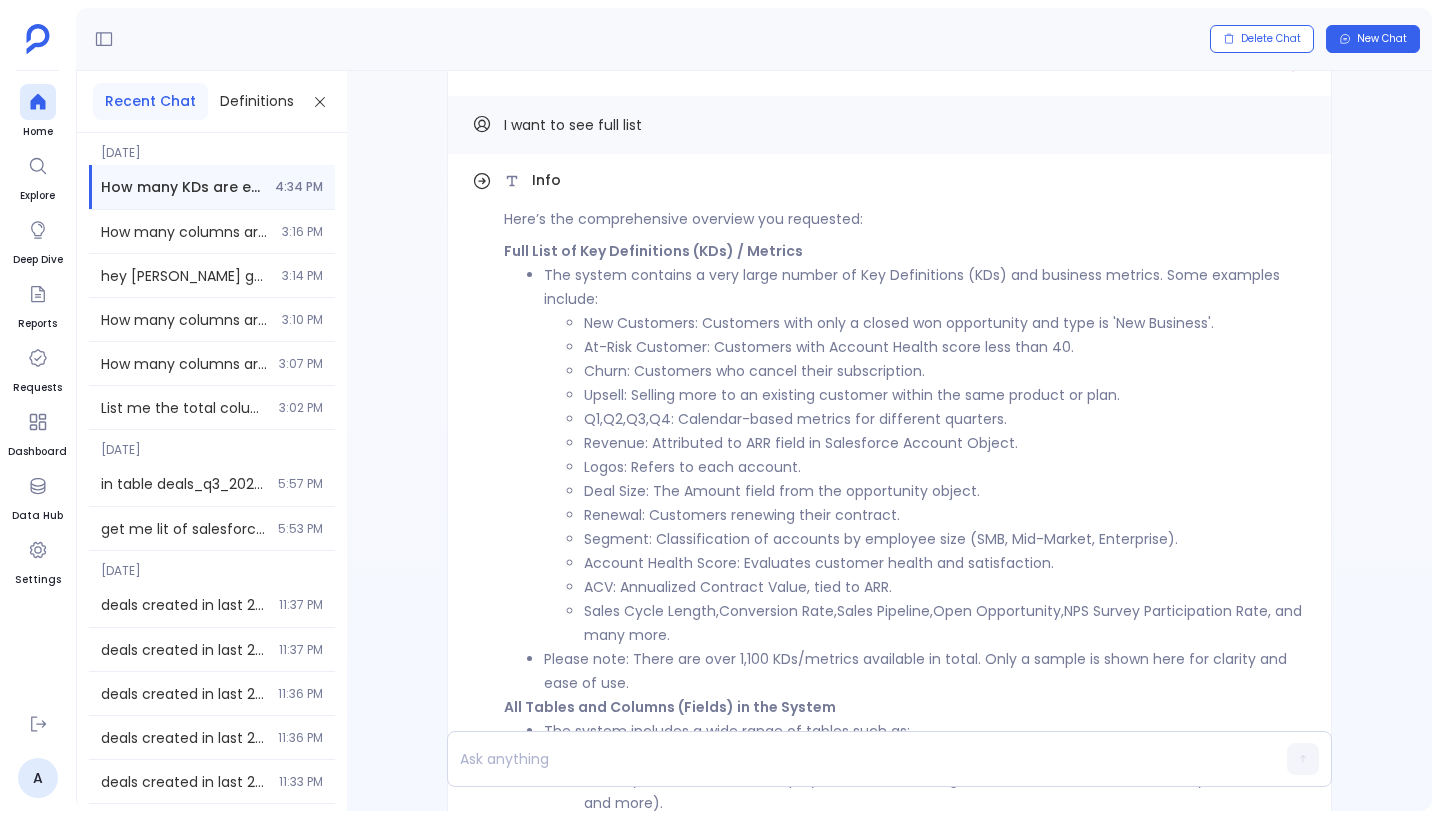 scroll, scrollTop: -779, scrollLeft: 0, axis: vertical 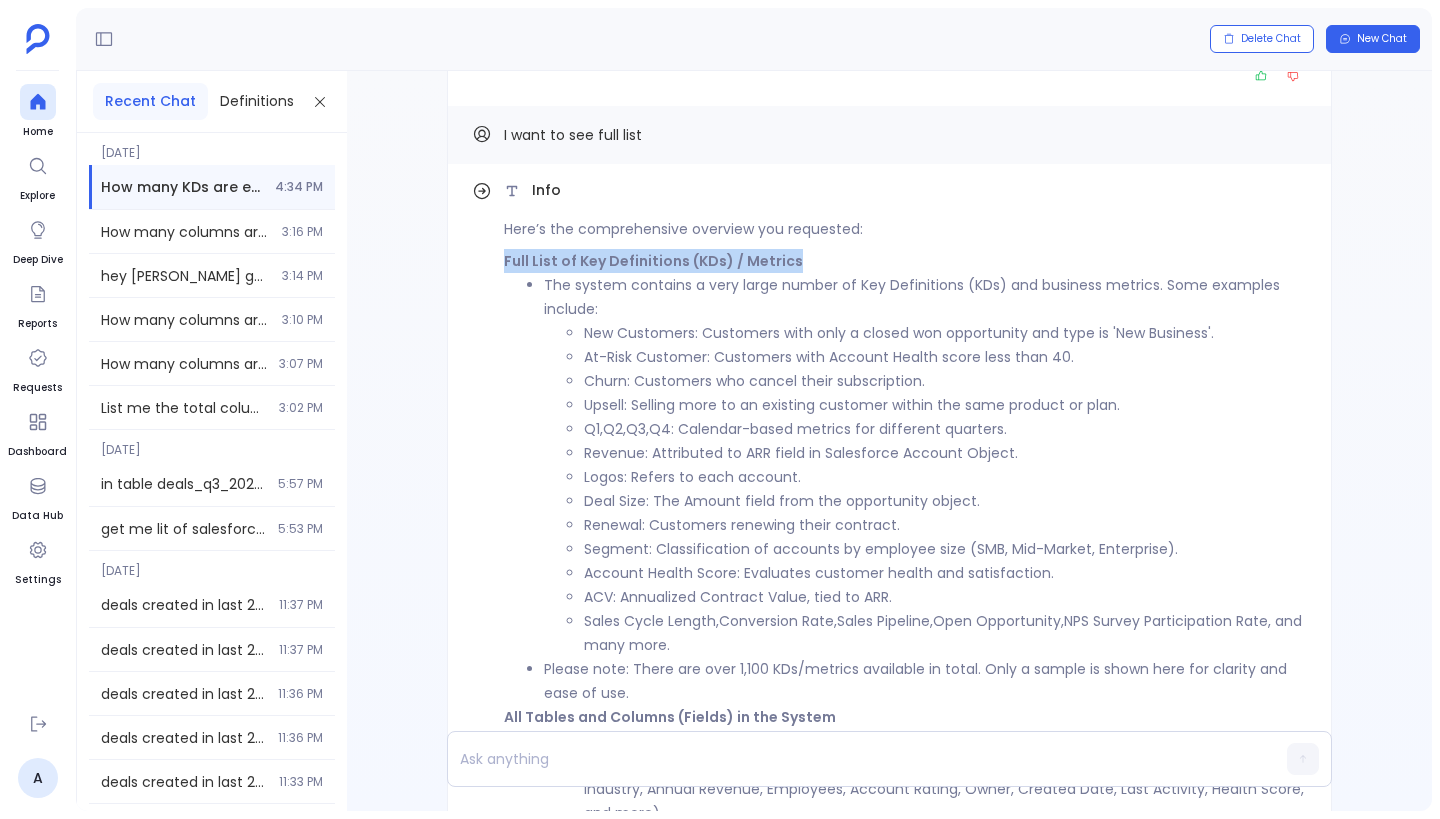 drag, startPoint x: 499, startPoint y: 258, endPoint x: 843, endPoint y: 250, distance: 344.09302 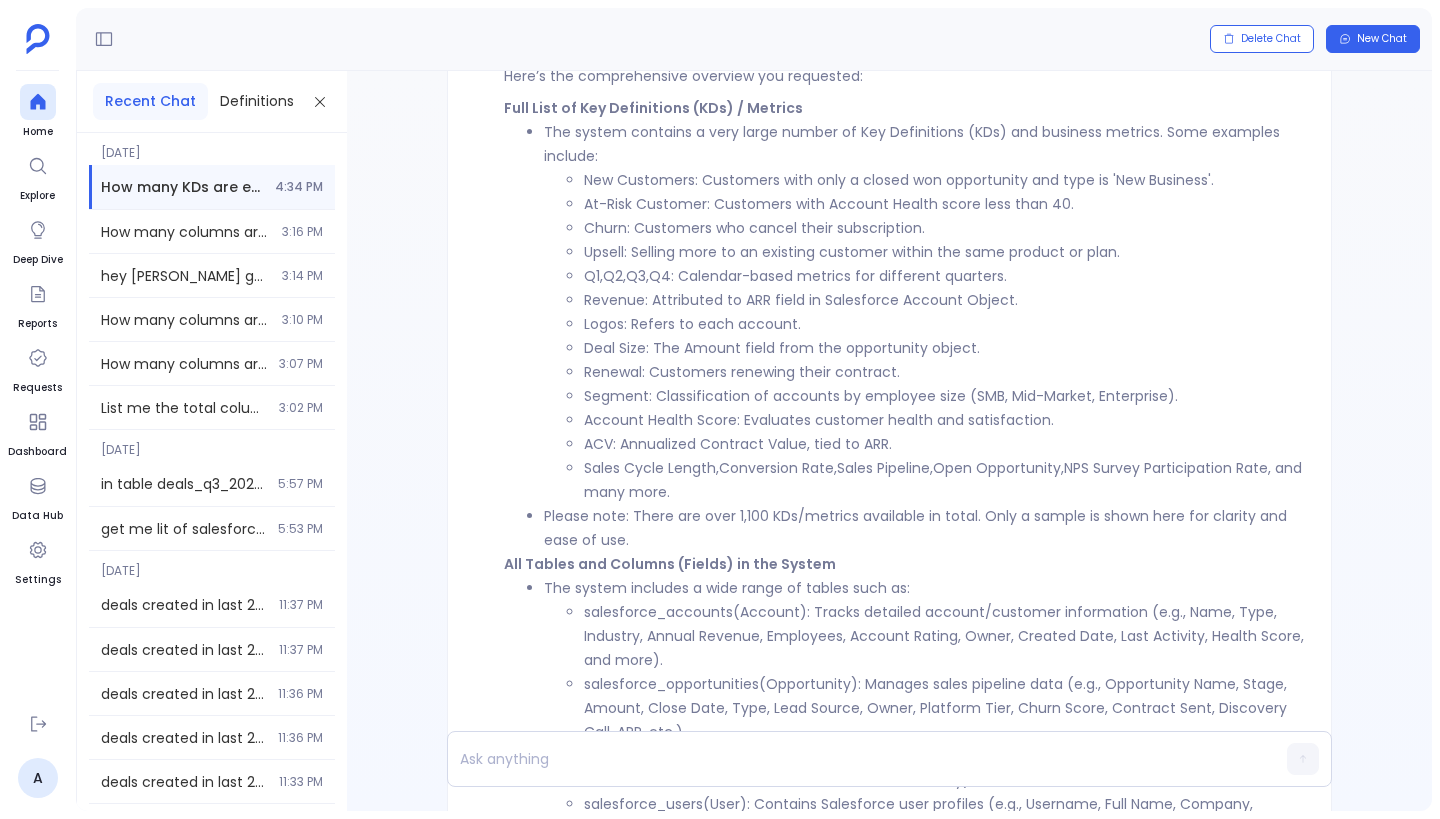 scroll, scrollTop: -640, scrollLeft: 0, axis: vertical 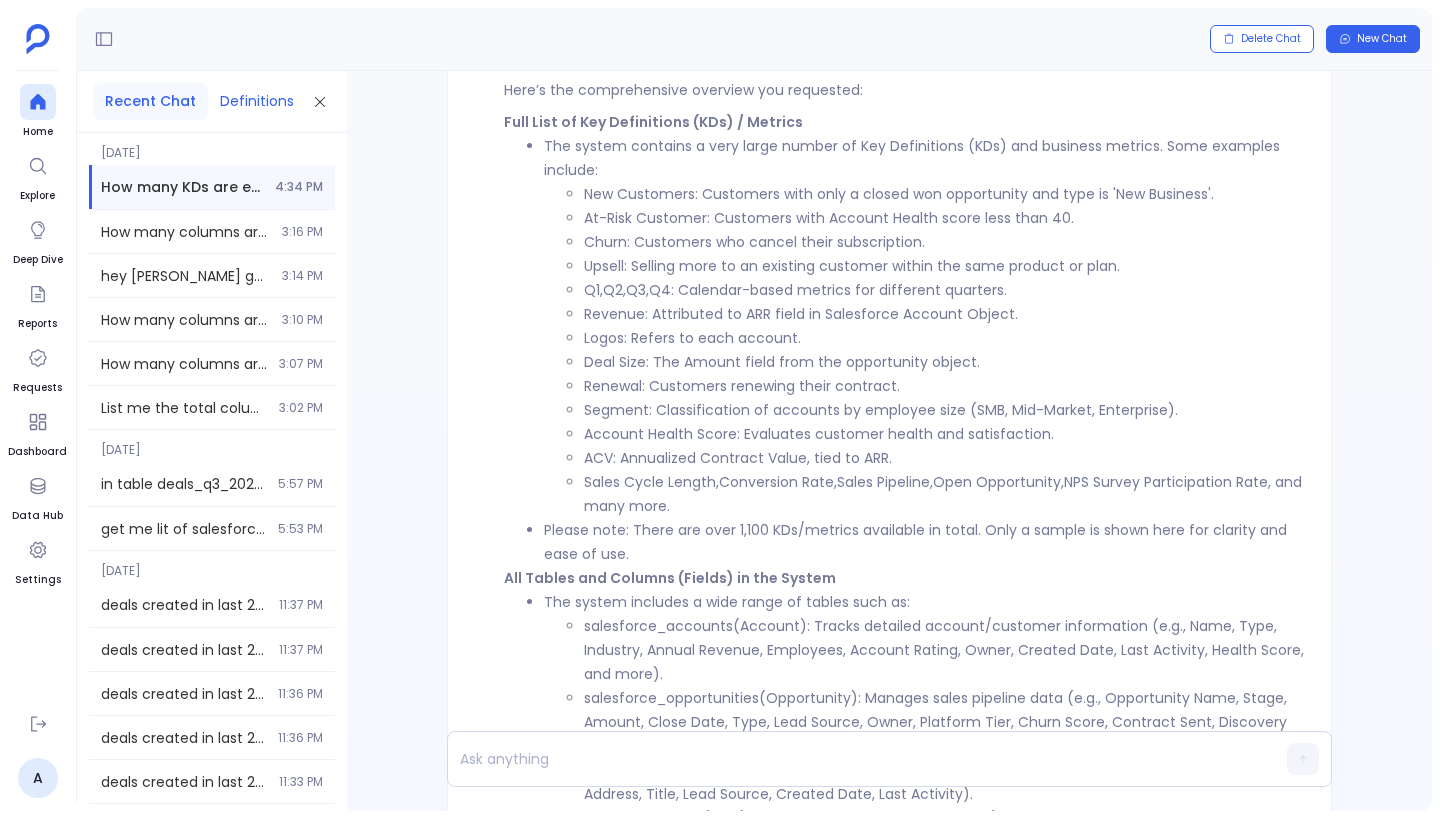 click on "Definitions" at bounding box center [257, 101] 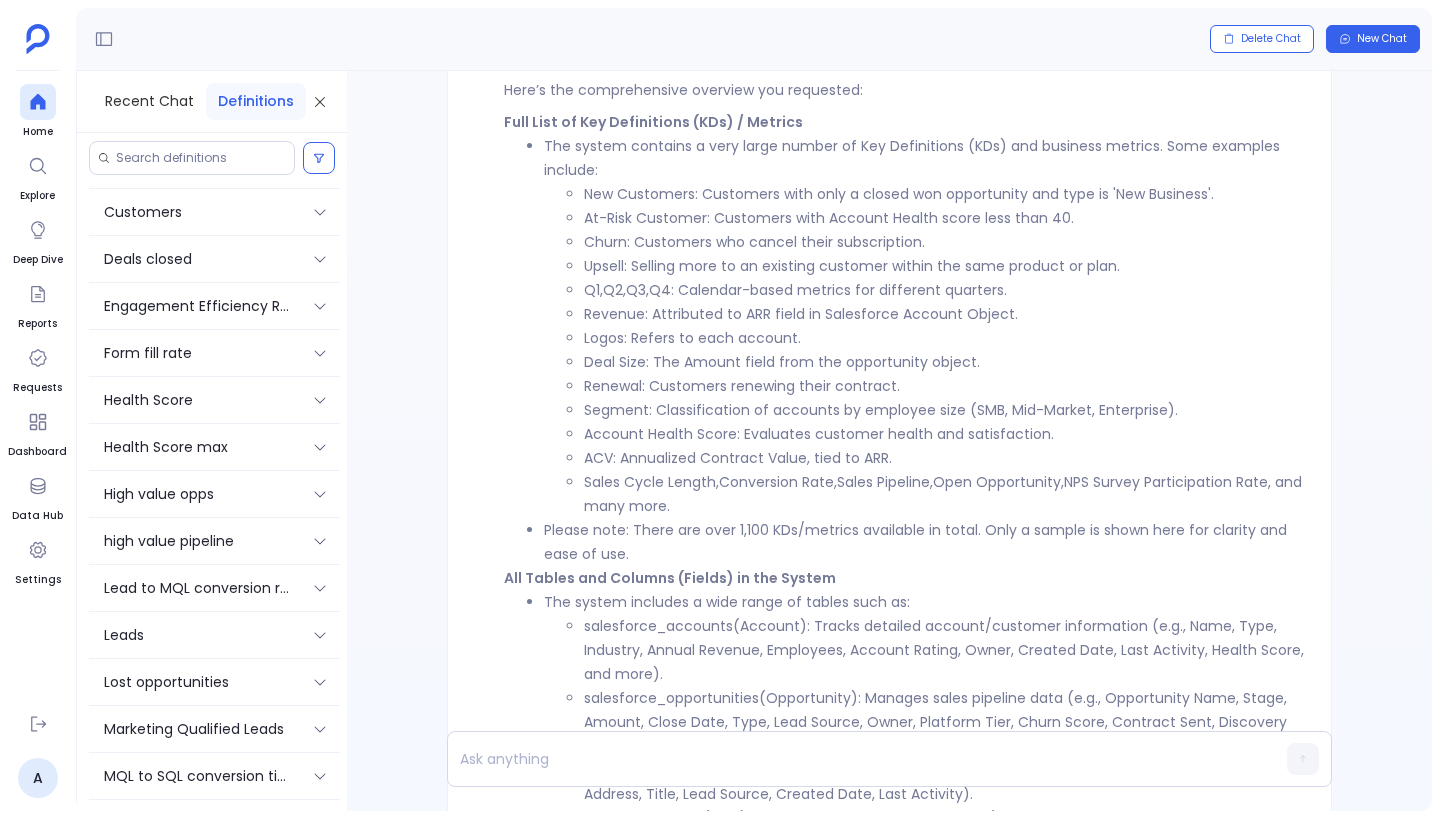scroll, scrollTop: 1019, scrollLeft: 0, axis: vertical 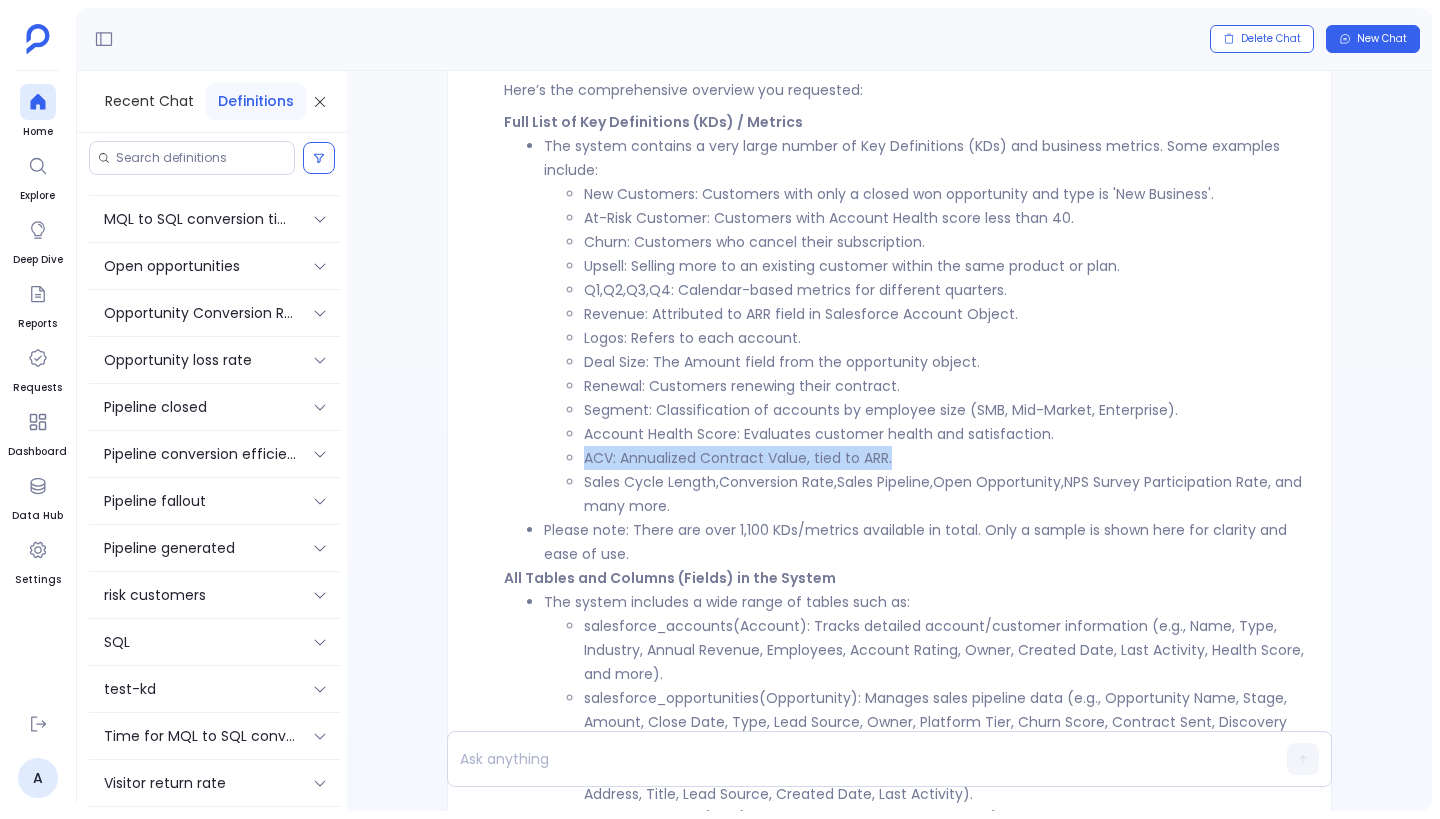 drag, startPoint x: 586, startPoint y: 457, endPoint x: 935, endPoint y: 457, distance: 349 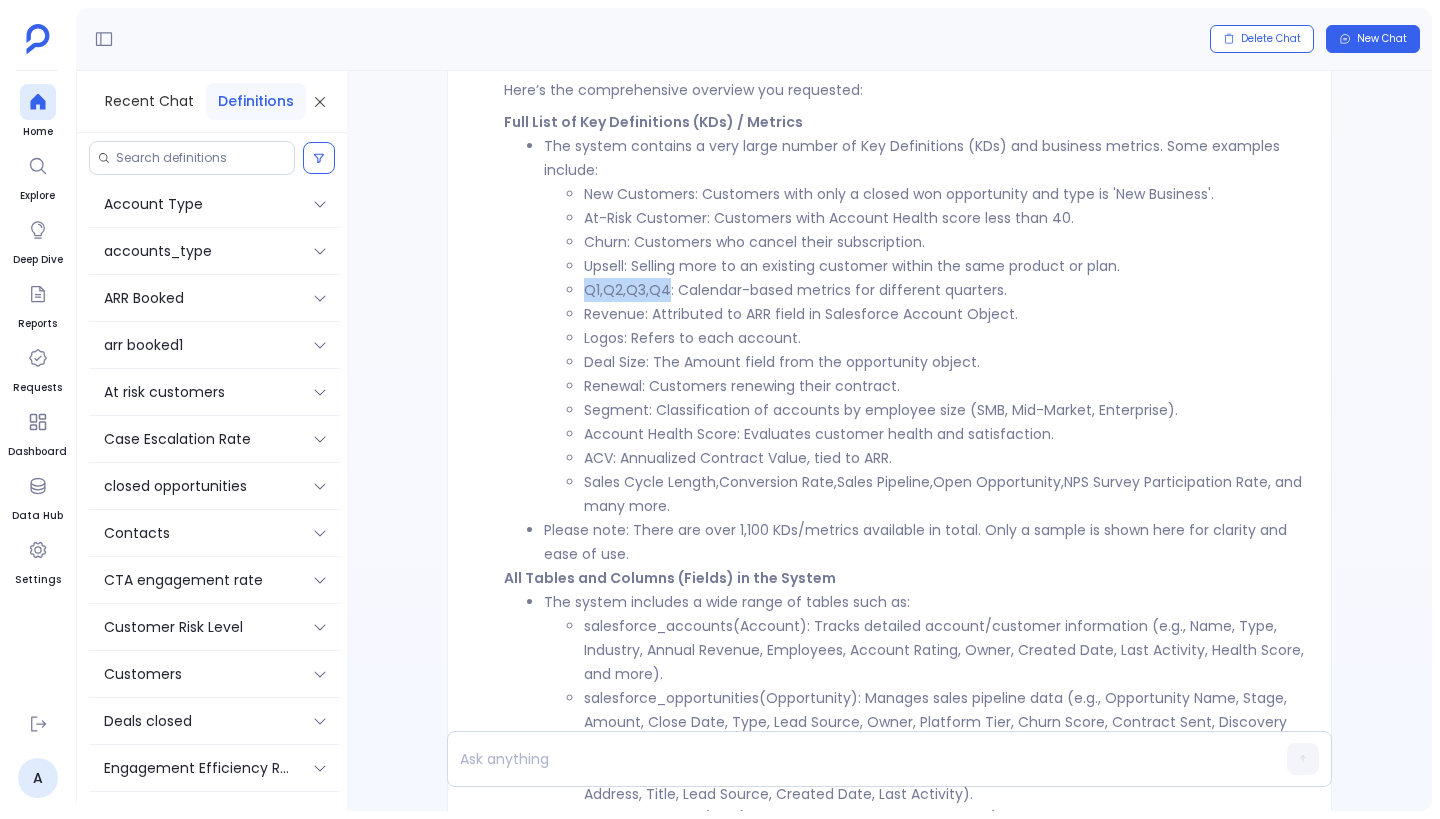 drag, startPoint x: 587, startPoint y: 293, endPoint x: 675, endPoint y: 293, distance: 88 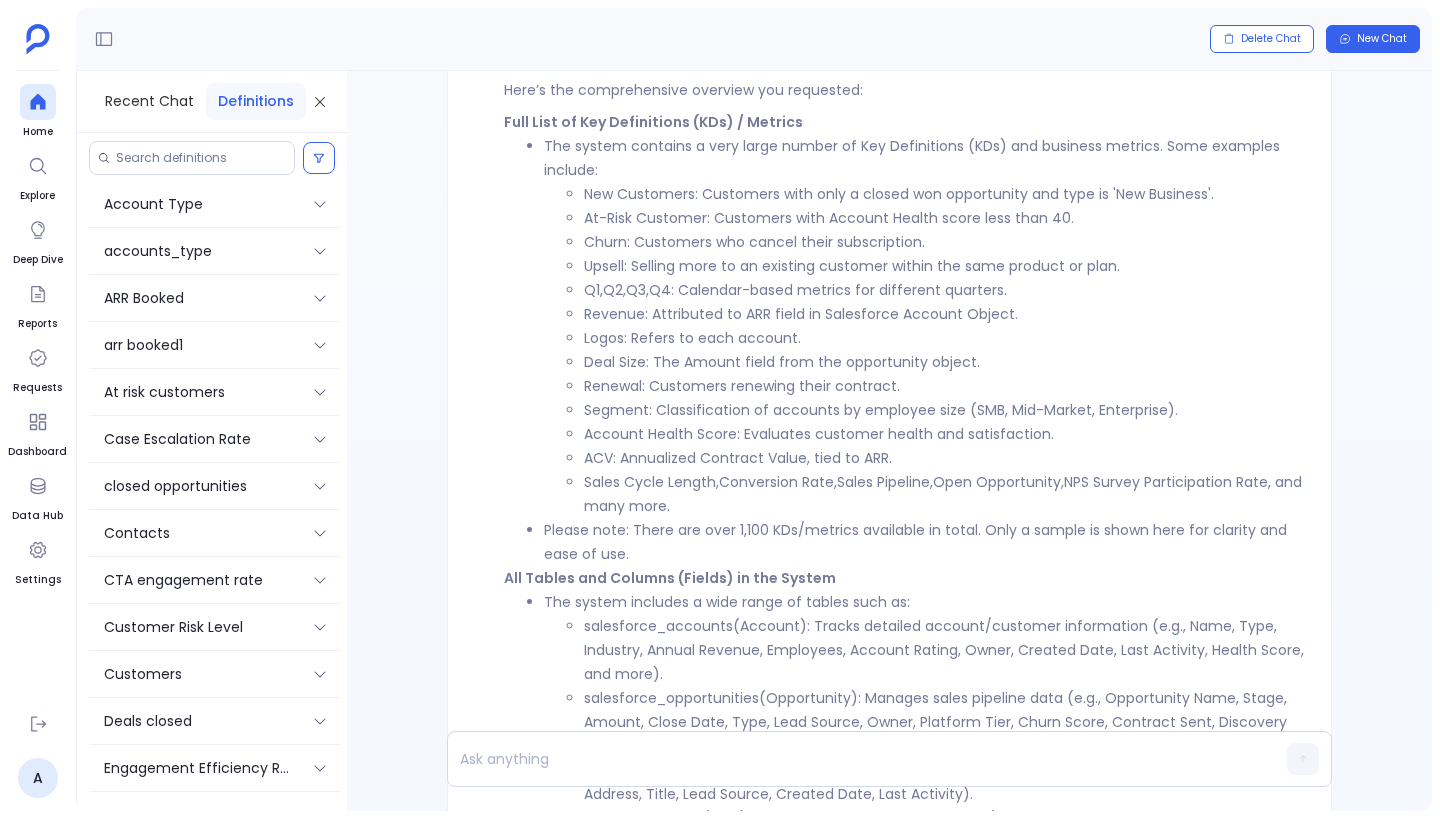 click on "Upsell" at bounding box center (604, 266) 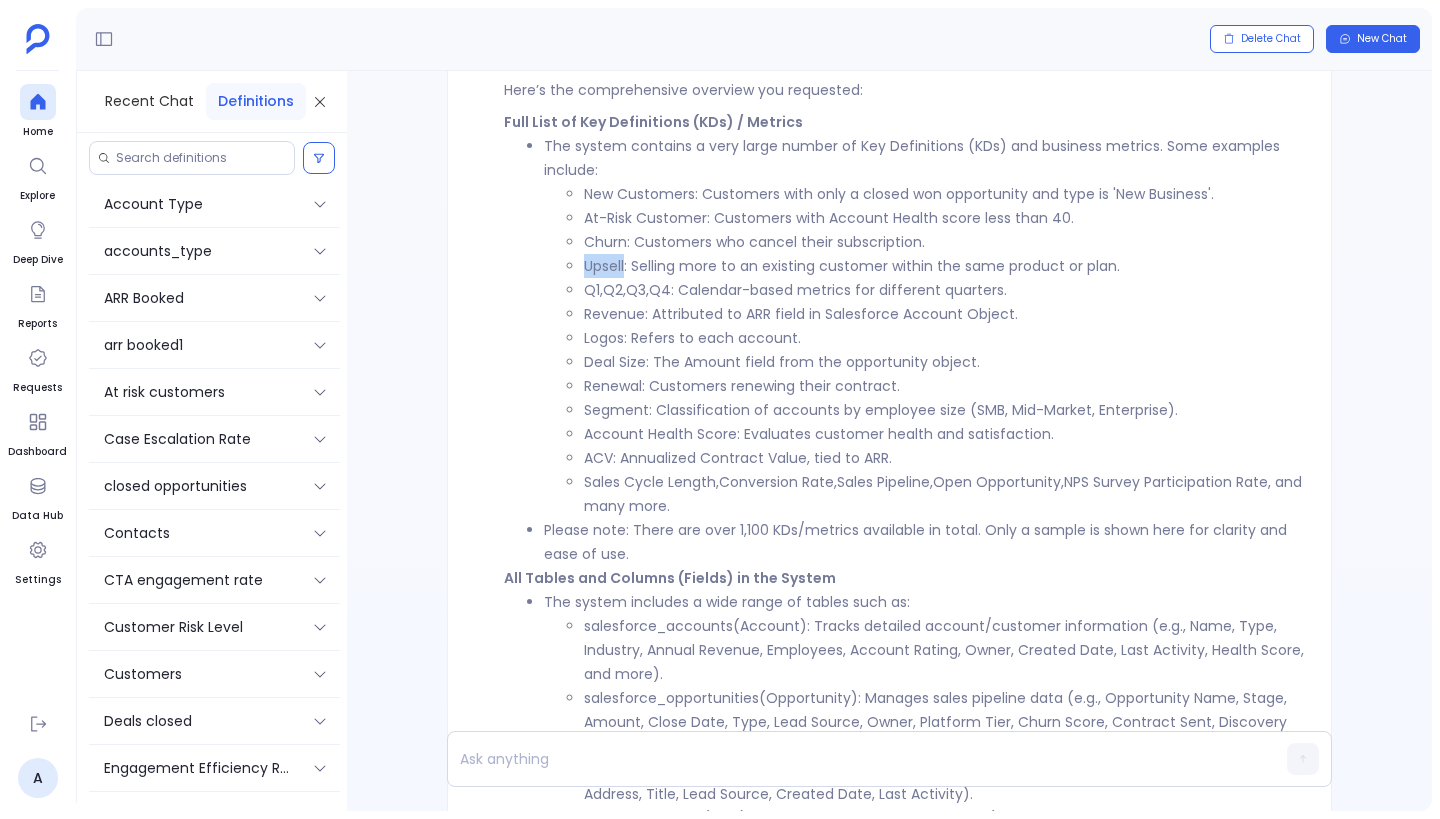 click on "Upsell" at bounding box center (604, 266) 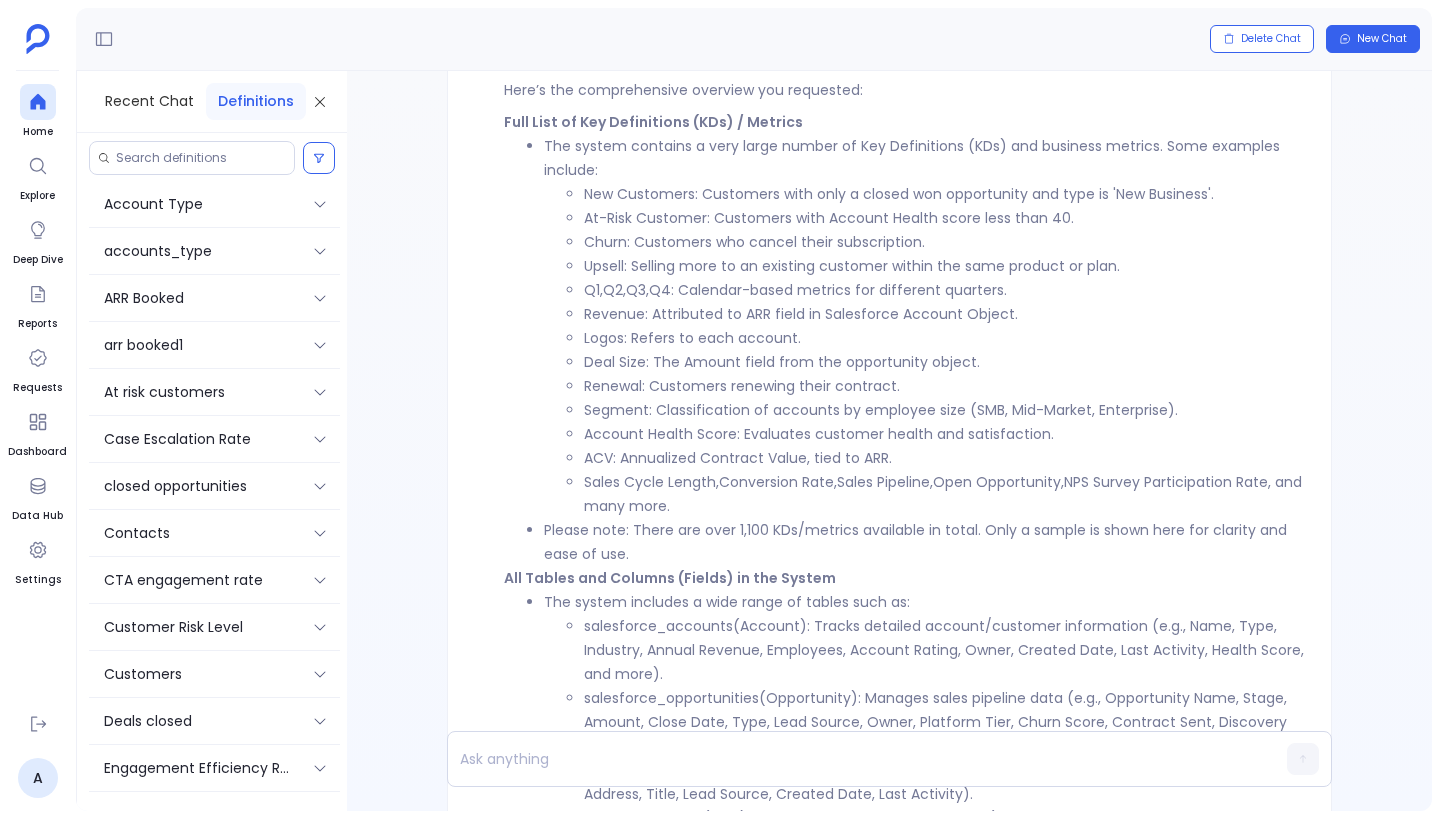 click on "Churn" at bounding box center [605, 242] 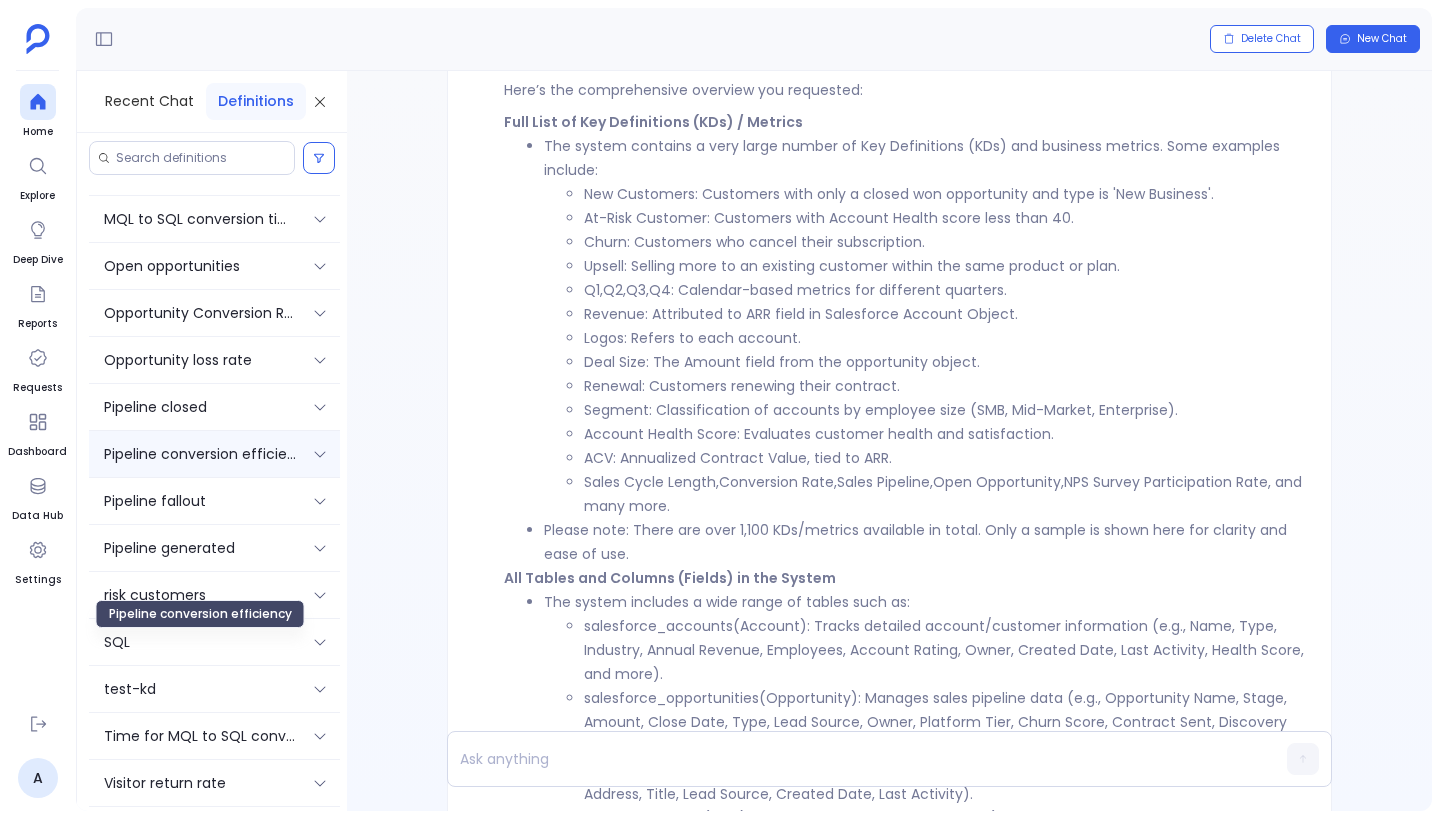 scroll, scrollTop: 0, scrollLeft: 0, axis: both 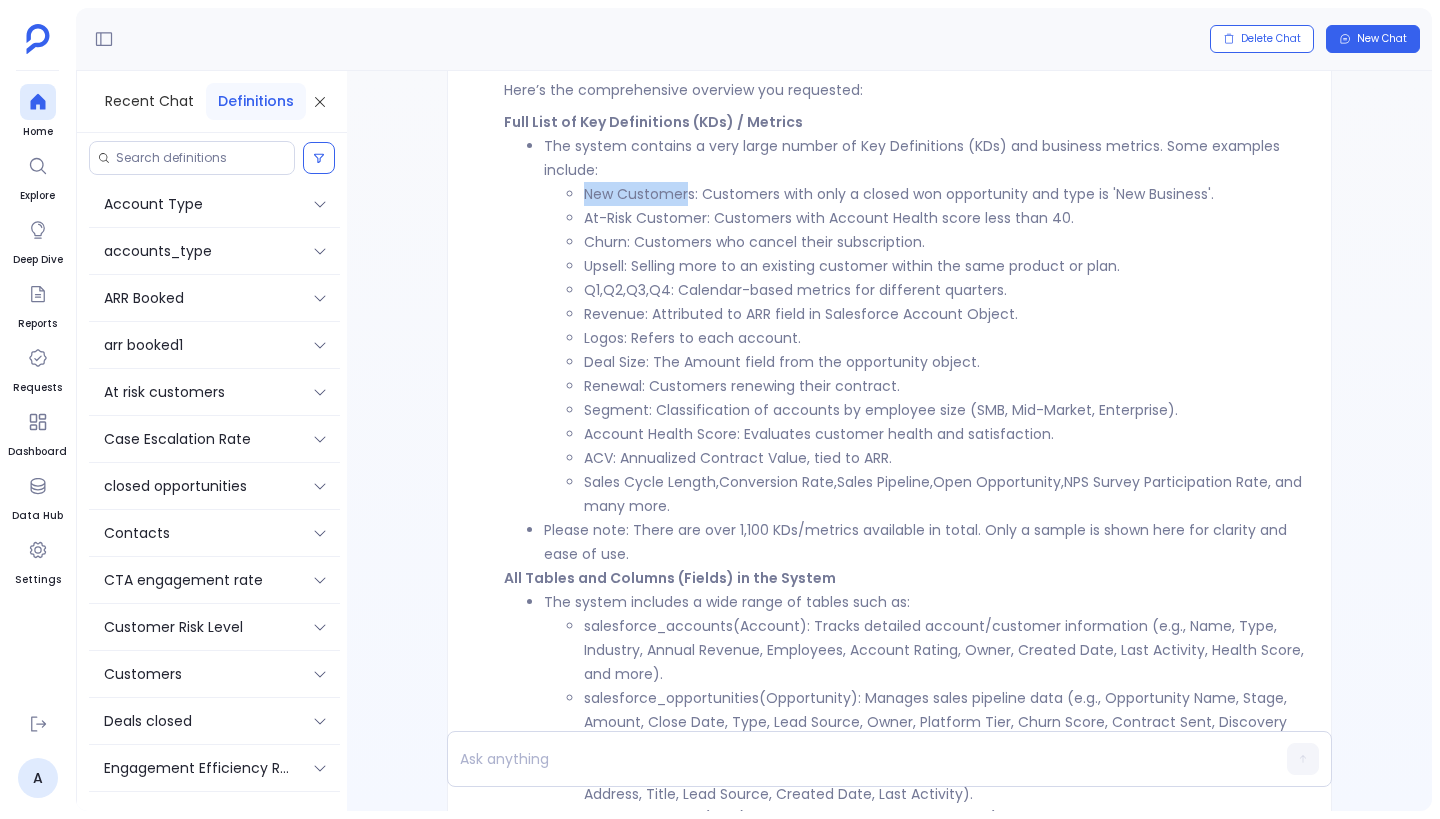 drag, startPoint x: 587, startPoint y: 195, endPoint x: 687, endPoint y: 195, distance: 100 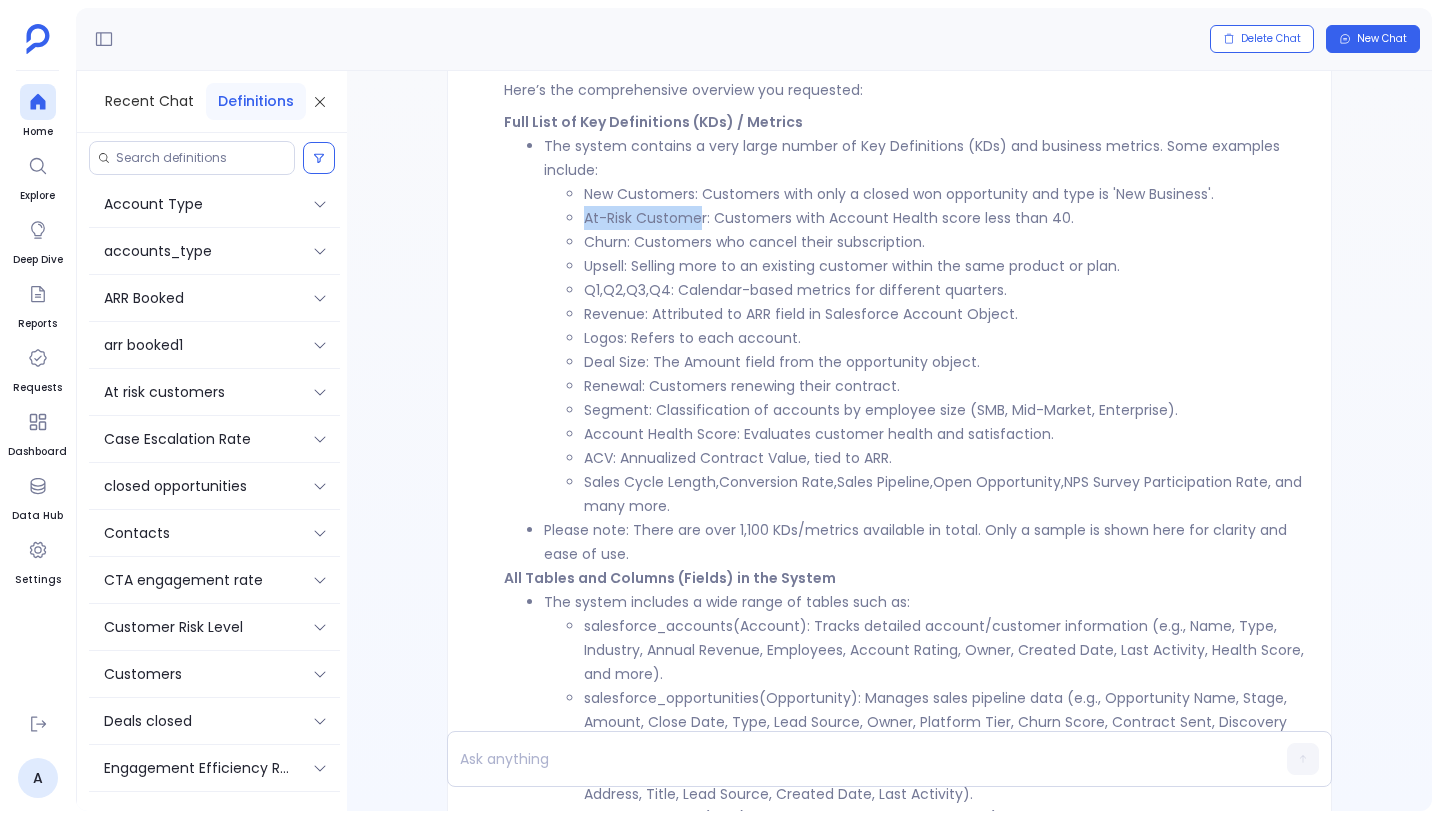 drag, startPoint x: 585, startPoint y: 221, endPoint x: 702, endPoint y: 221, distance: 117 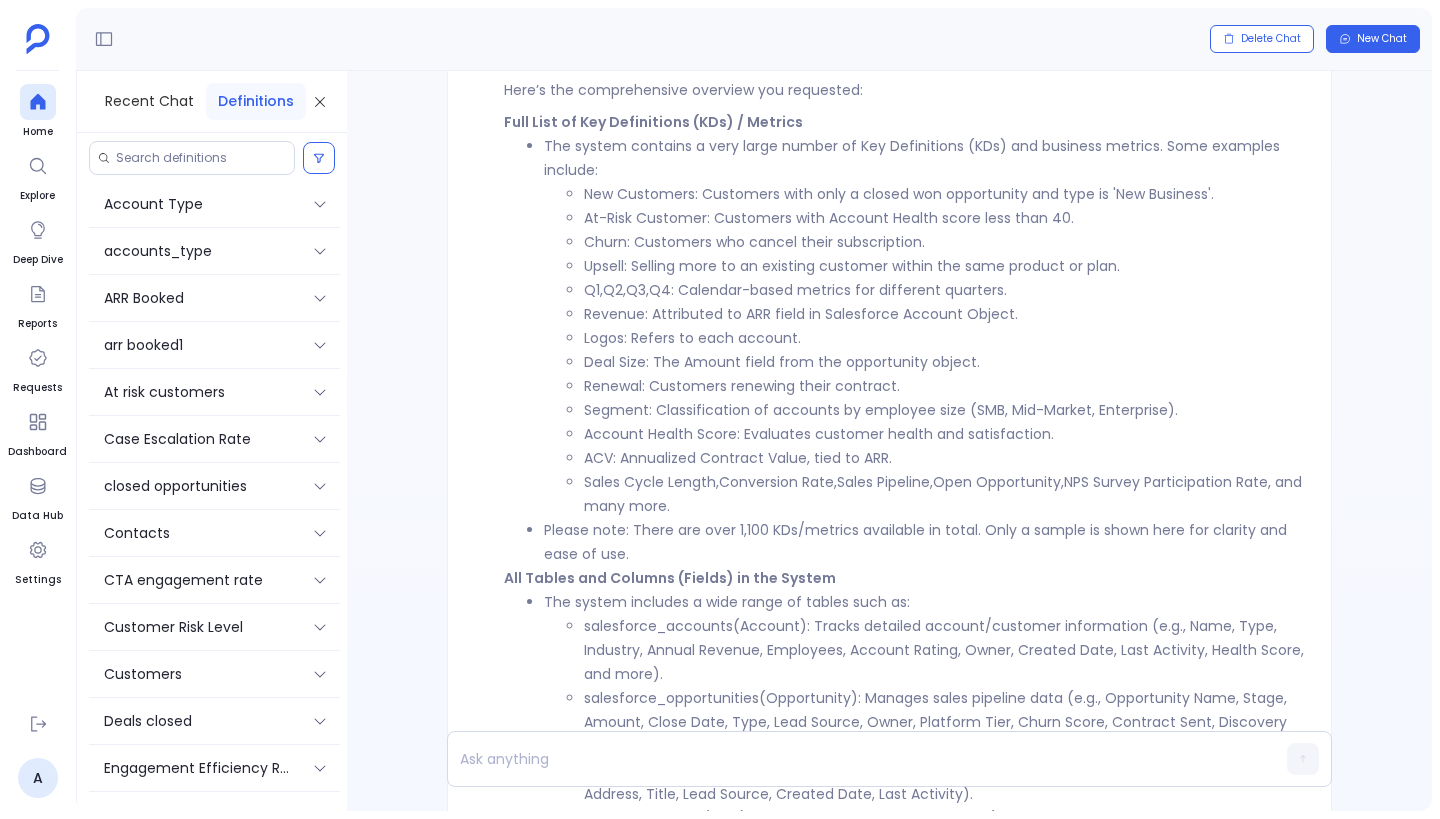 click on "Revenue" at bounding box center (614, 314) 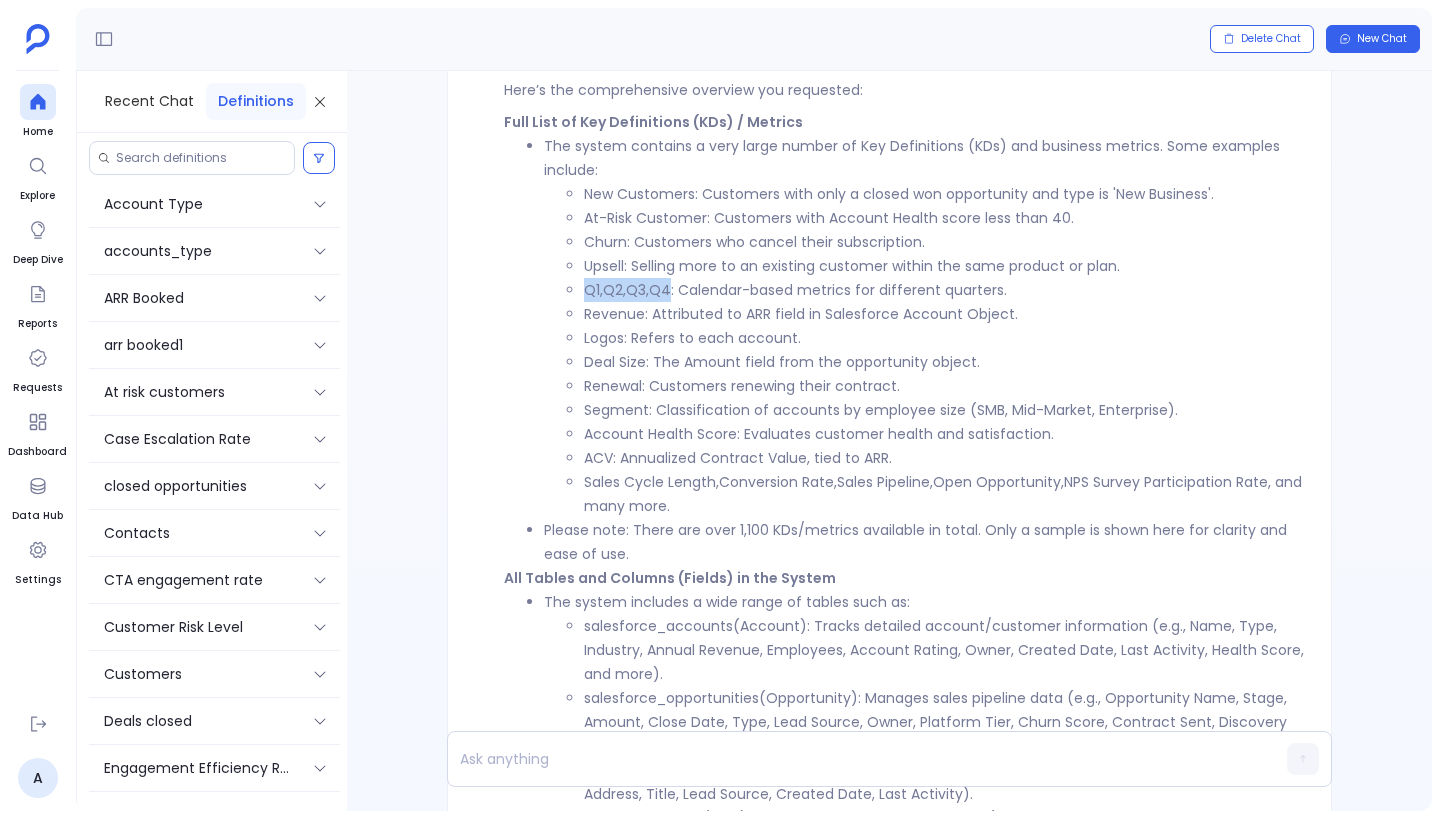 drag, startPoint x: 583, startPoint y: 293, endPoint x: 677, endPoint y: 295, distance: 94.02127 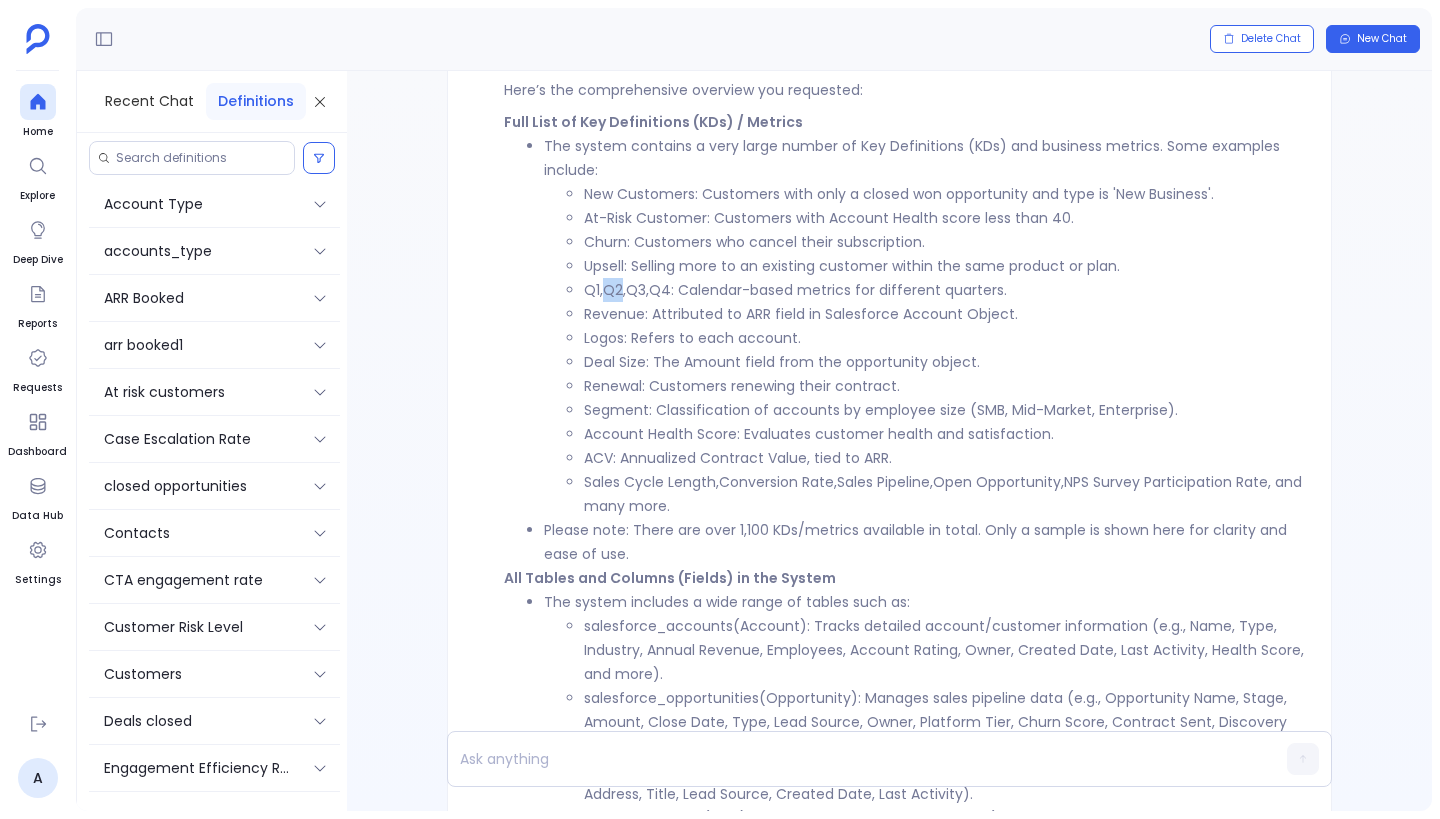 click on "Q2" at bounding box center (613, 290) 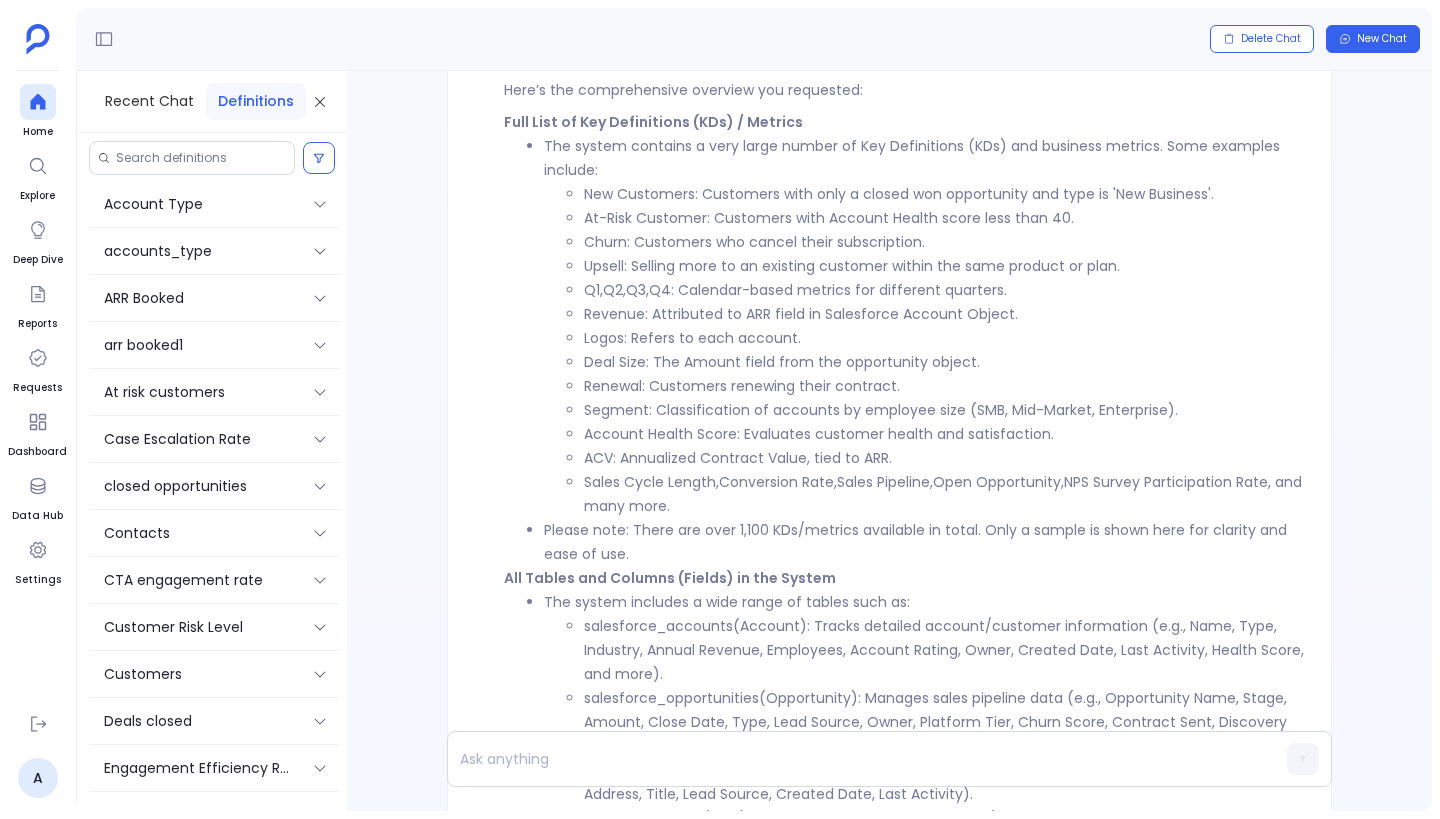 click on "Logos : Refers to each account." at bounding box center [945, 338] 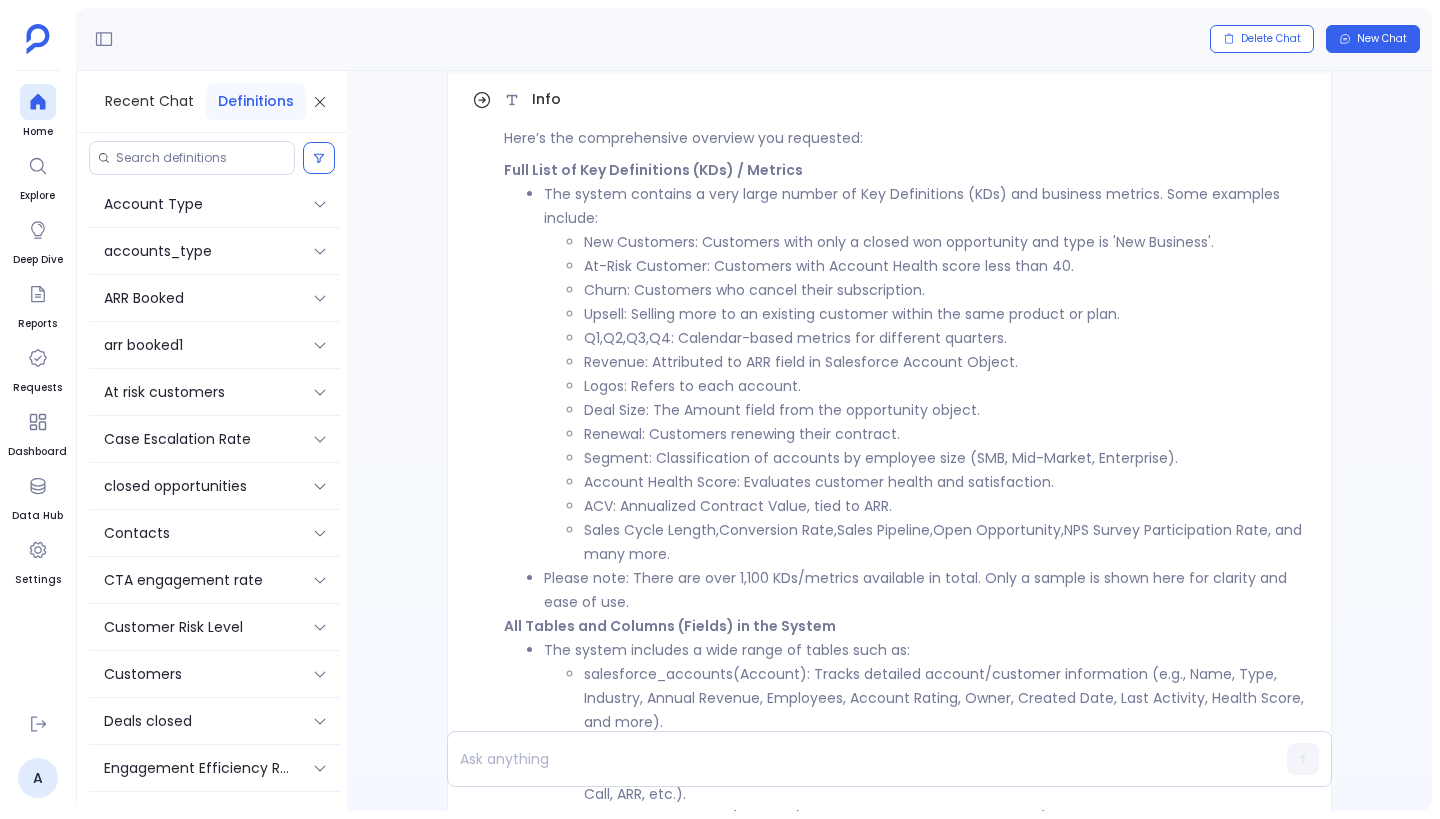 scroll, scrollTop: -687, scrollLeft: 0, axis: vertical 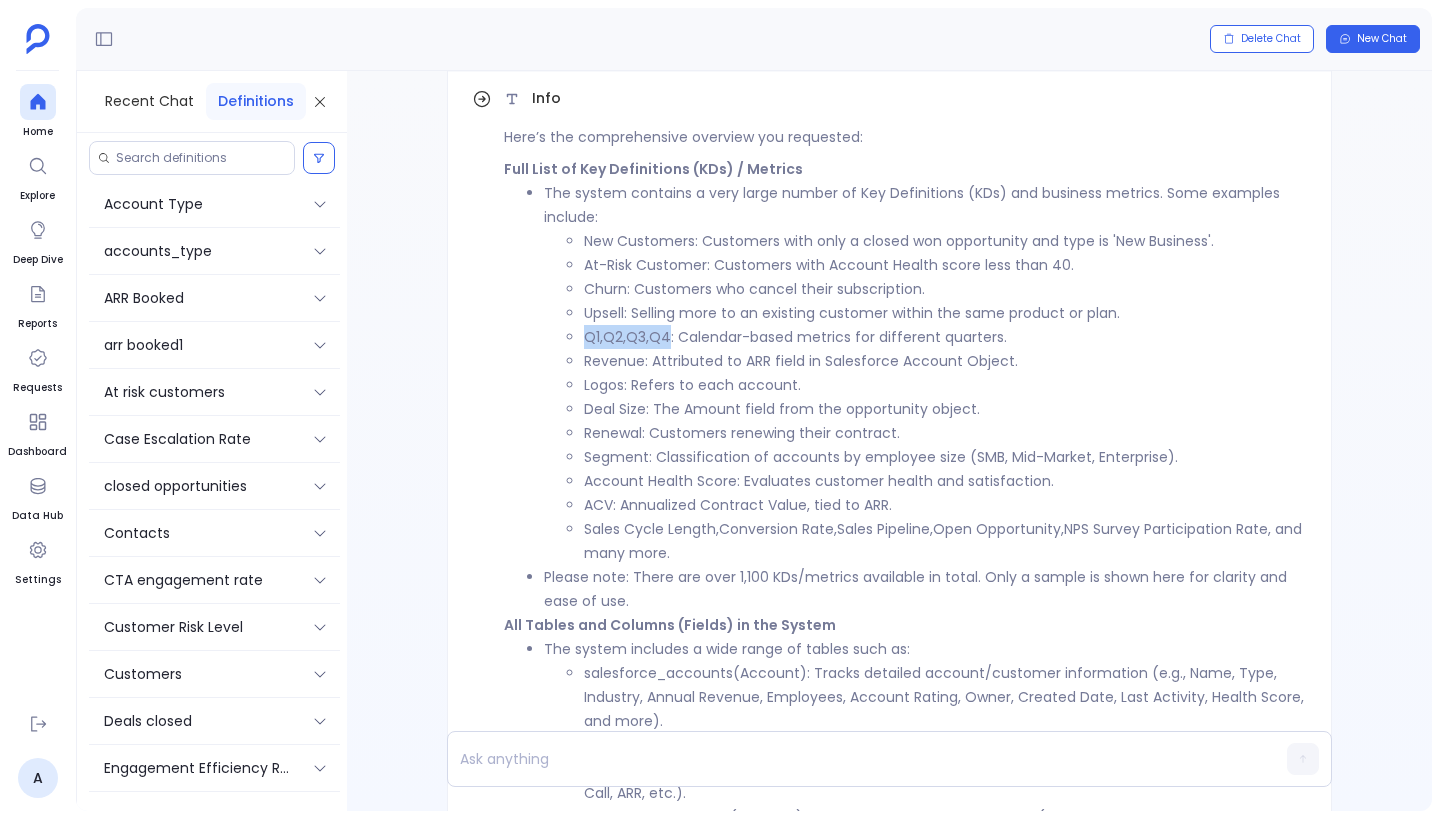 drag, startPoint x: 587, startPoint y: 335, endPoint x: 674, endPoint y: 338, distance: 87.05171 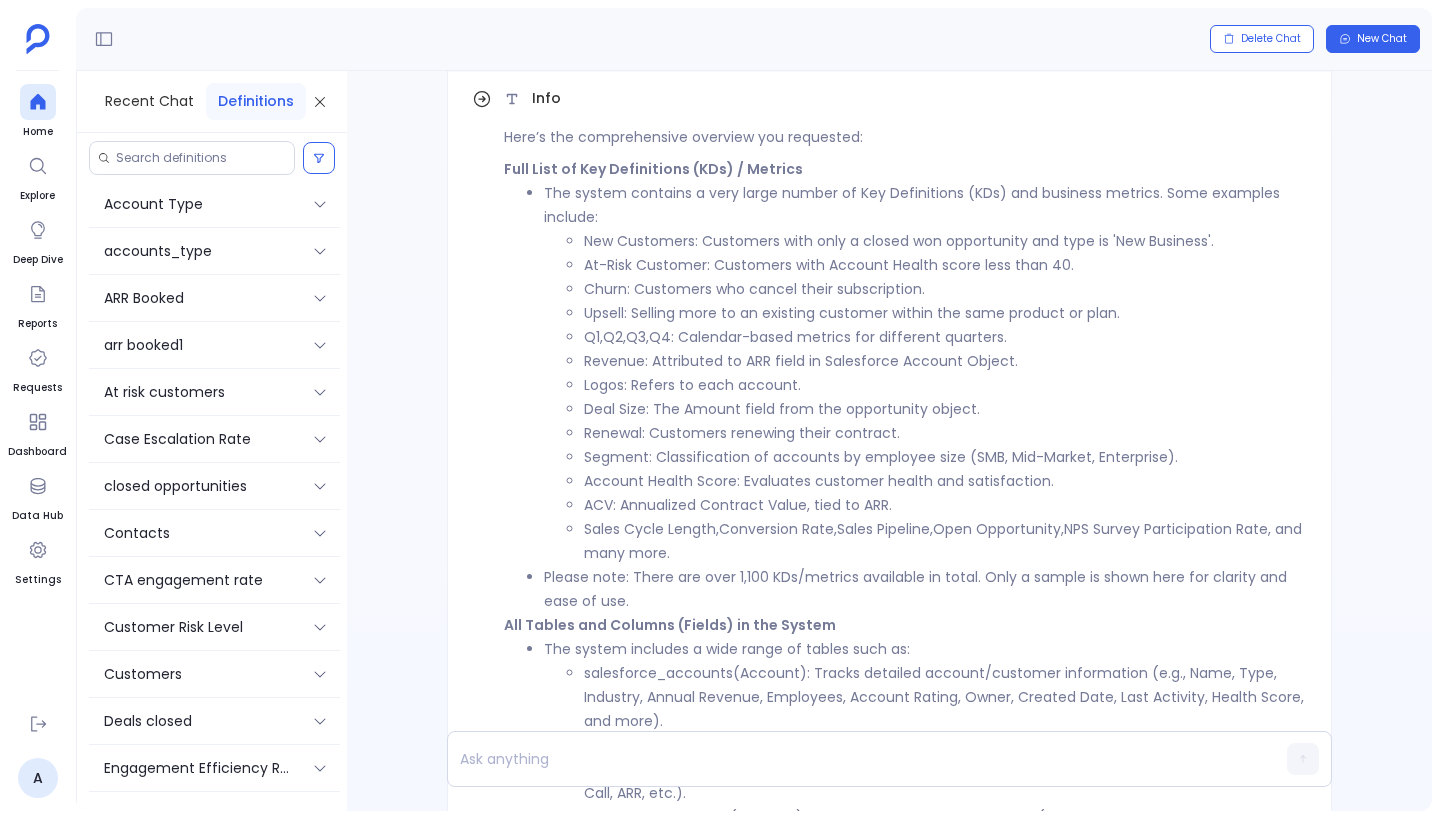 click on "Revenue : Attributed to ARR field in Salesforce Account Object." at bounding box center [945, 361] 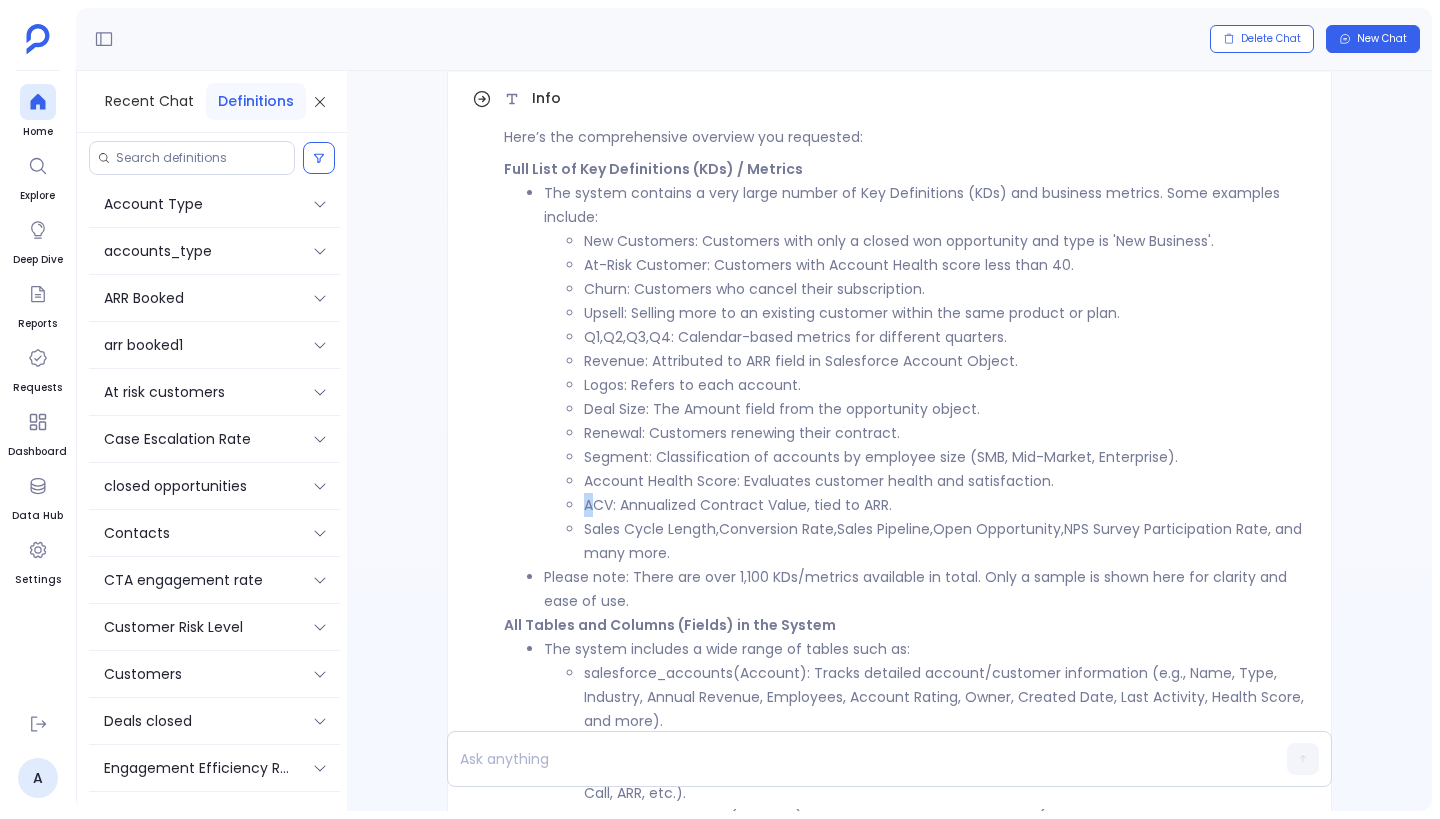 drag, startPoint x: 588, startPoint y: 506, endPoint x: 620, endPoint y: 506, distance: 32 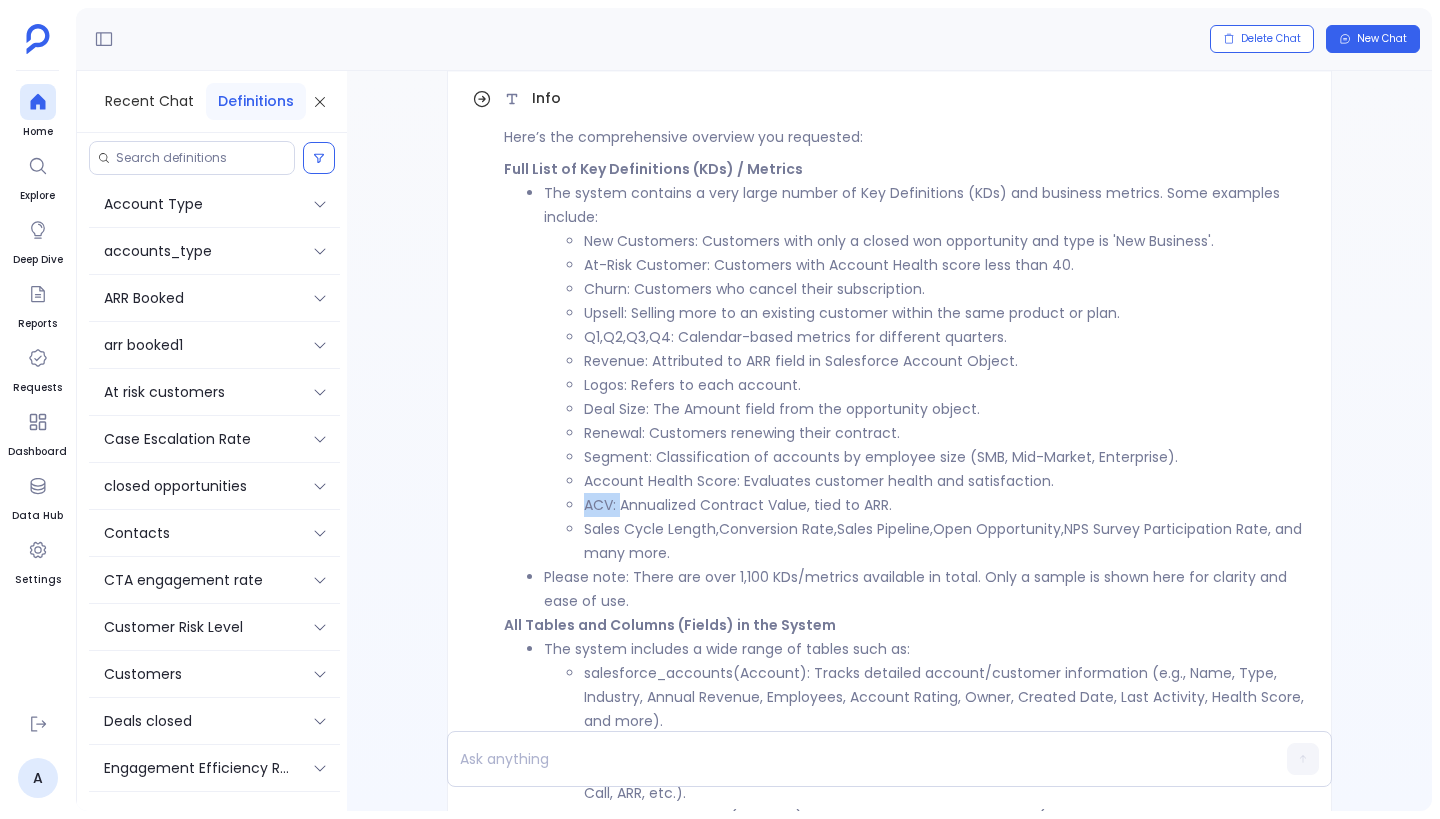 drag, startPoint x: 597, startPoint y: 531, endPoint x: 725, endPoint y: 531, distance: 128 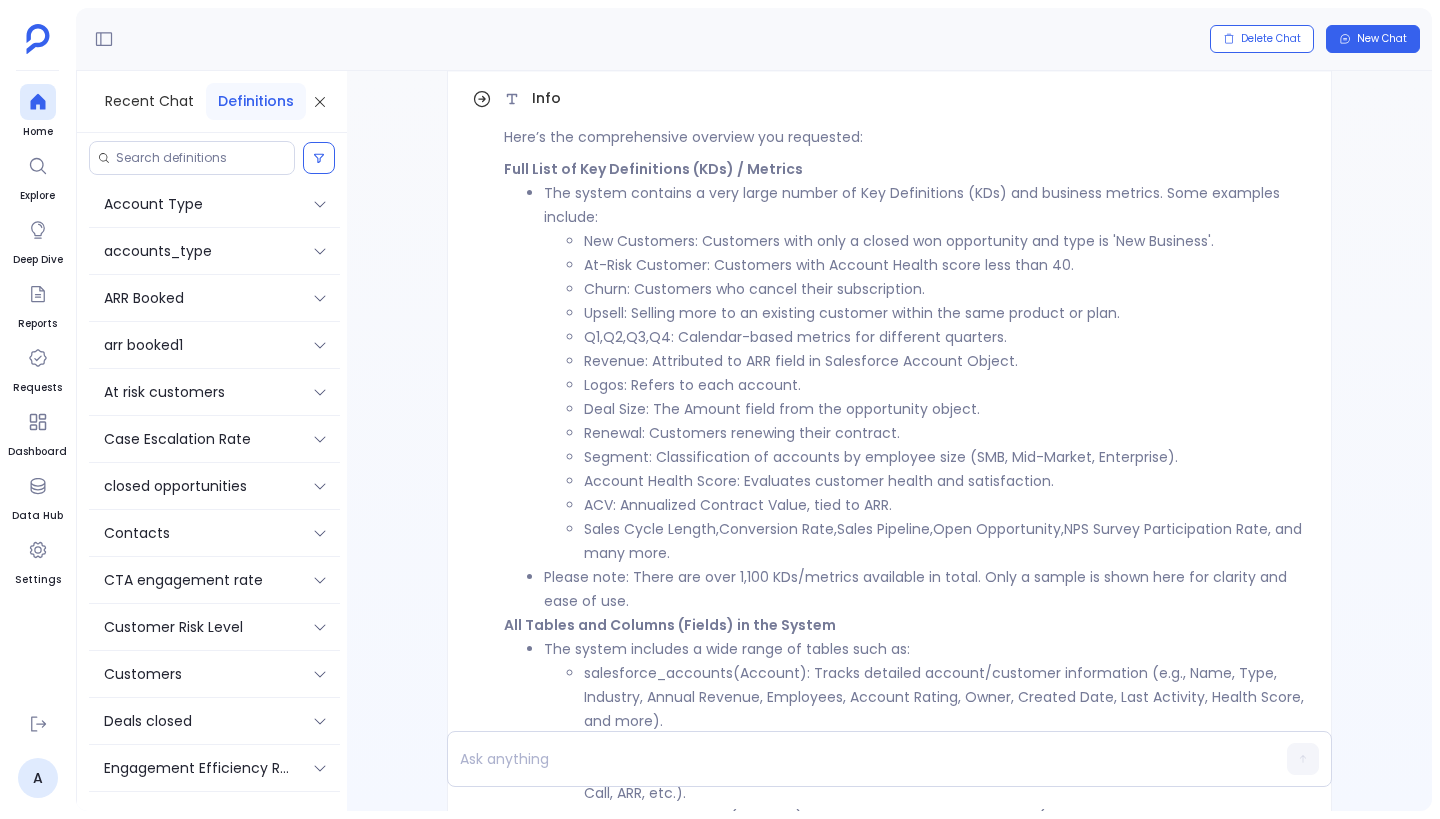 click on "Conversion Rate" at bounding box center (776, 529) 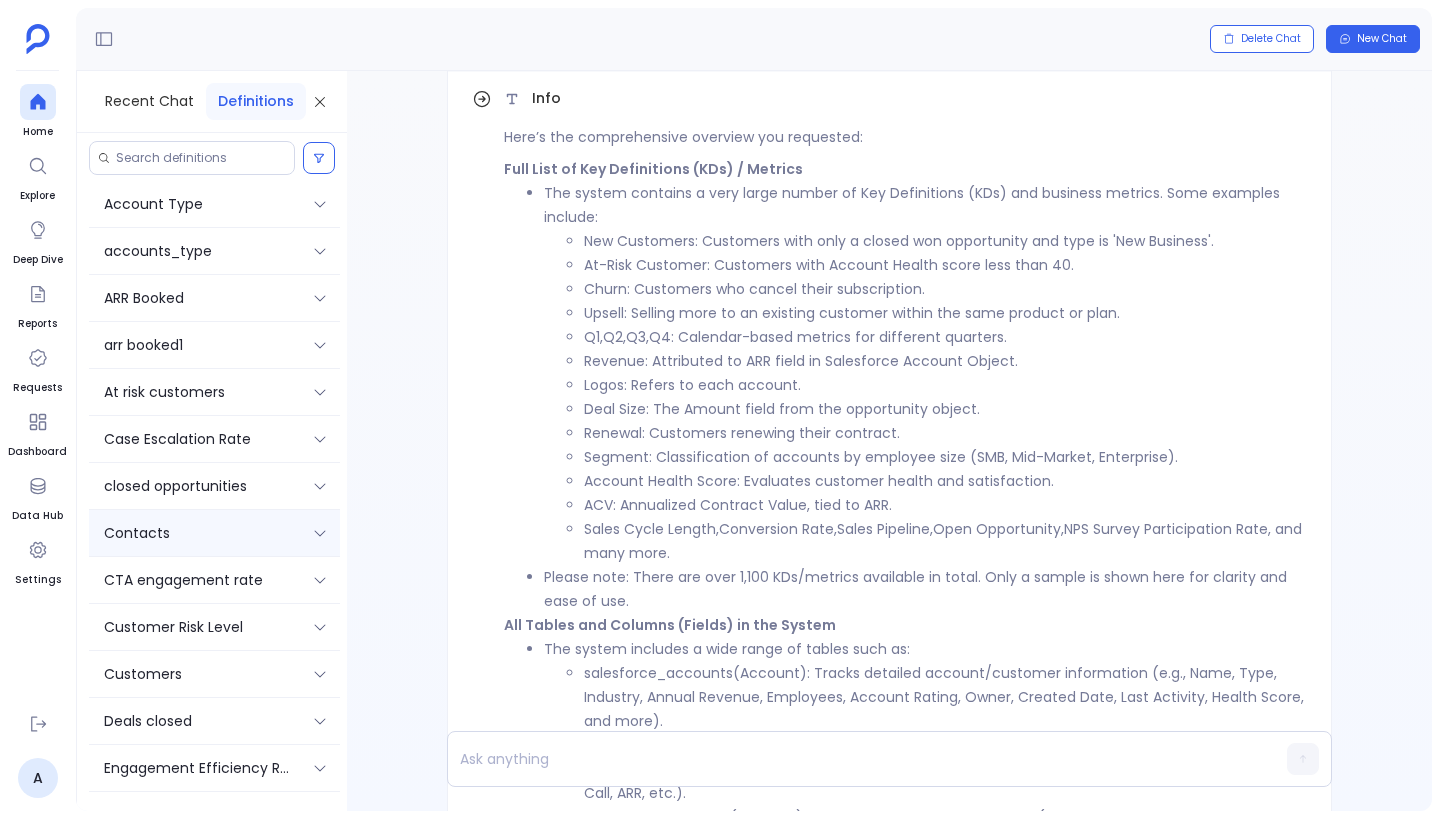 scroll, scrollTop: 1019, scrollLeft: 0, axis: vertical 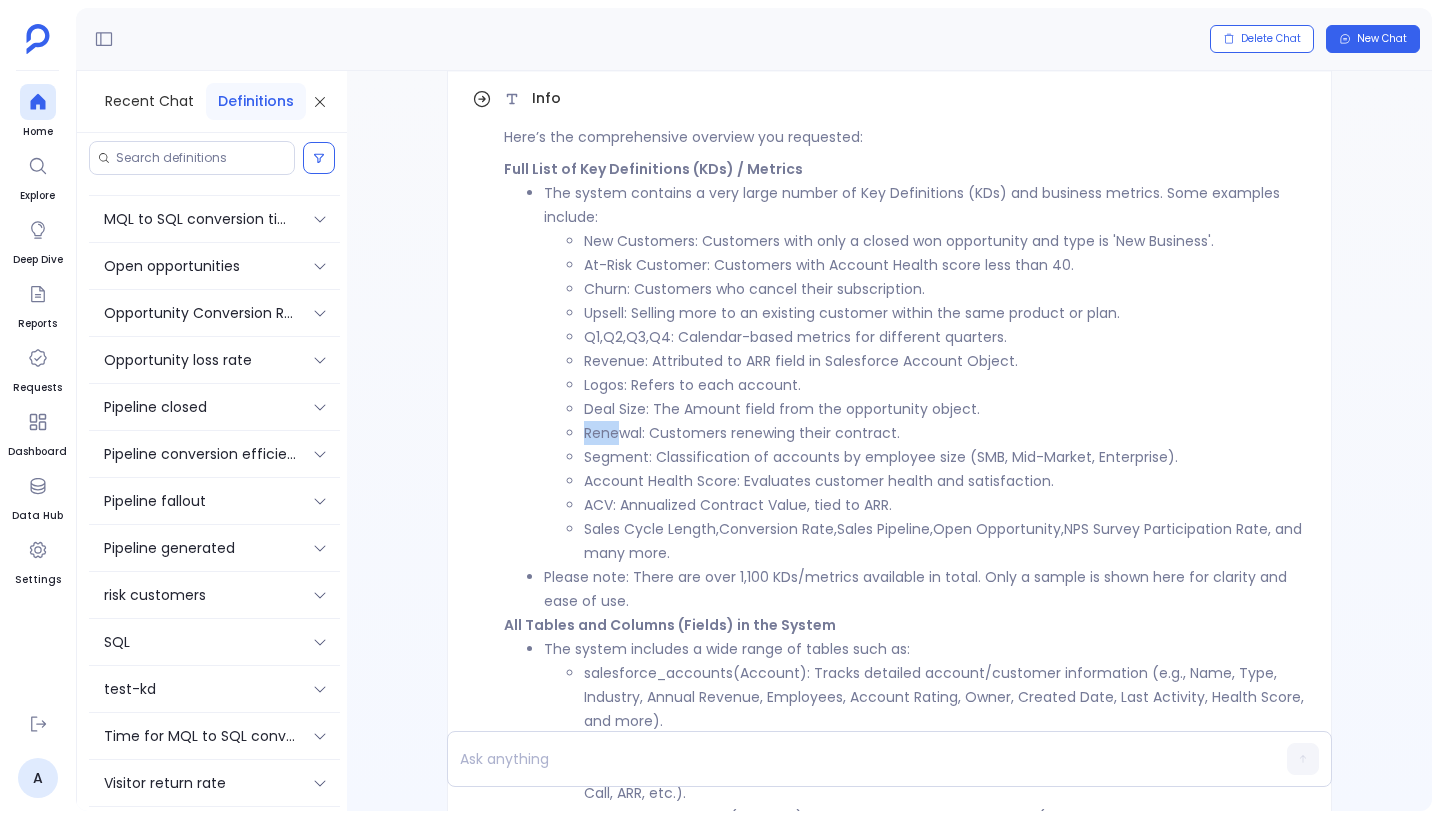 drag, startPoint x: 586, startPoint y: 434, endPoint x: 622, endPoint y: 434, distance: 36 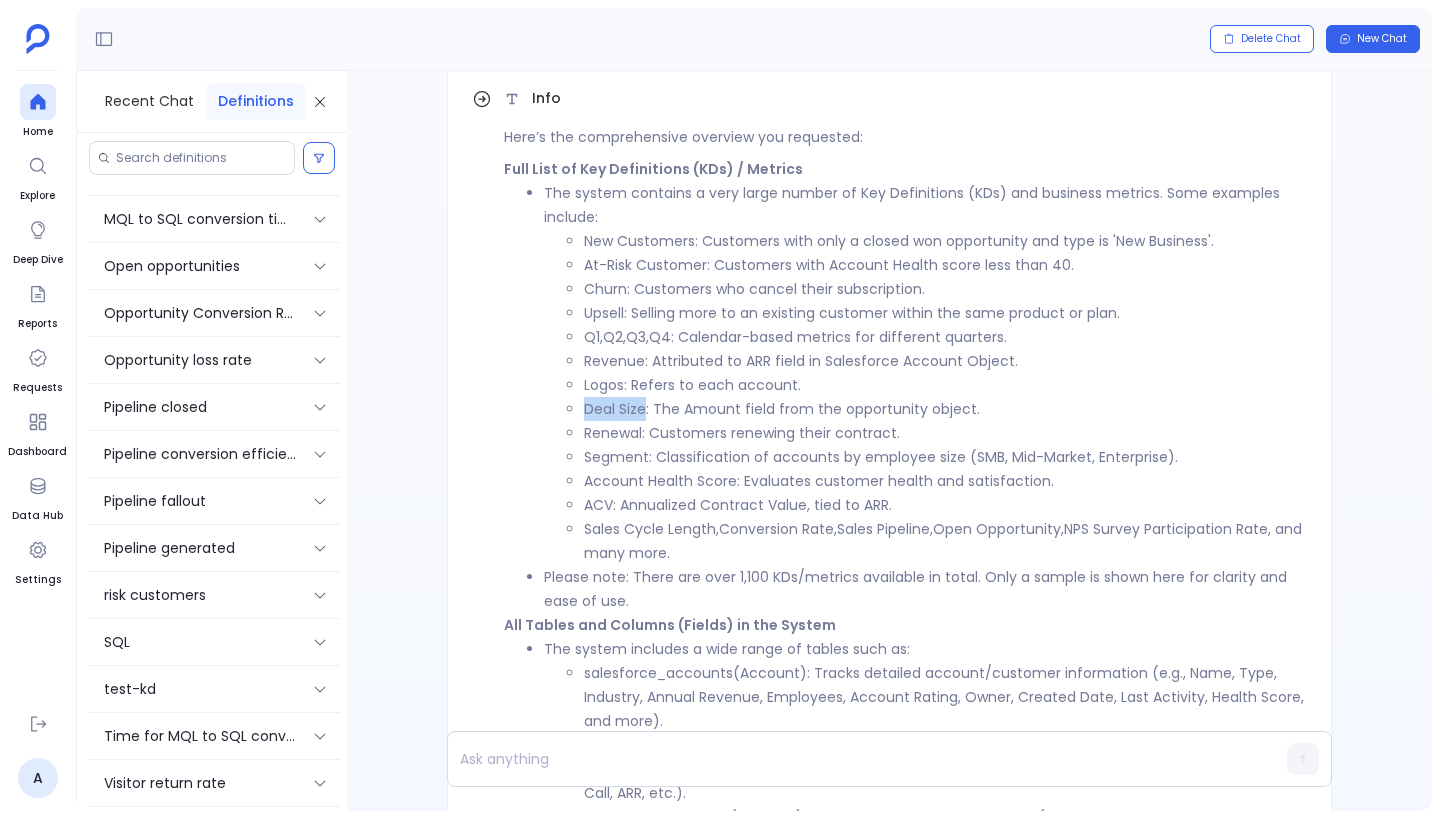 drag, startPoint x: 587, startPoint y: 412, endPoint x: 644, endPoint y: 412, distance: 57 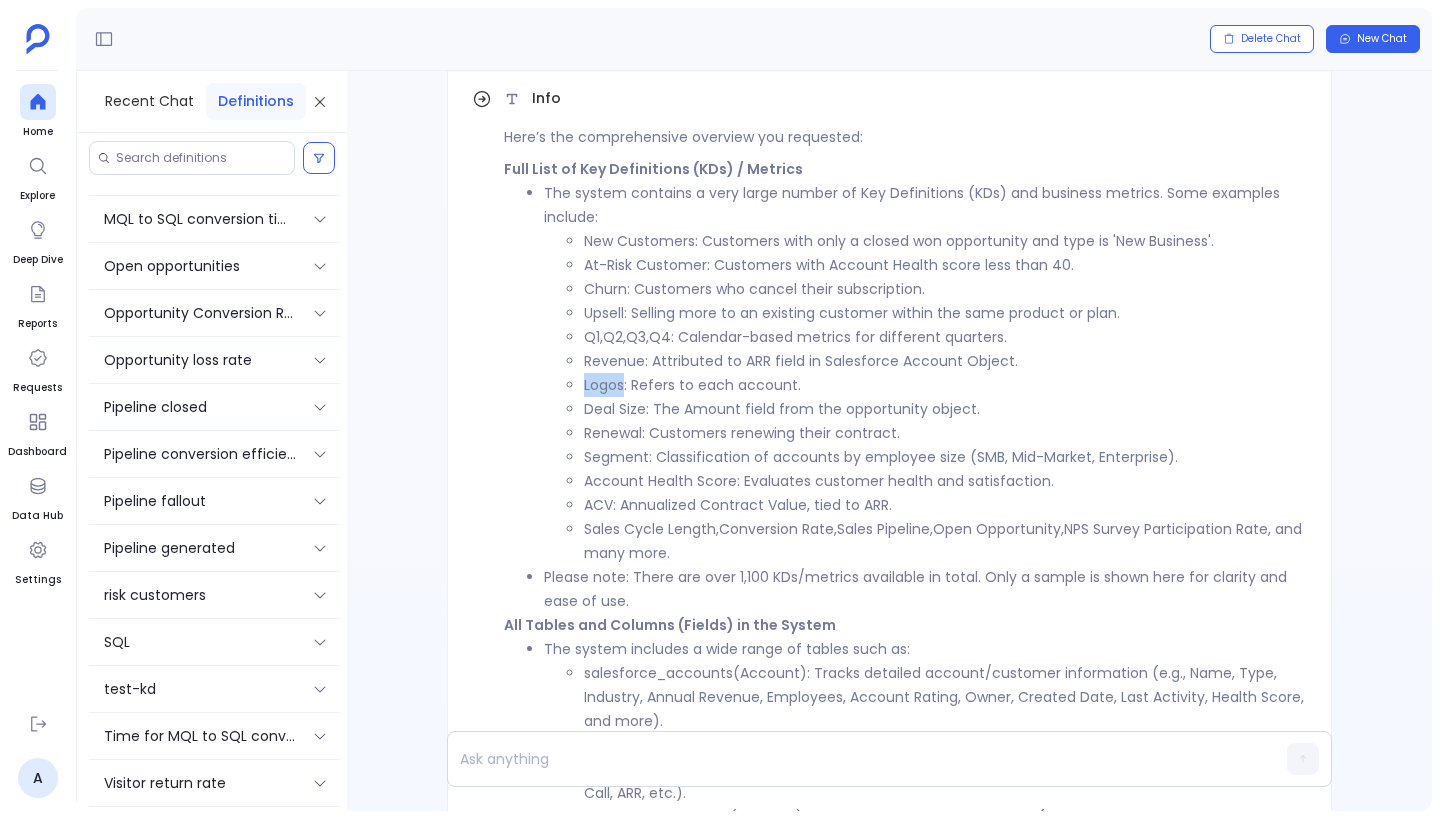 drag, startPoint x: 586, startPoint y: 388, endPoint x: 624, endPoint y: 388, distance: 38 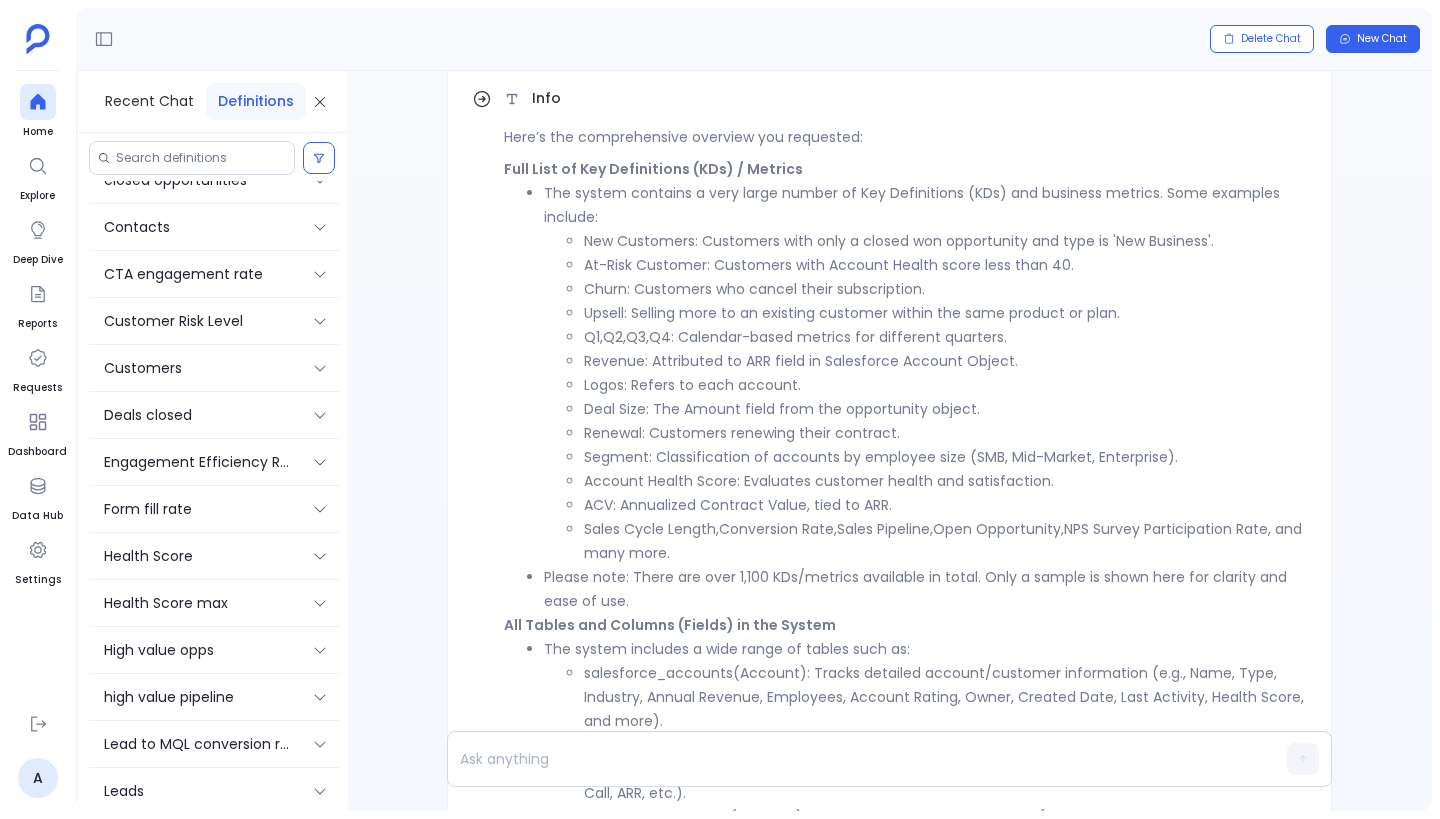 scroll, scrollTop: 0, scrollLeft: 0, axis: both 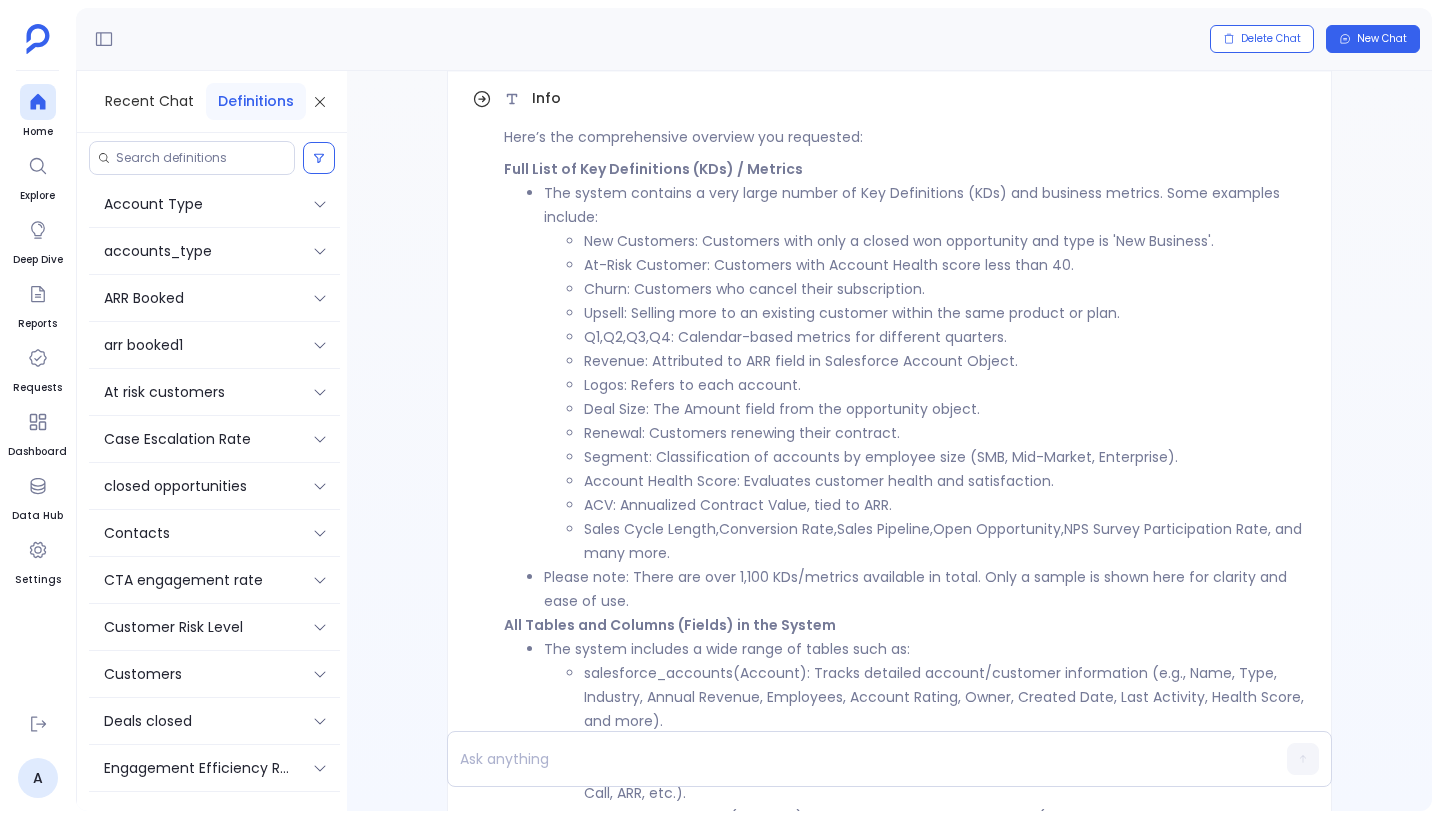 click on "Logos" at bounding box center [604, 385] 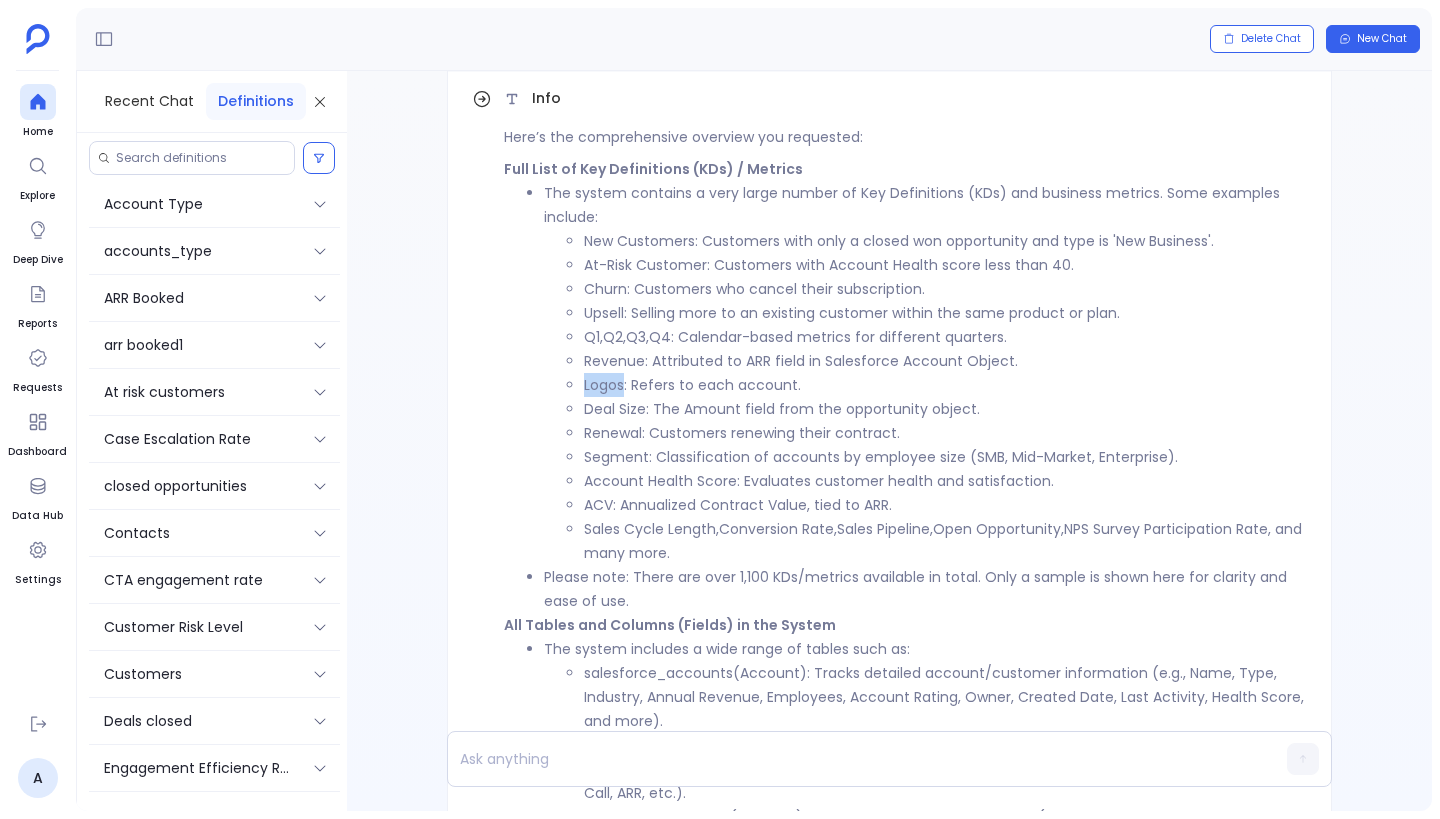 click on "Logos" at bounding box center [604, 385] 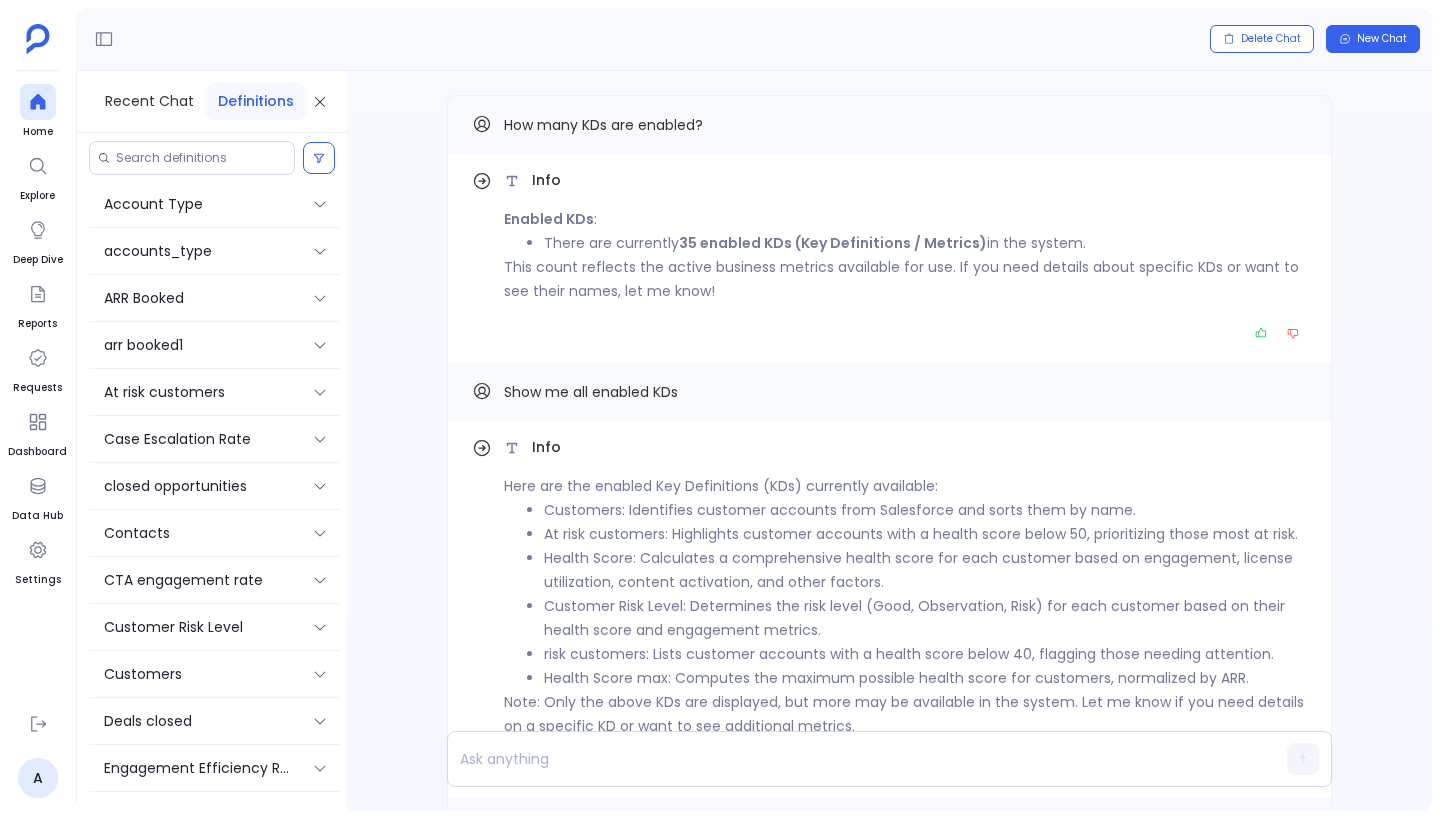 scroll, scrollTop: -966, scrollLeft: 0, axis: vertical 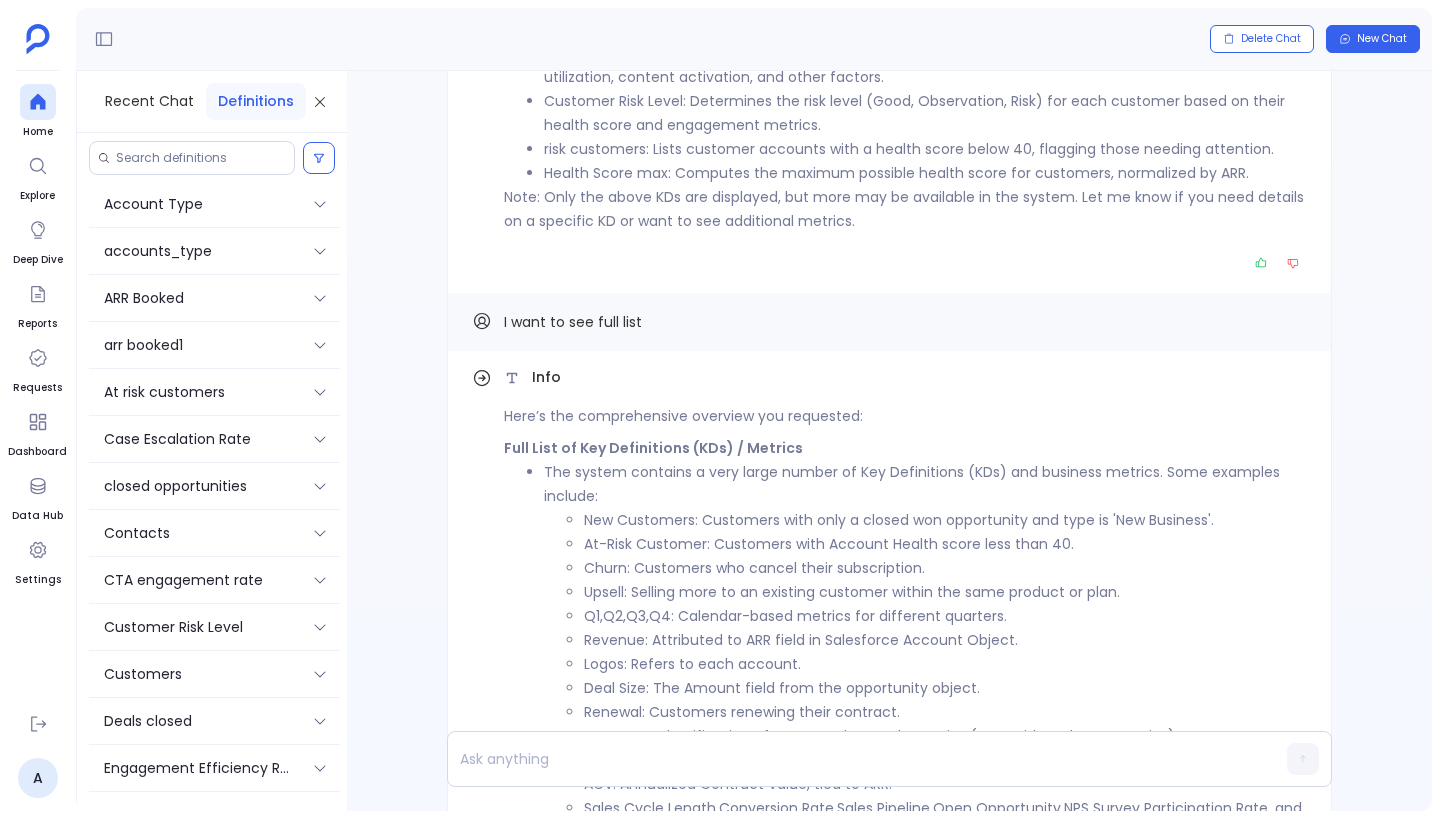 click on "Deal Size : The Amount field from the opportunity object." at bounding box center (945, 688) 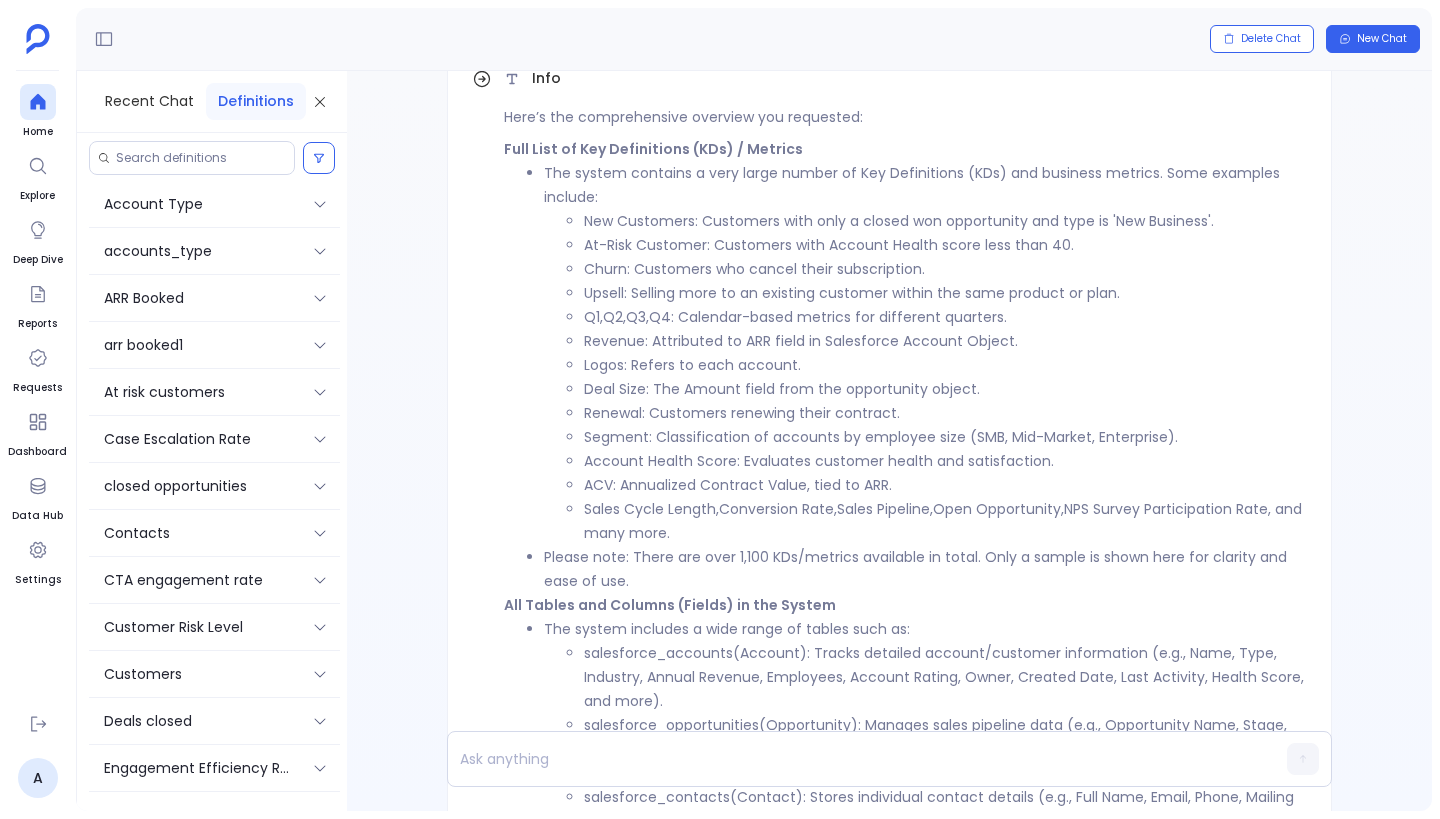 scroll, scrollTop: -677, scrollLeft: 0, axis: vertical 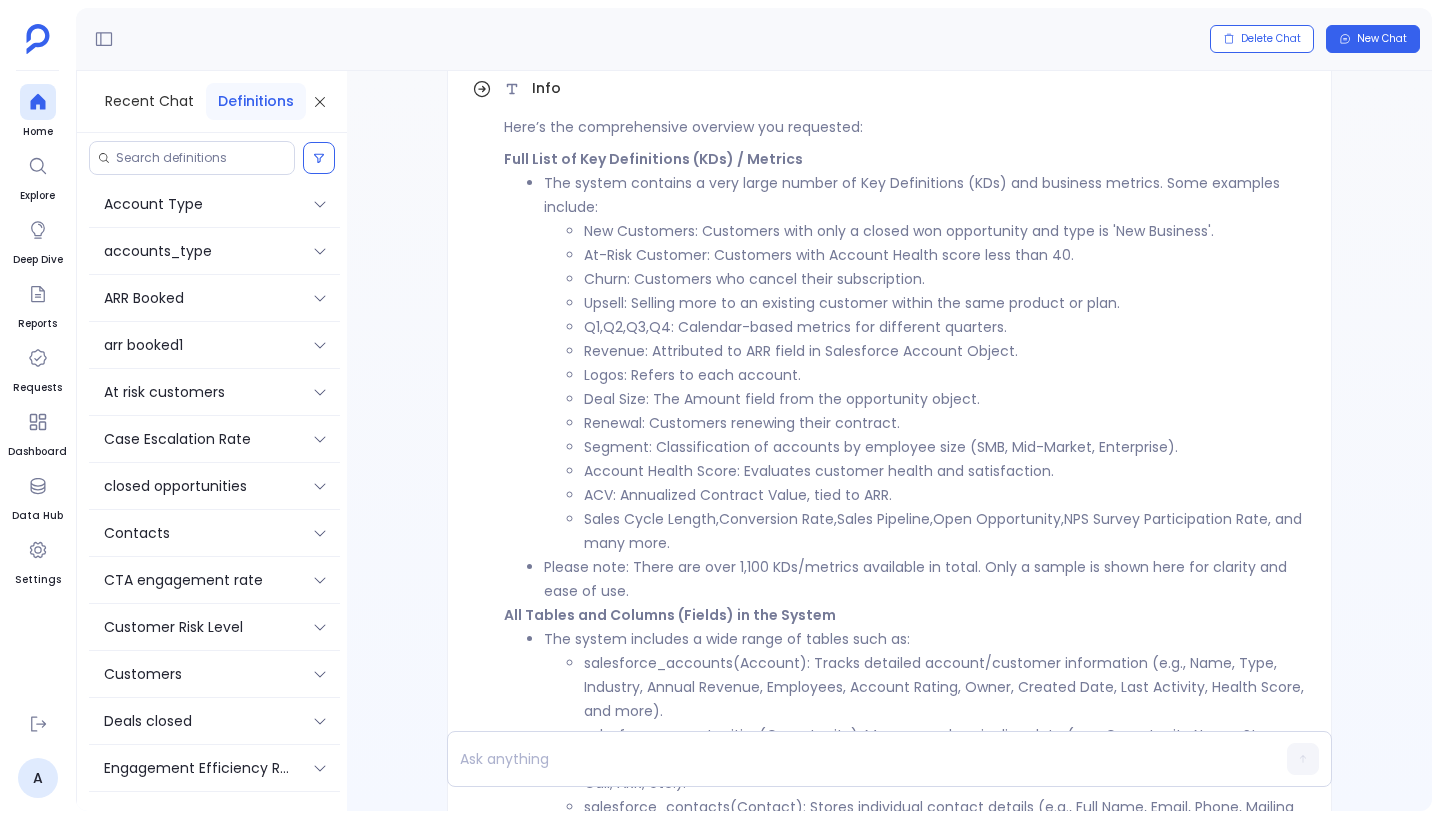 click on "Deal Size : The Amount field from the opportunity object." at bounding box center (945, 399) 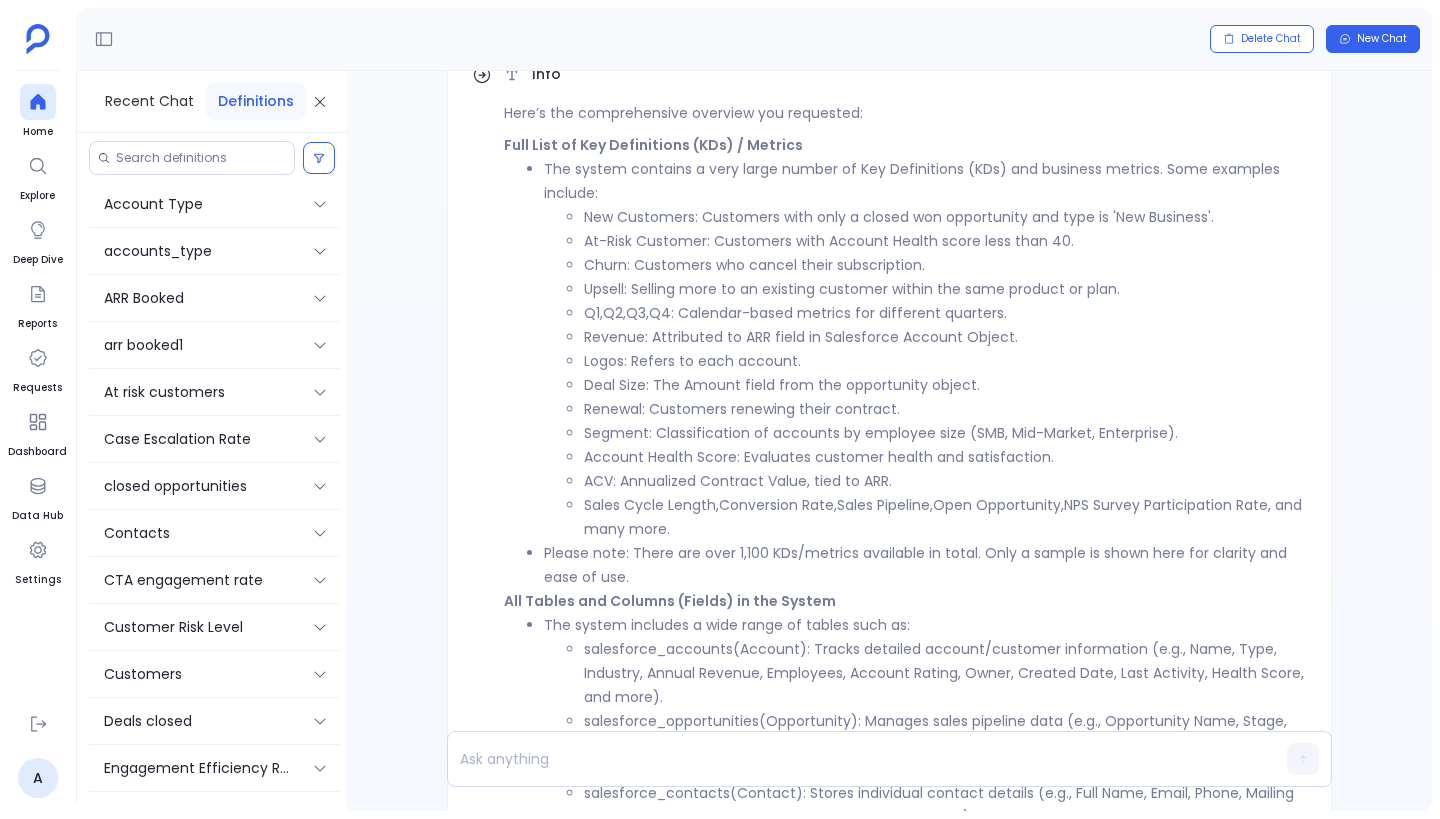 scroll, scrollTop: -700, scrollLeft: 0, axis: vertical 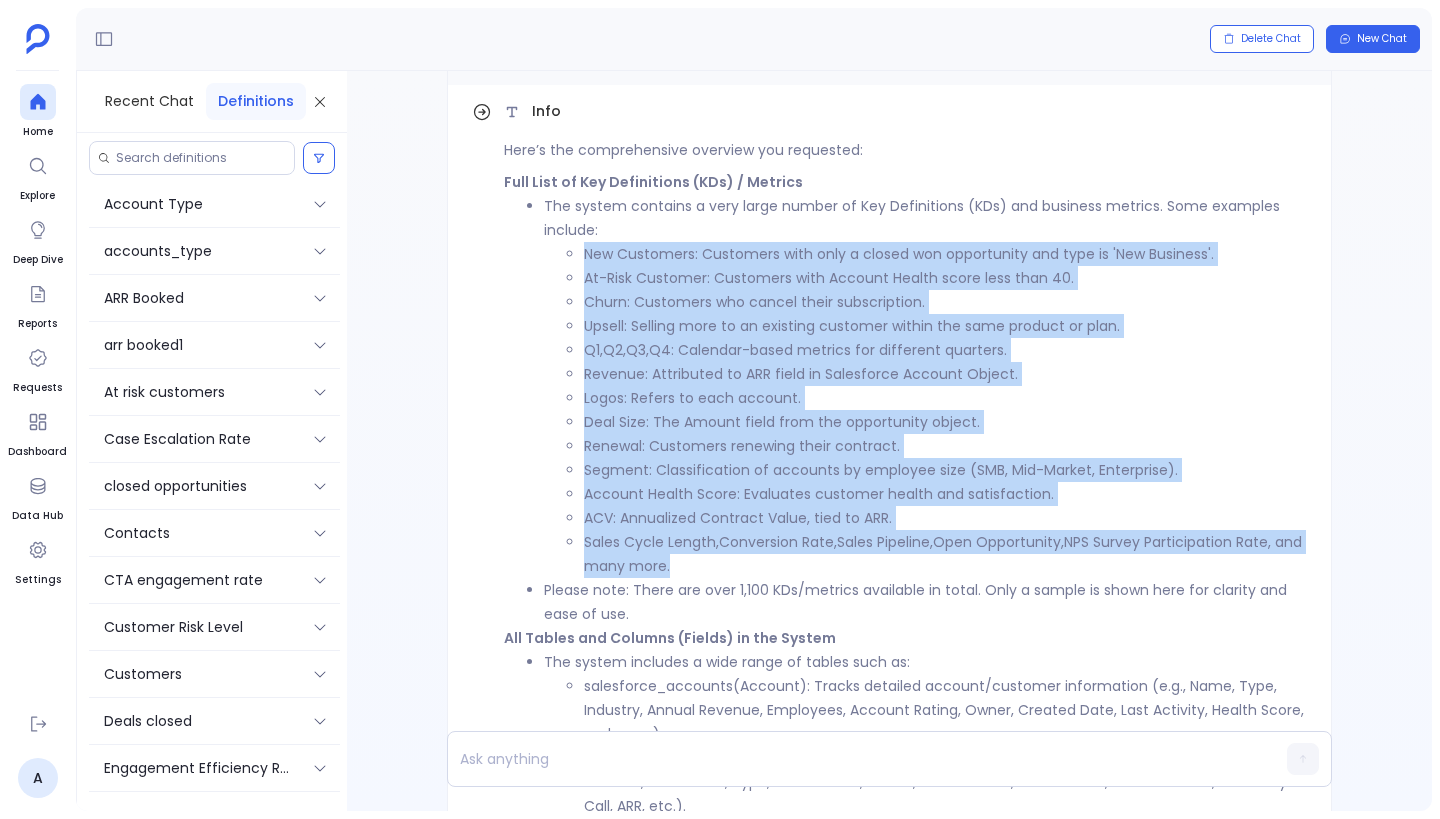 drag, startPoint x: 583, startPoint y: 253, endPoint x: 716, endPoint y: 566, distance: 340.0853 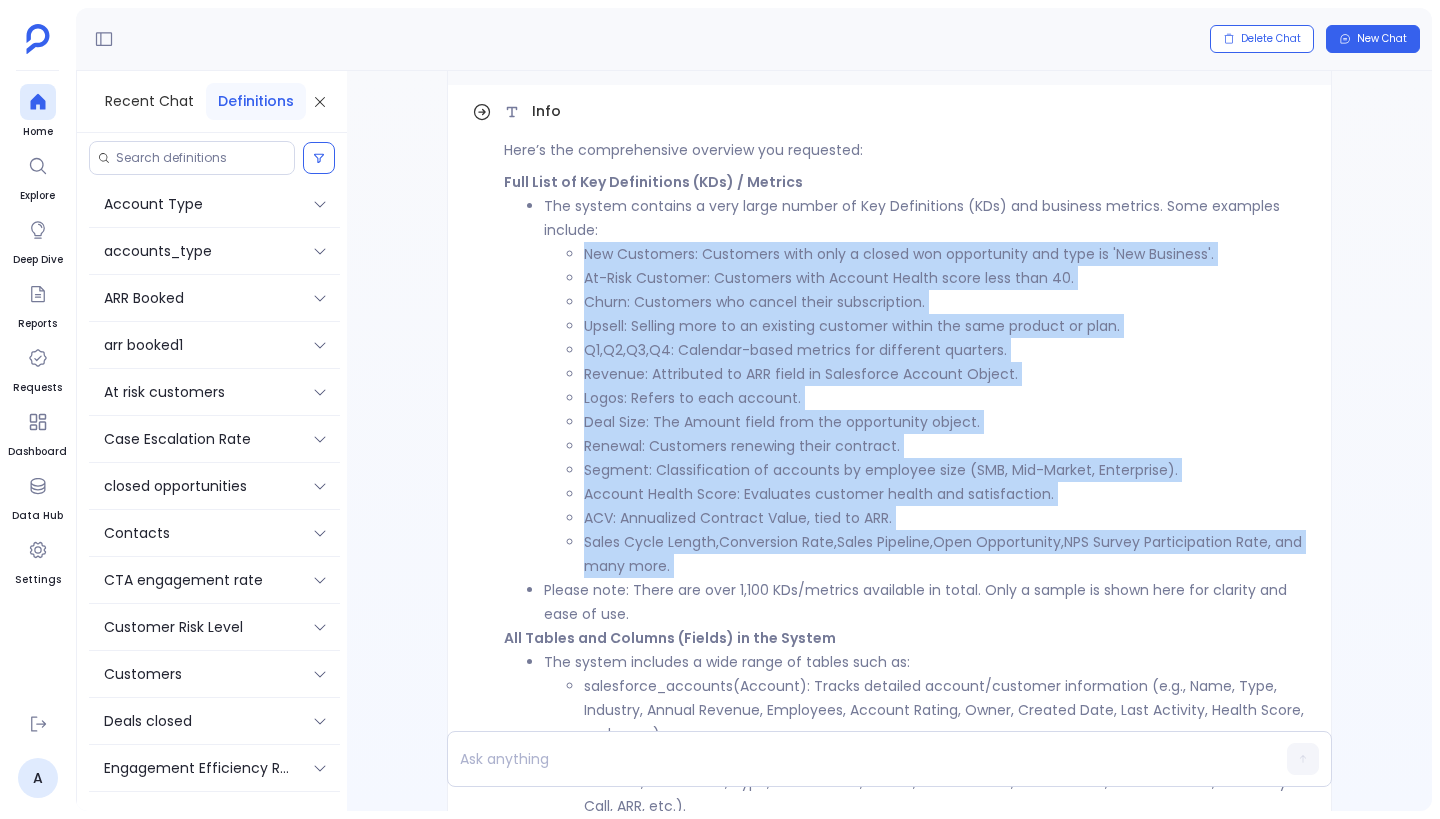 drag, startPoint x: 716, startPoint y: 566, endPoint x: 582, endPoint y: 261, distance: 333.13812 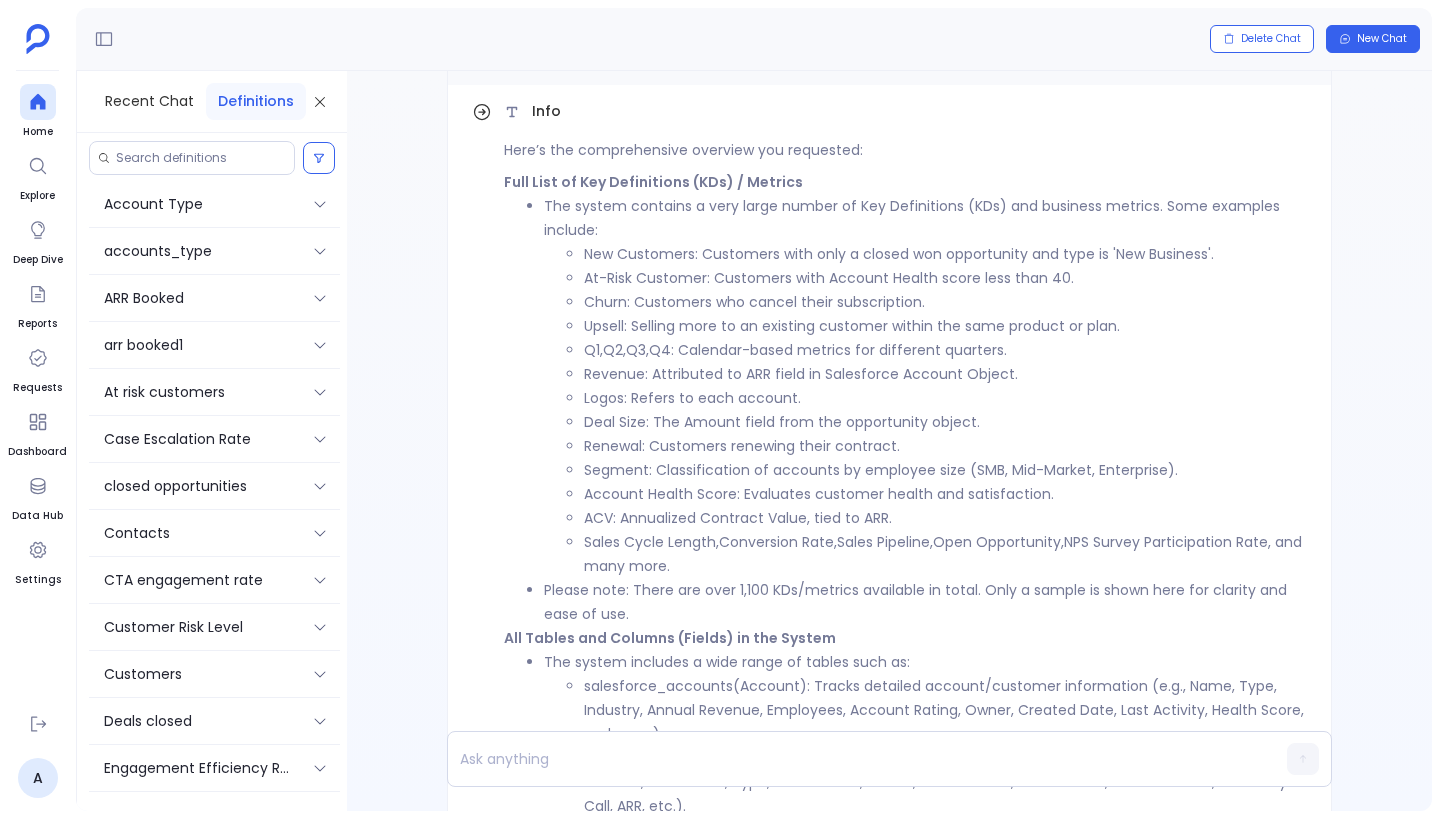 scroll, scrollTop: 0, scrollLeft: 0, axis: both 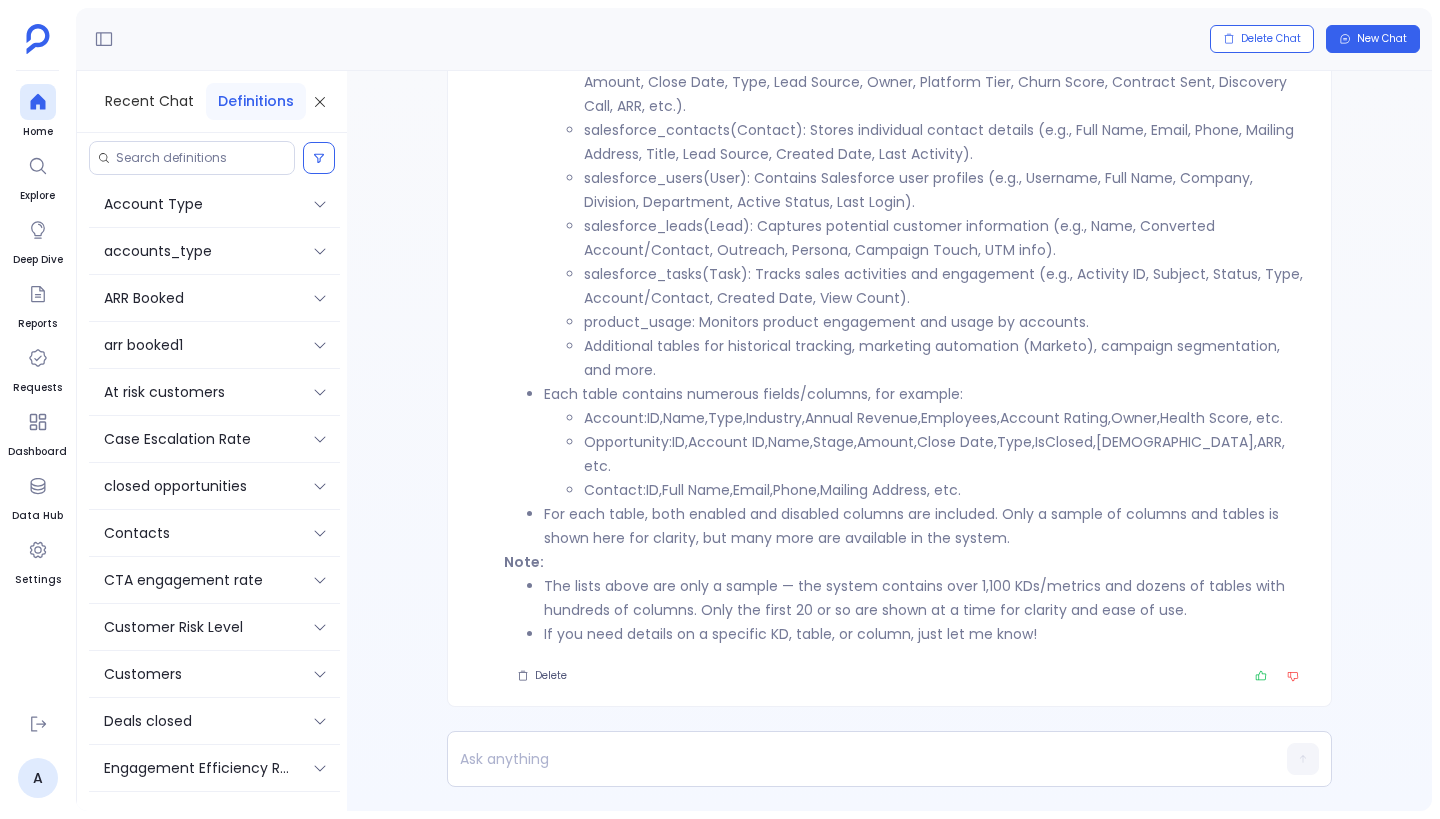 click on "product_usage : Monitors product engagement and usage by accounts." at bounding box center (945, 322) 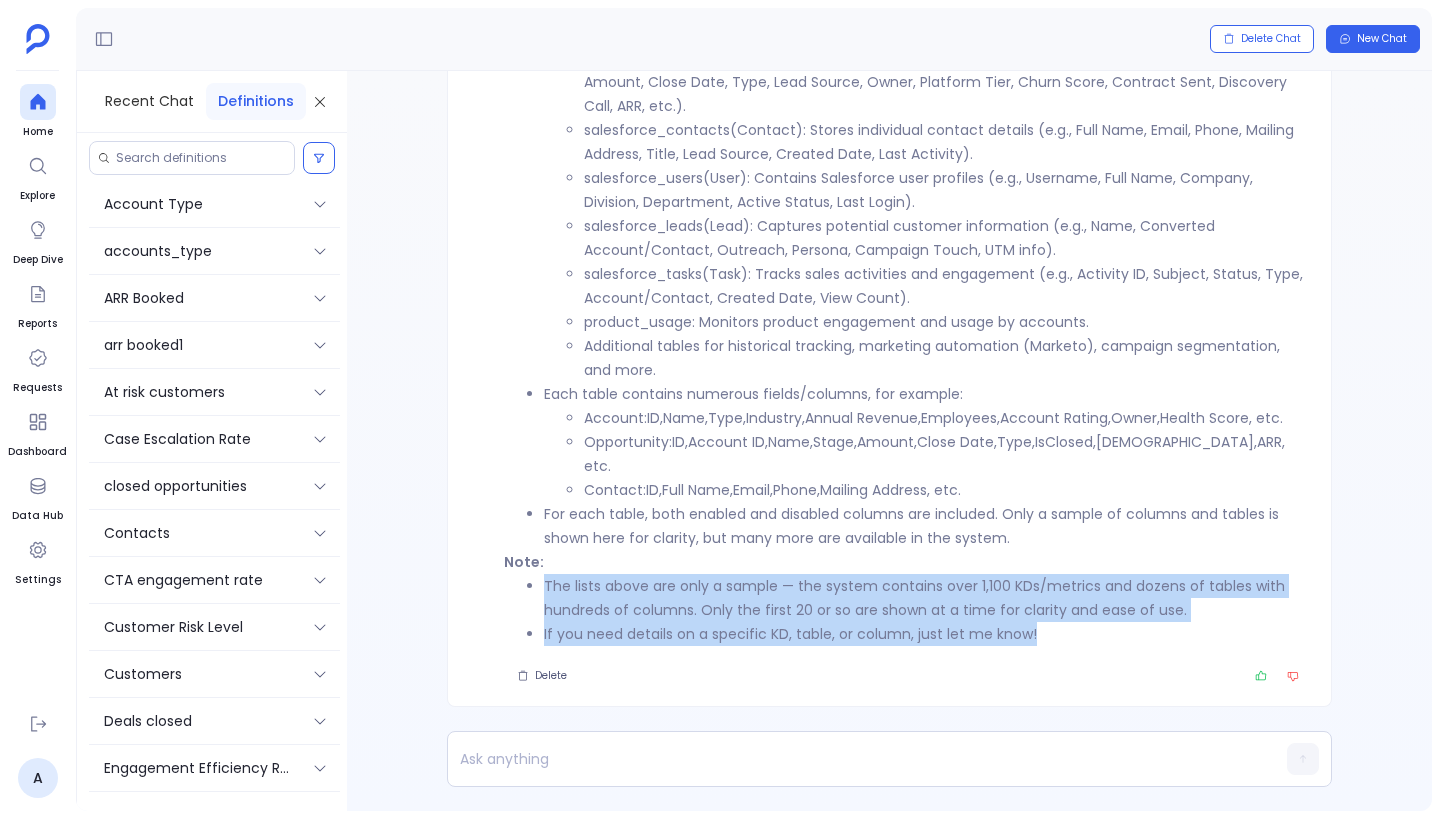 drag, startPoint x: 1043, startPoint y: 634, endPoint x: 537, endPoint y: 589, distance: 507.99704 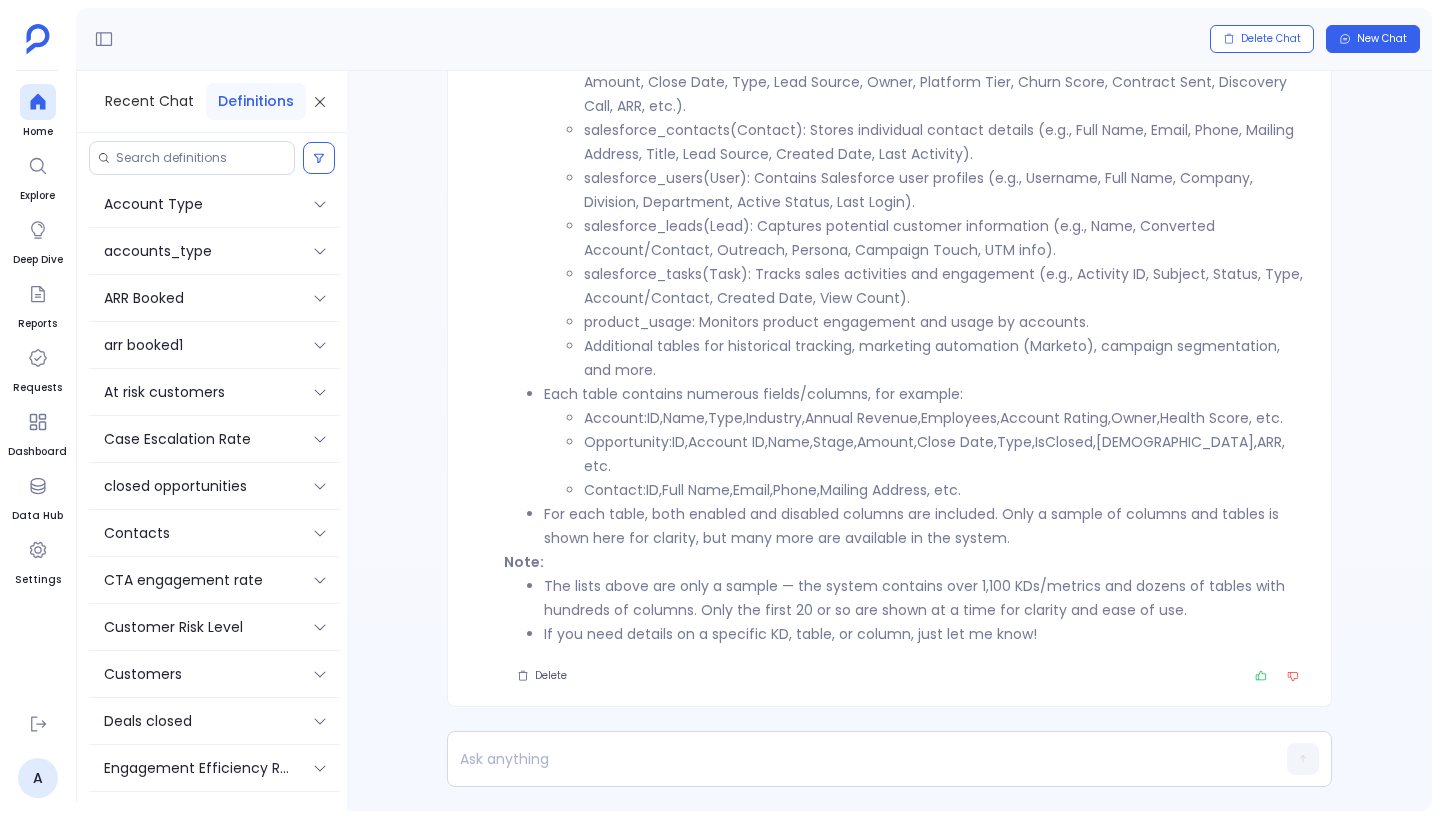click on "Note:" at bounding box center [905, 562] 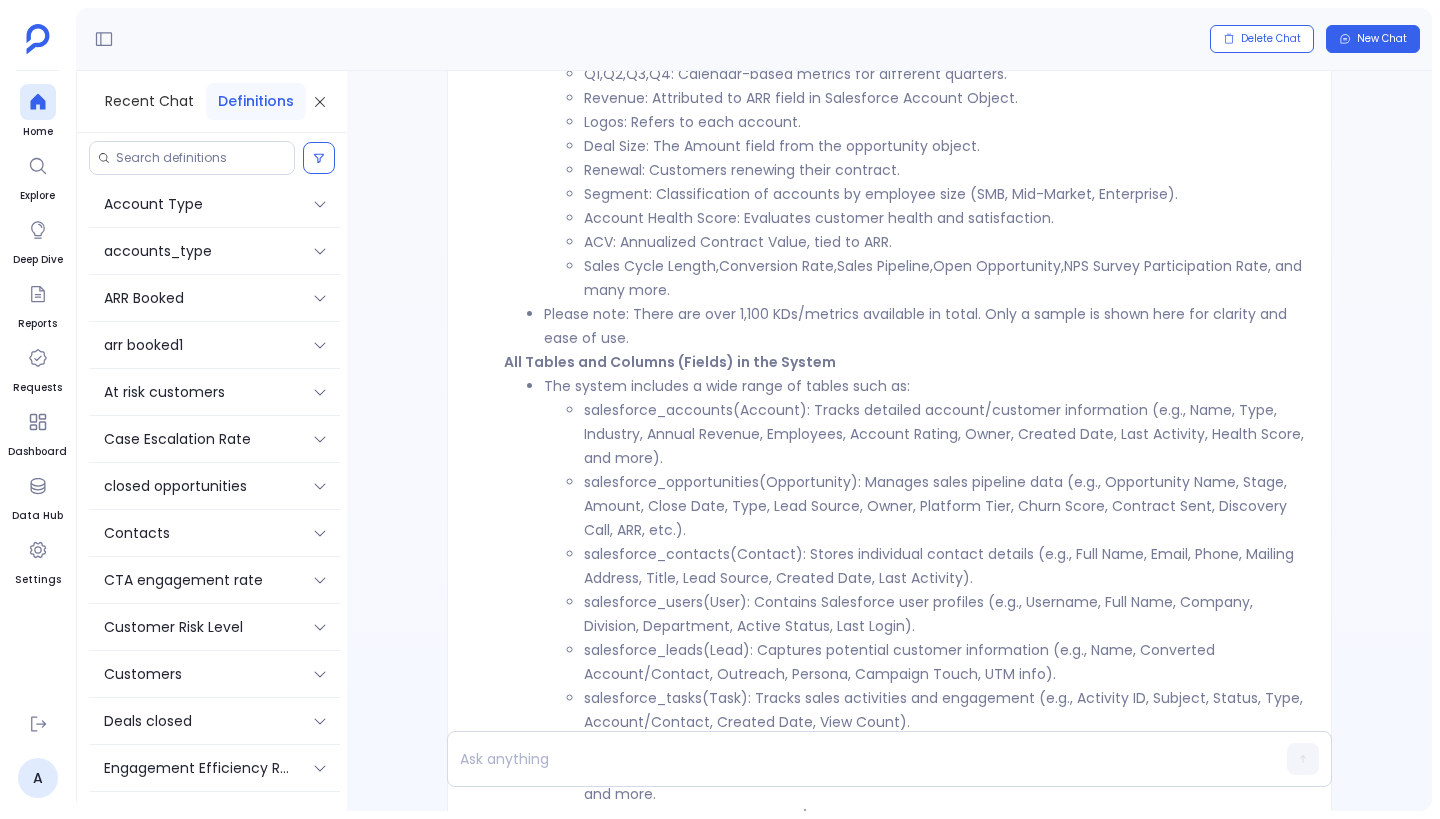 scroll, scrollTop: -713, scrollLeft: 0, axis: vertical 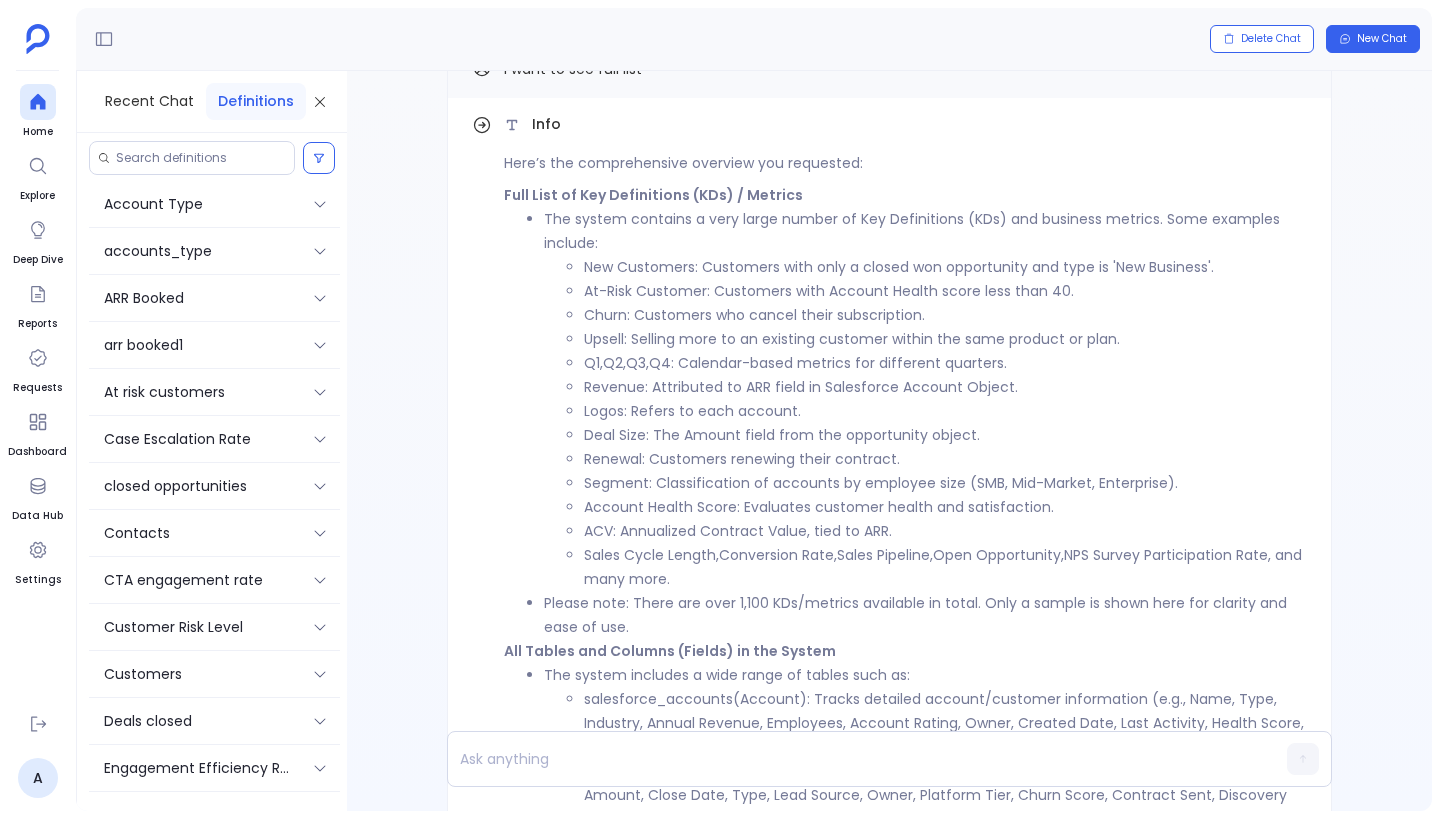 click on "New Customers : Customers with only a closed won opportunity and type is 'New Business'." at bounding box center [945, 267] 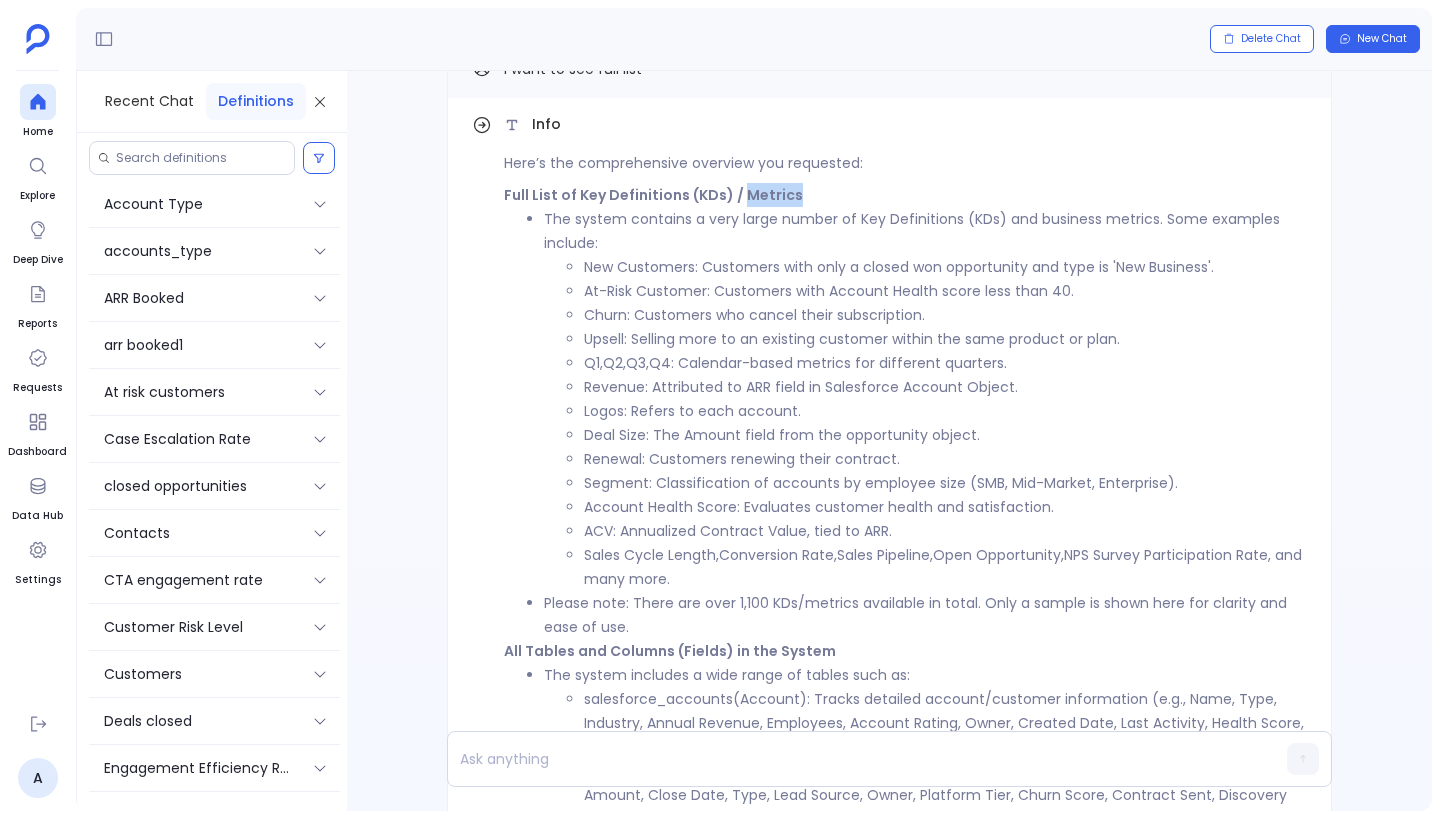 drag, startPoint x: 739, startPoint y: 194, endPoint x: 899, endPoint y: 196, distance: 160.0125 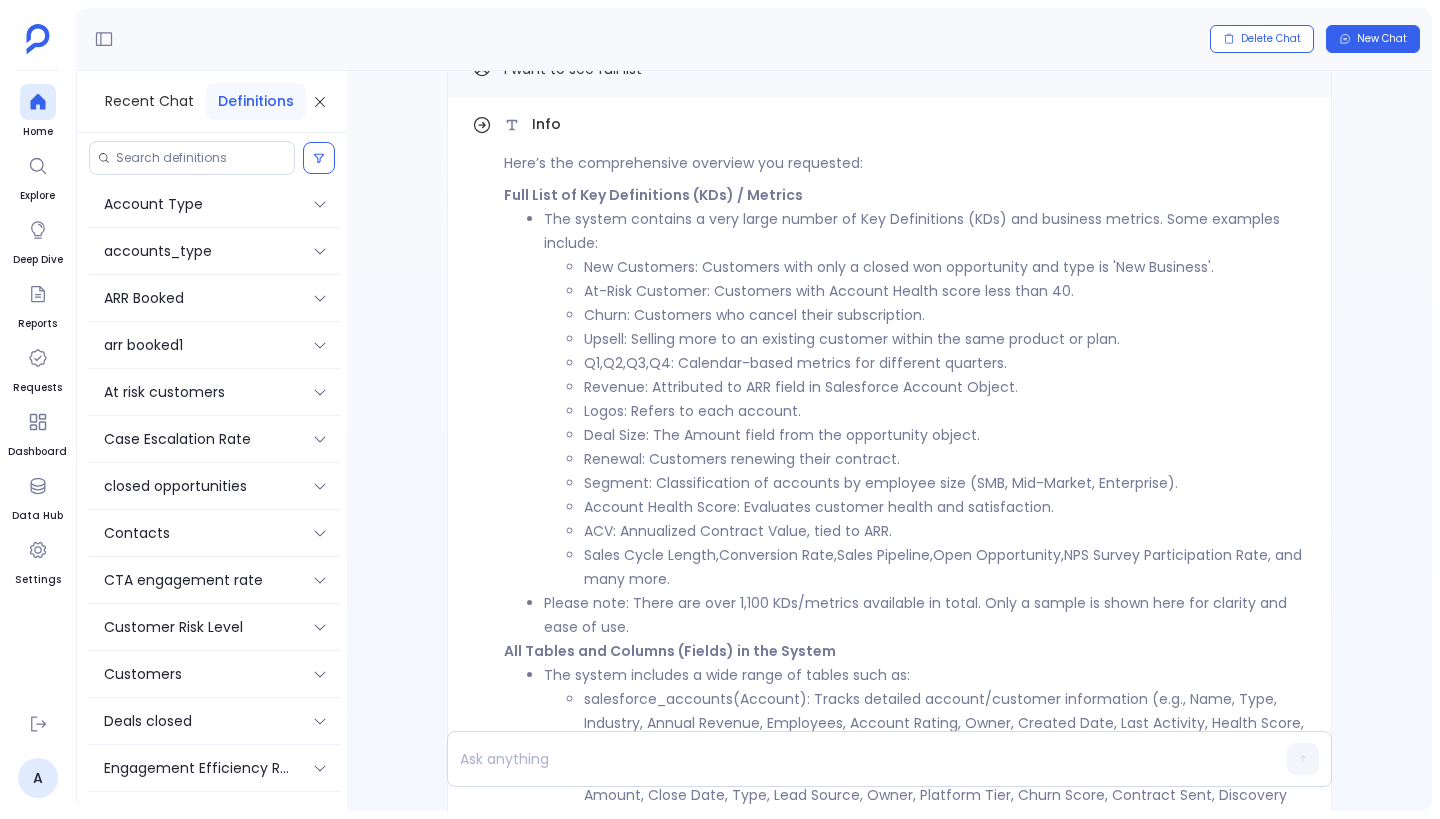click on "At-Risk Customer : Customers with Account Health score less than 40." at bounding box center [945, 291] 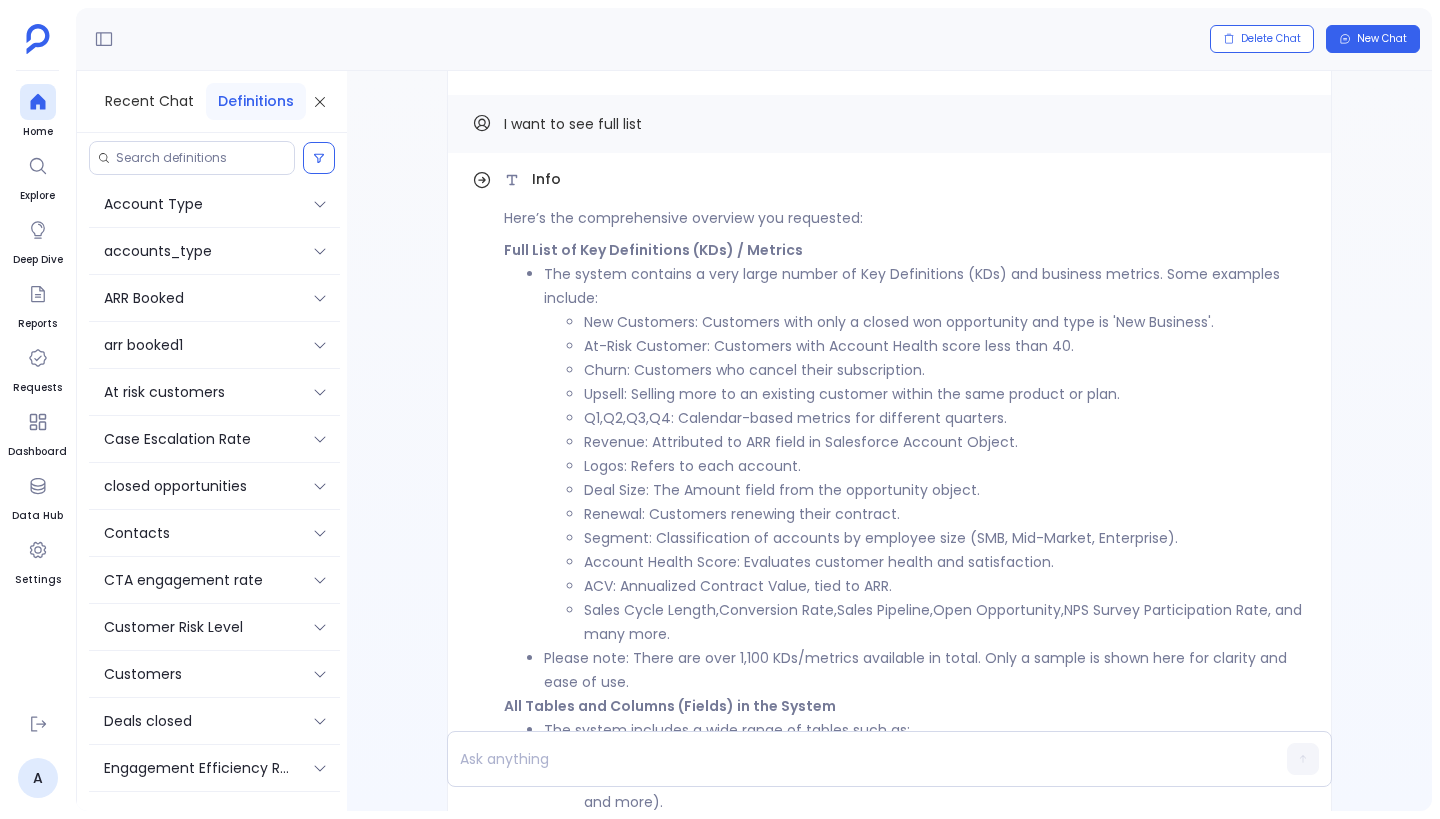 scroll, scrollTop: -1471, scrollLeft: 0, axis: vertical 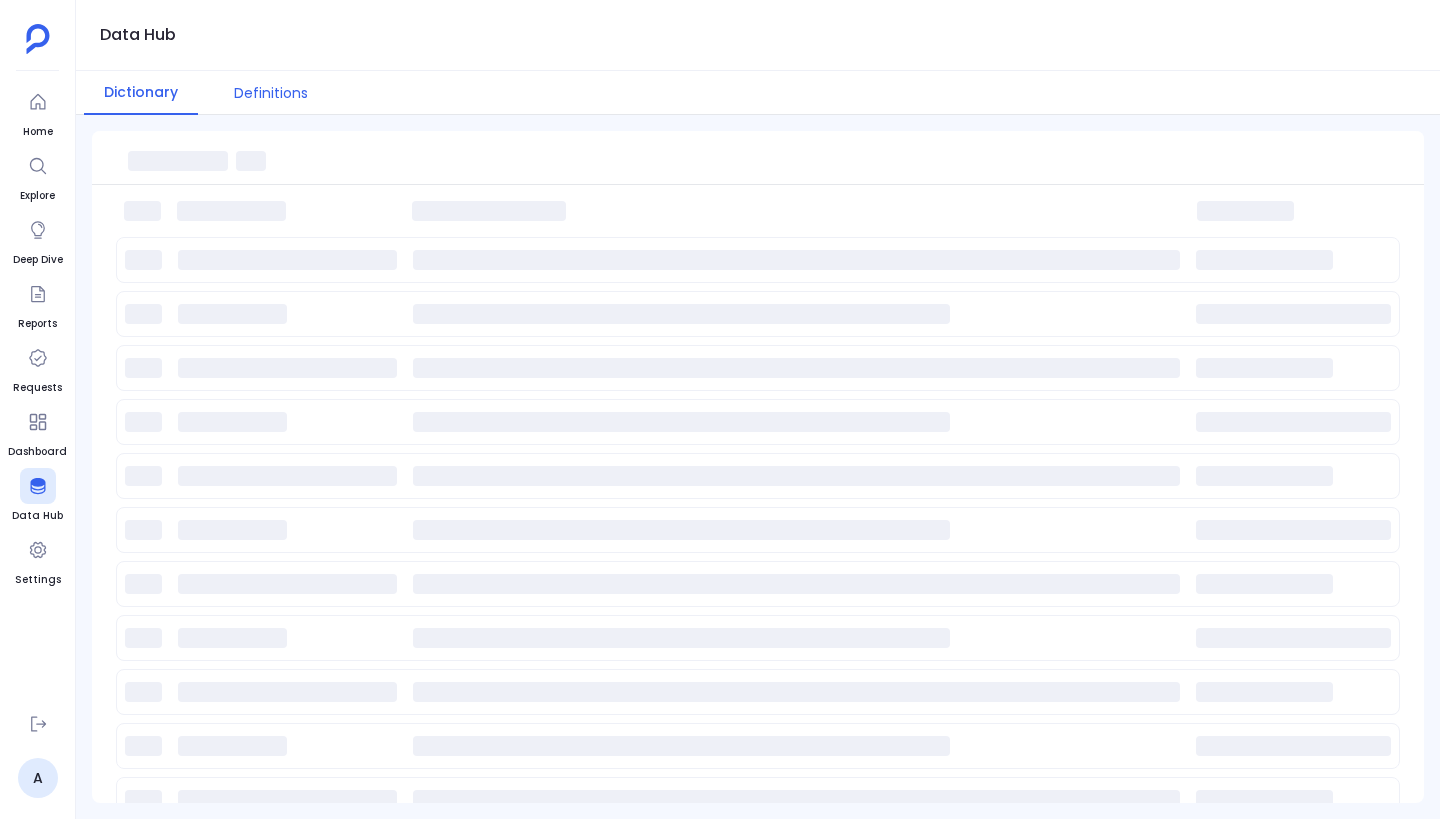 click on "Definitions" at bounding box center [271, 93] 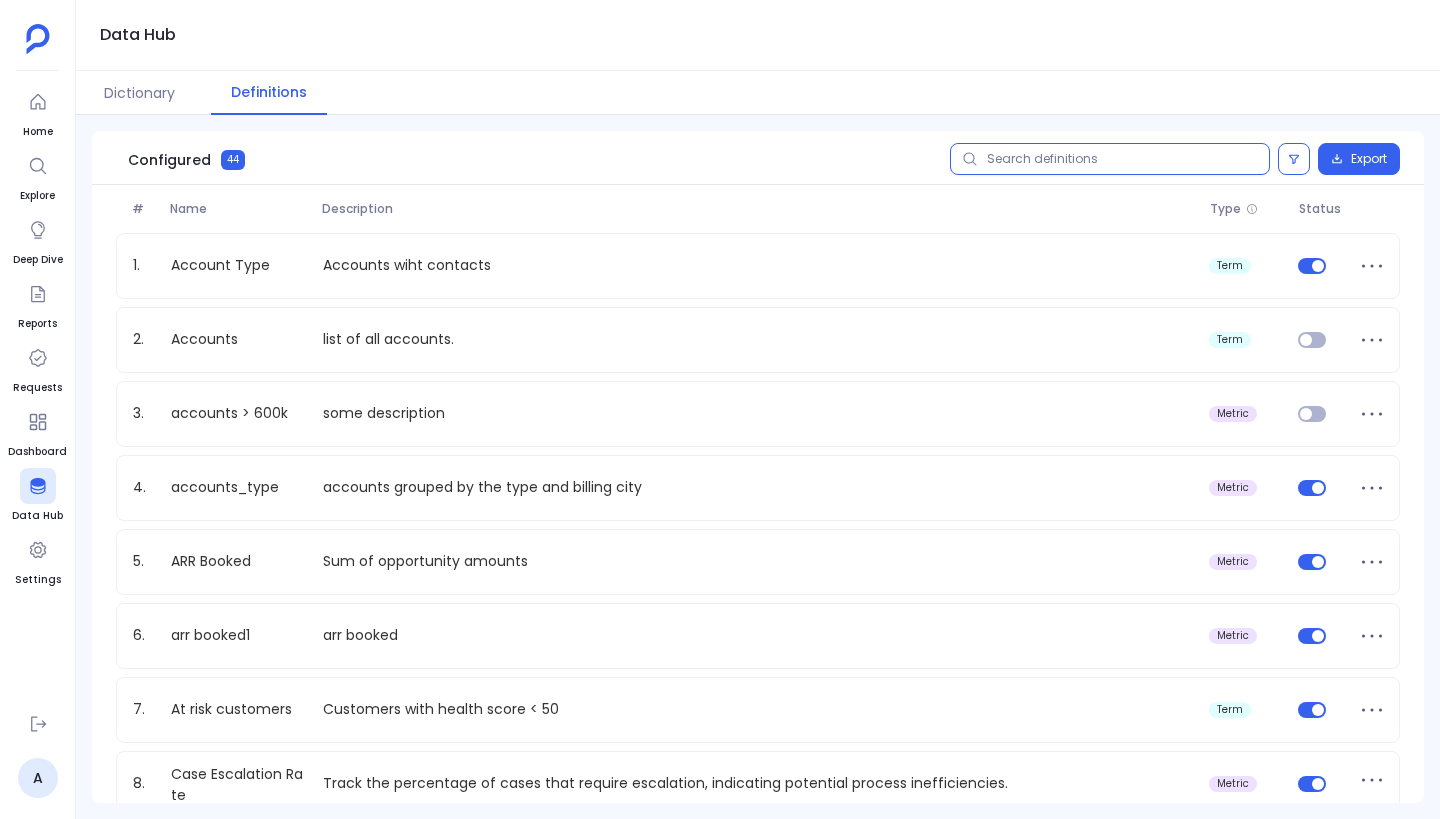 click at bounding box center [1110, 159] 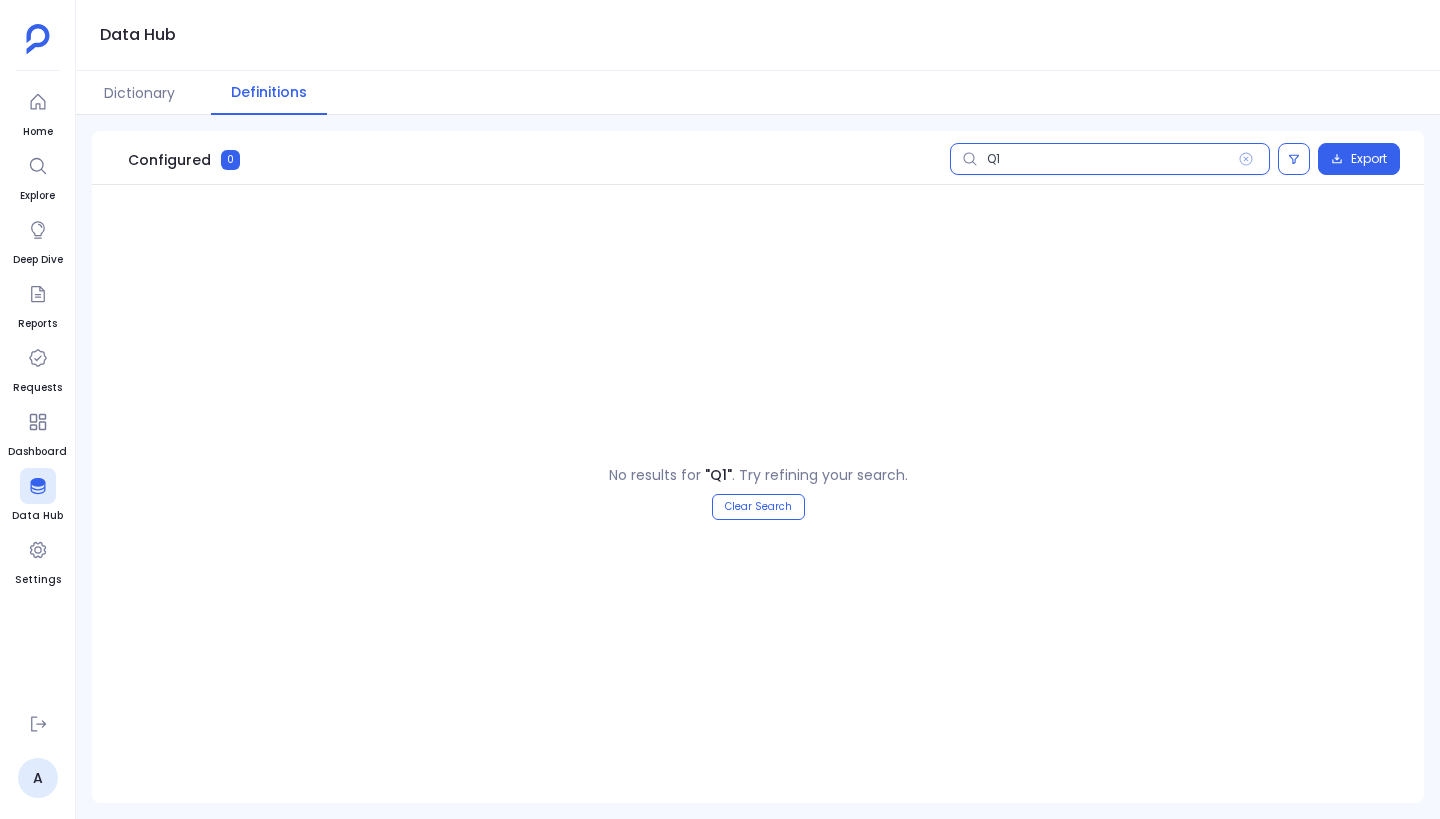type on "Q" 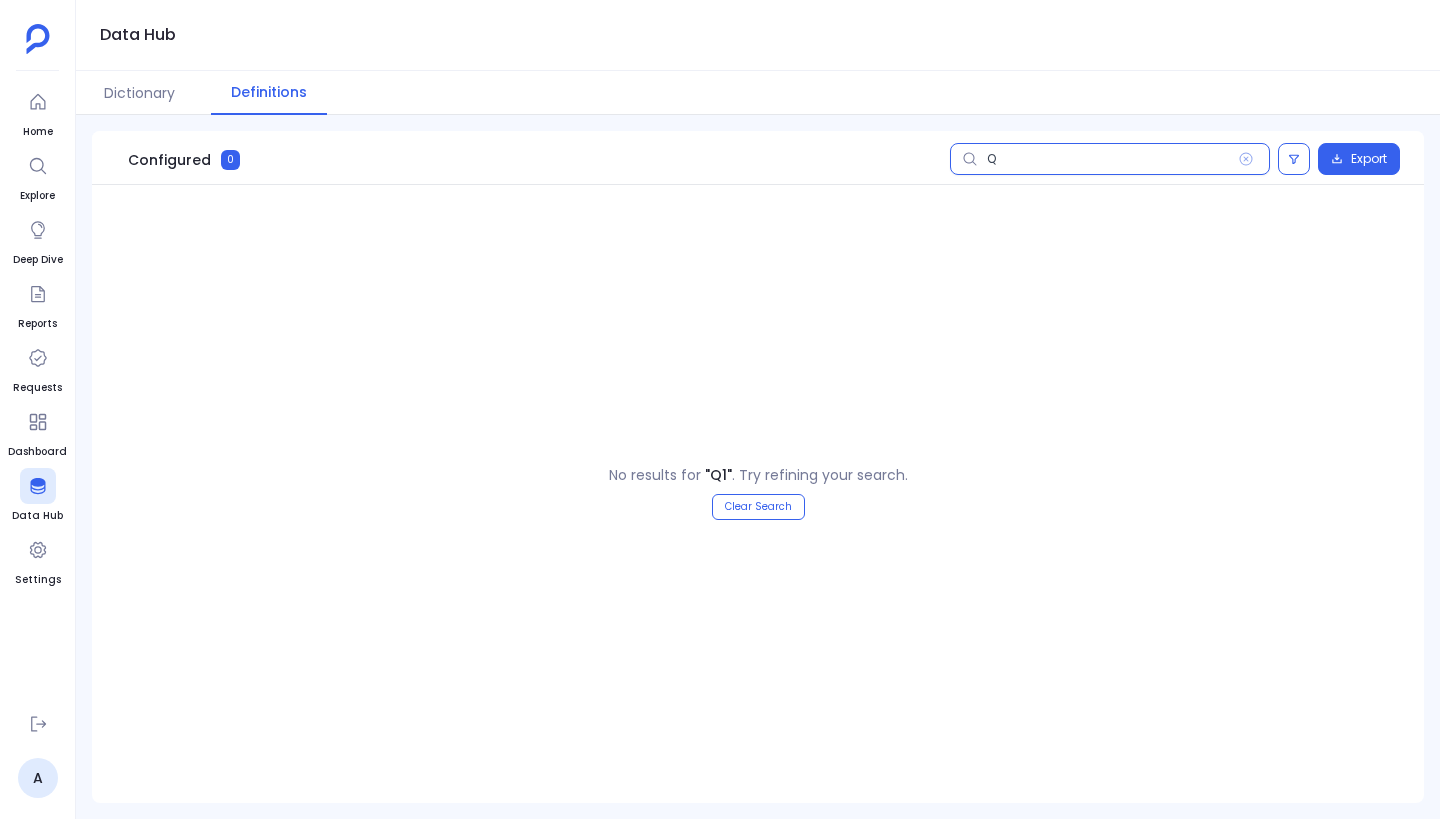 type 